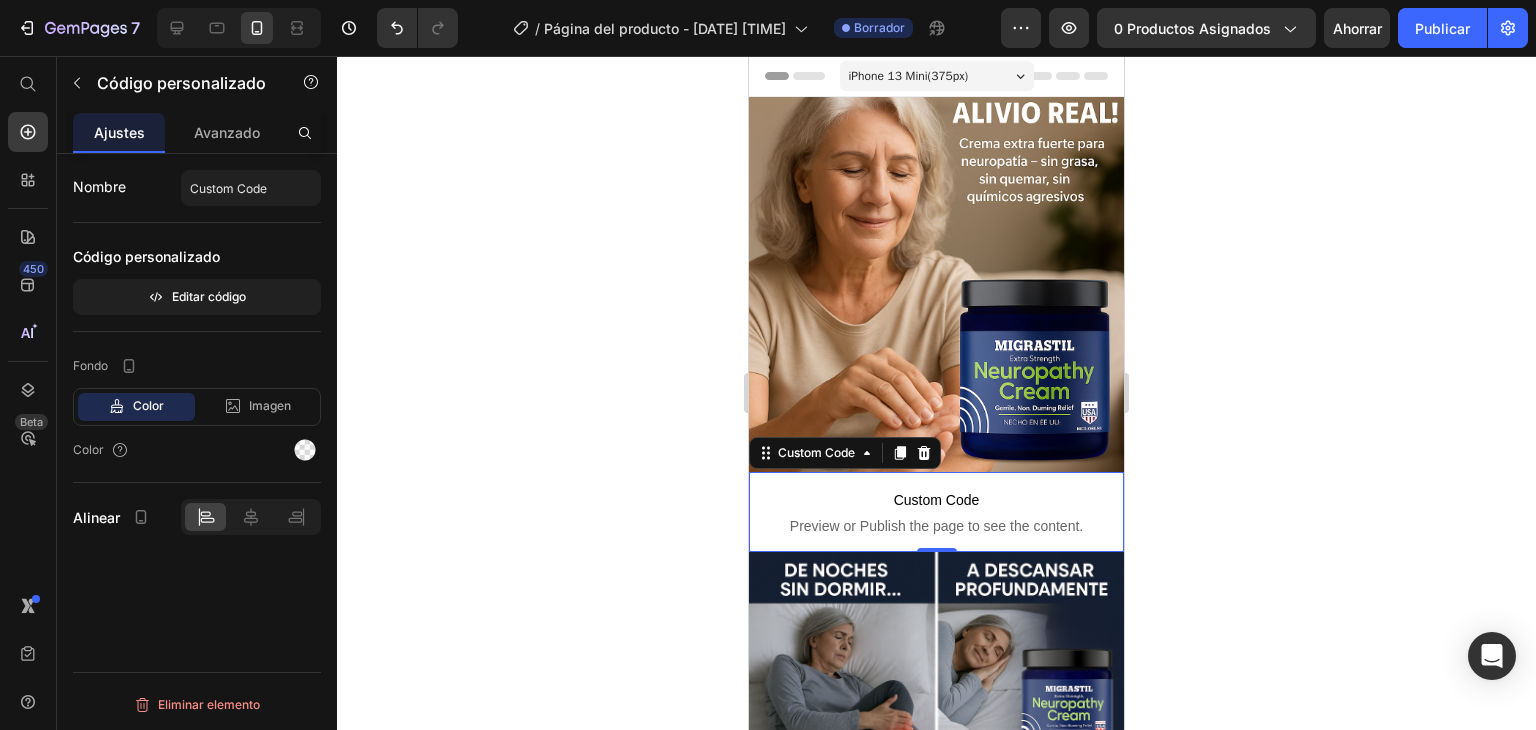 scroll, scrollTop: 0, scrollLeft: 0, axis: both 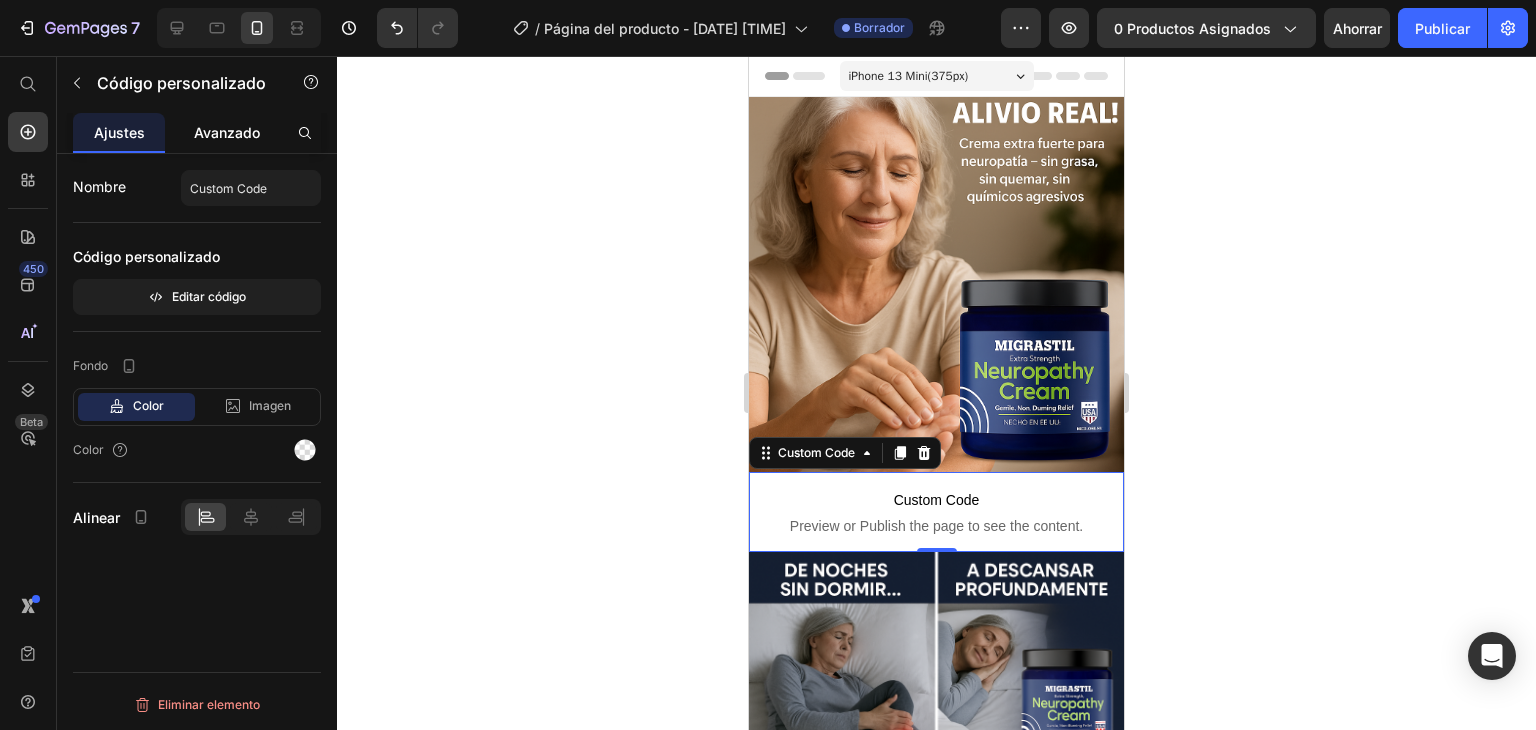 click on "Avanzado" 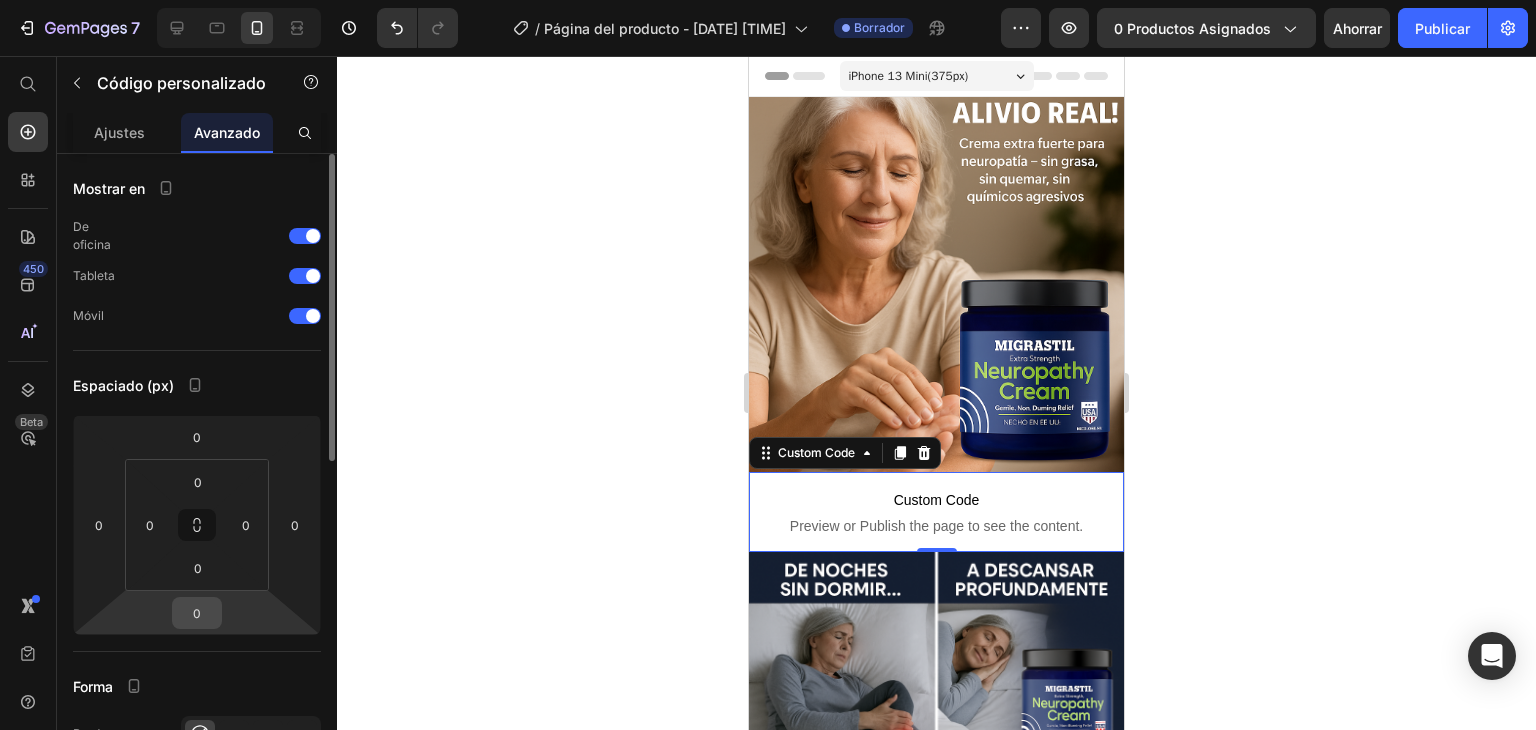 click on "0" at bounding box center [197, 613] 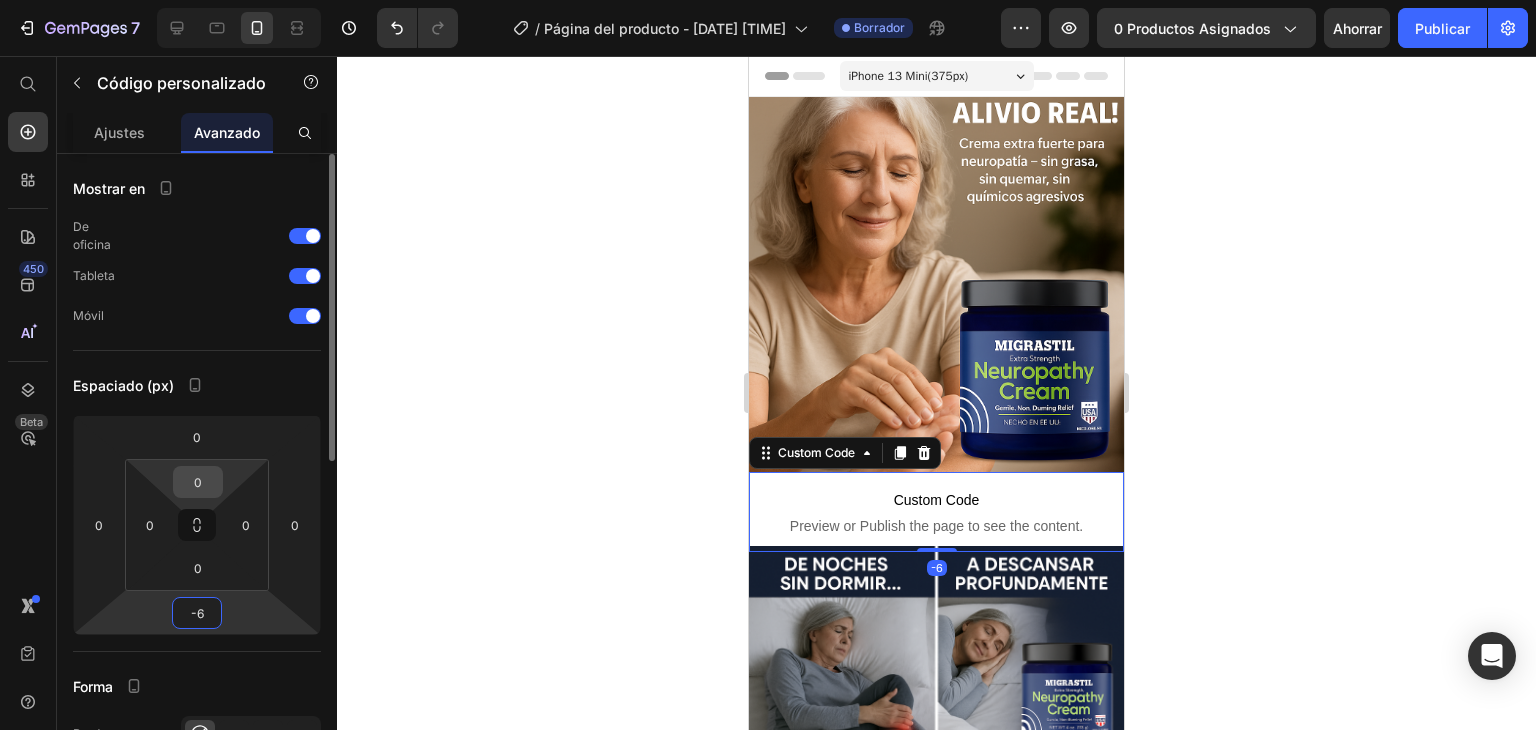 type on "-6" 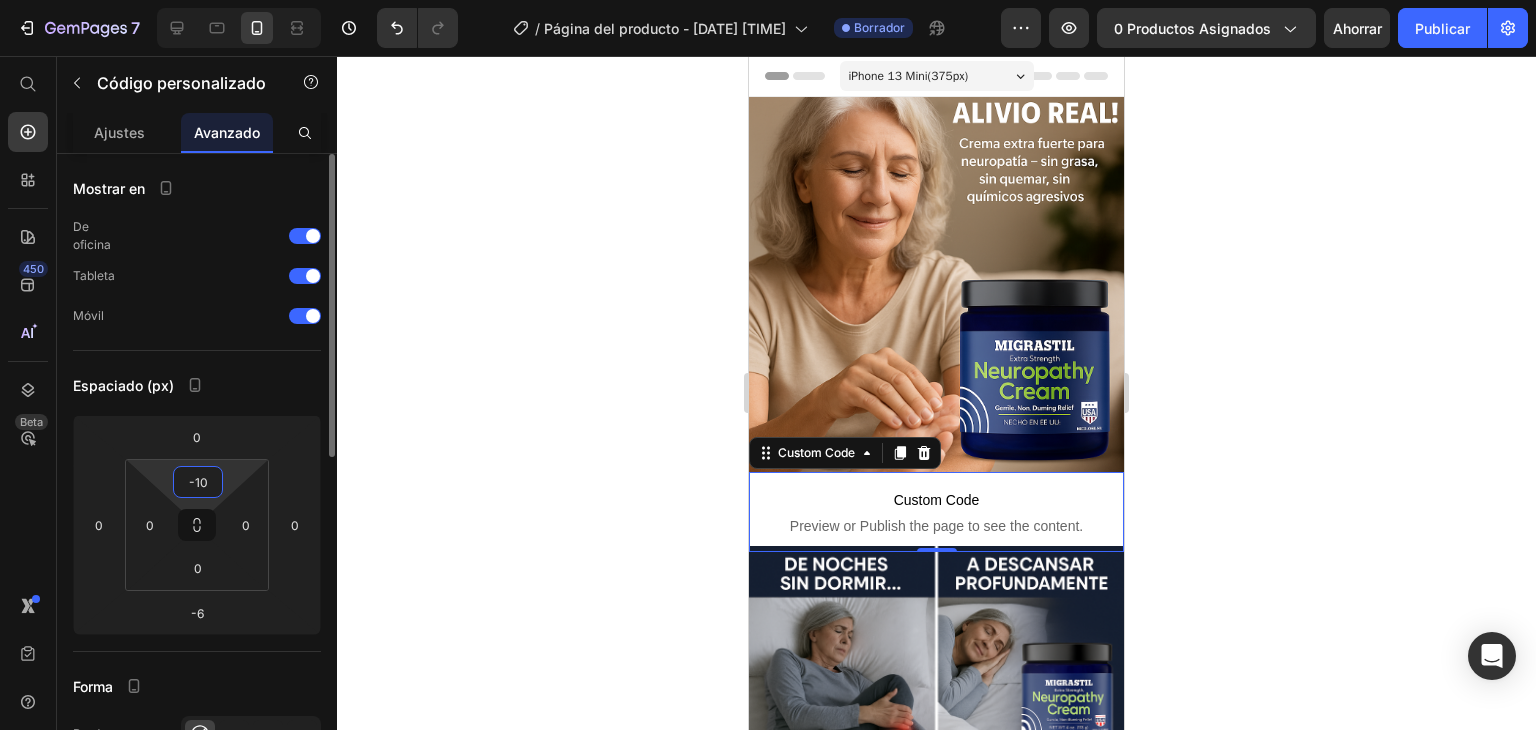 type on "10" 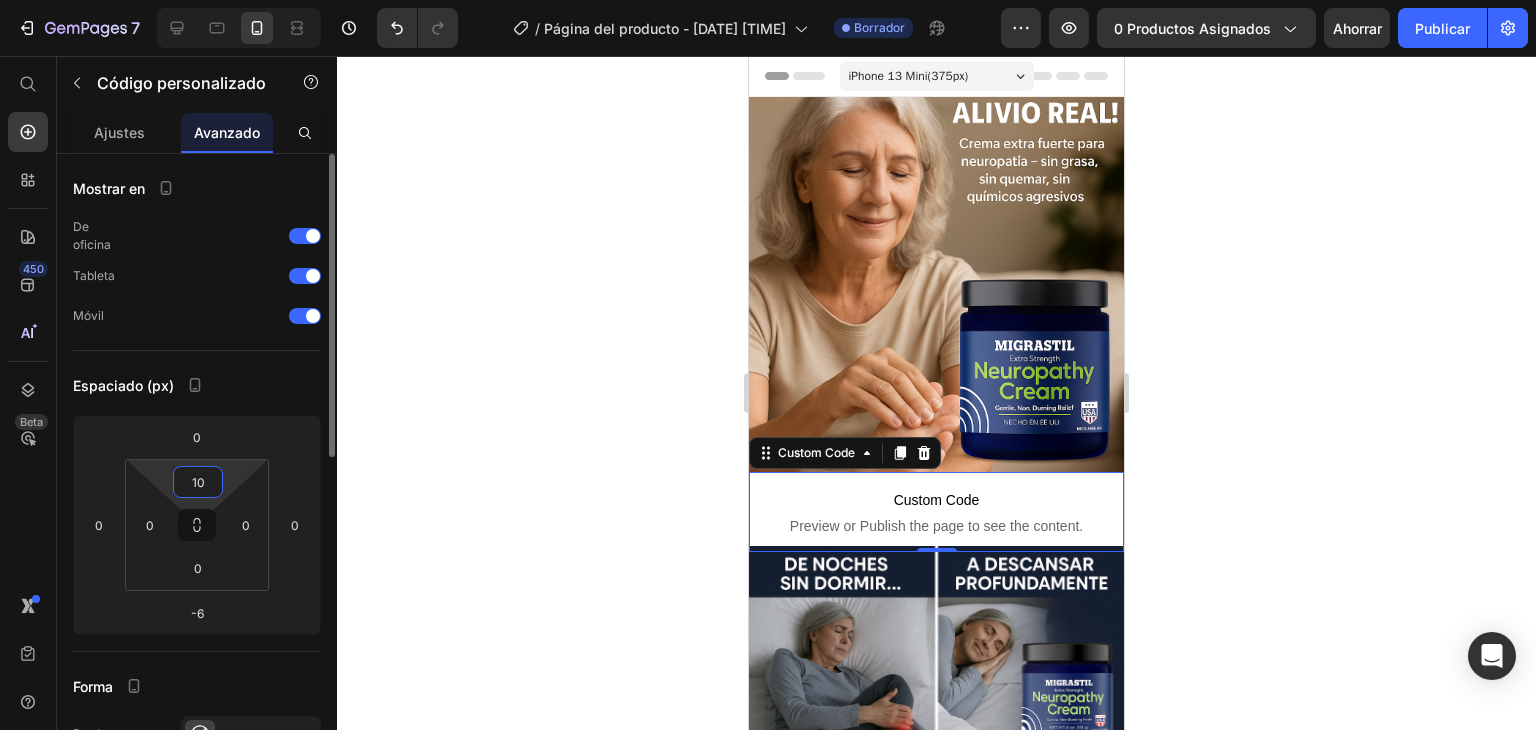 drag, startPoint x: 296, startPoint y: 662, endPoint x: 302, endPoint y: 647, distance: 16.155495 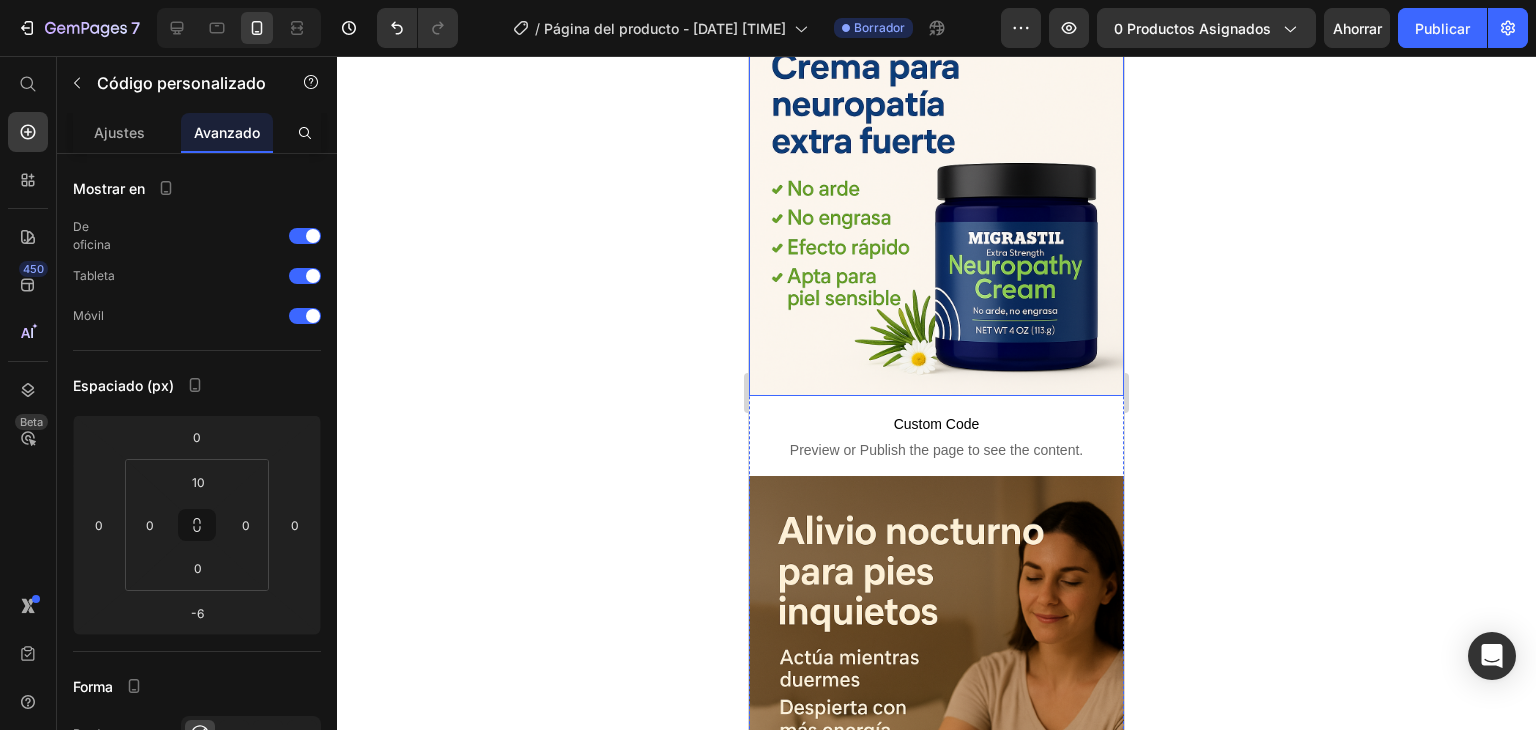 scroll, scrollTop: 1200, scrollLeft: 0, axis: vertical 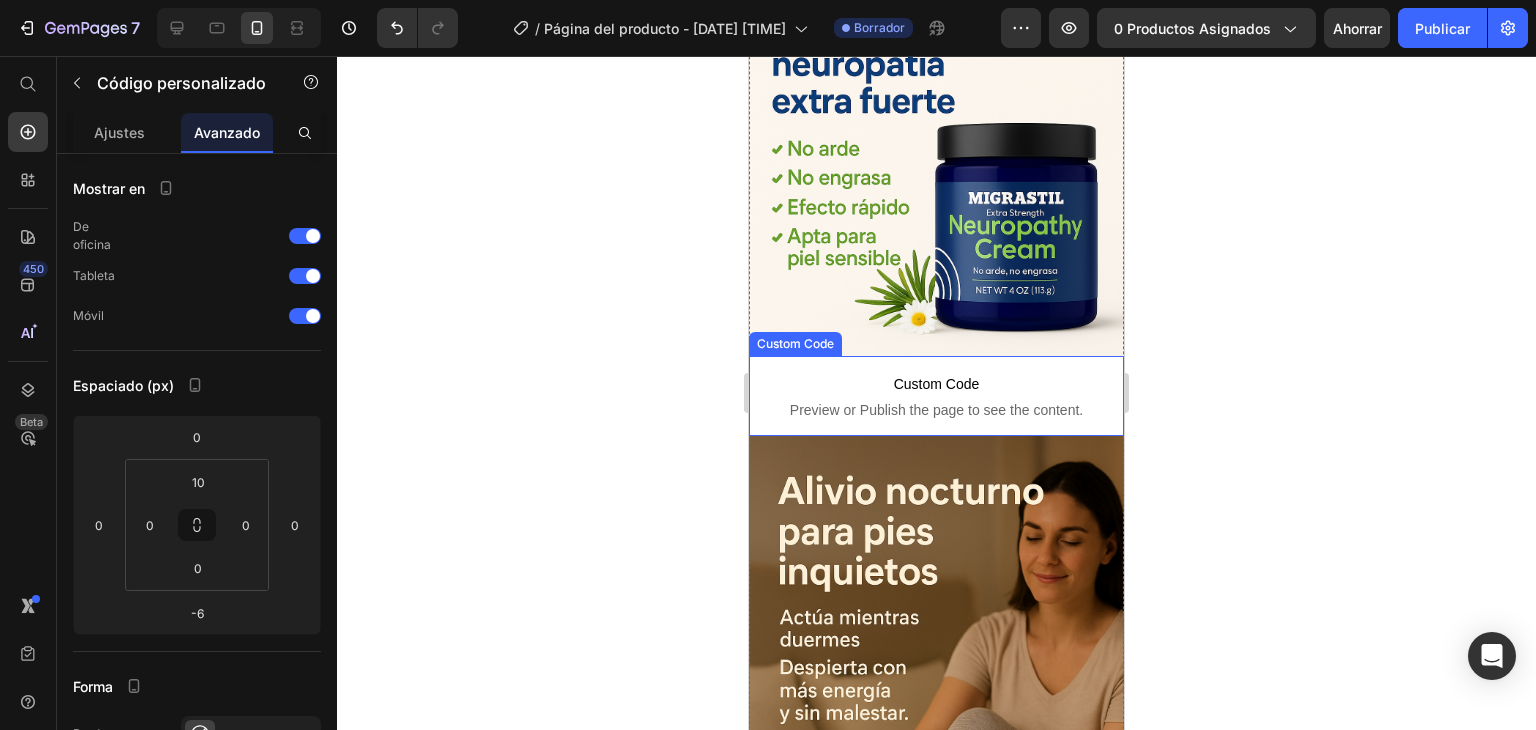 click on "Preview or Publish the page to see the content." at bounding box center [936, 410] 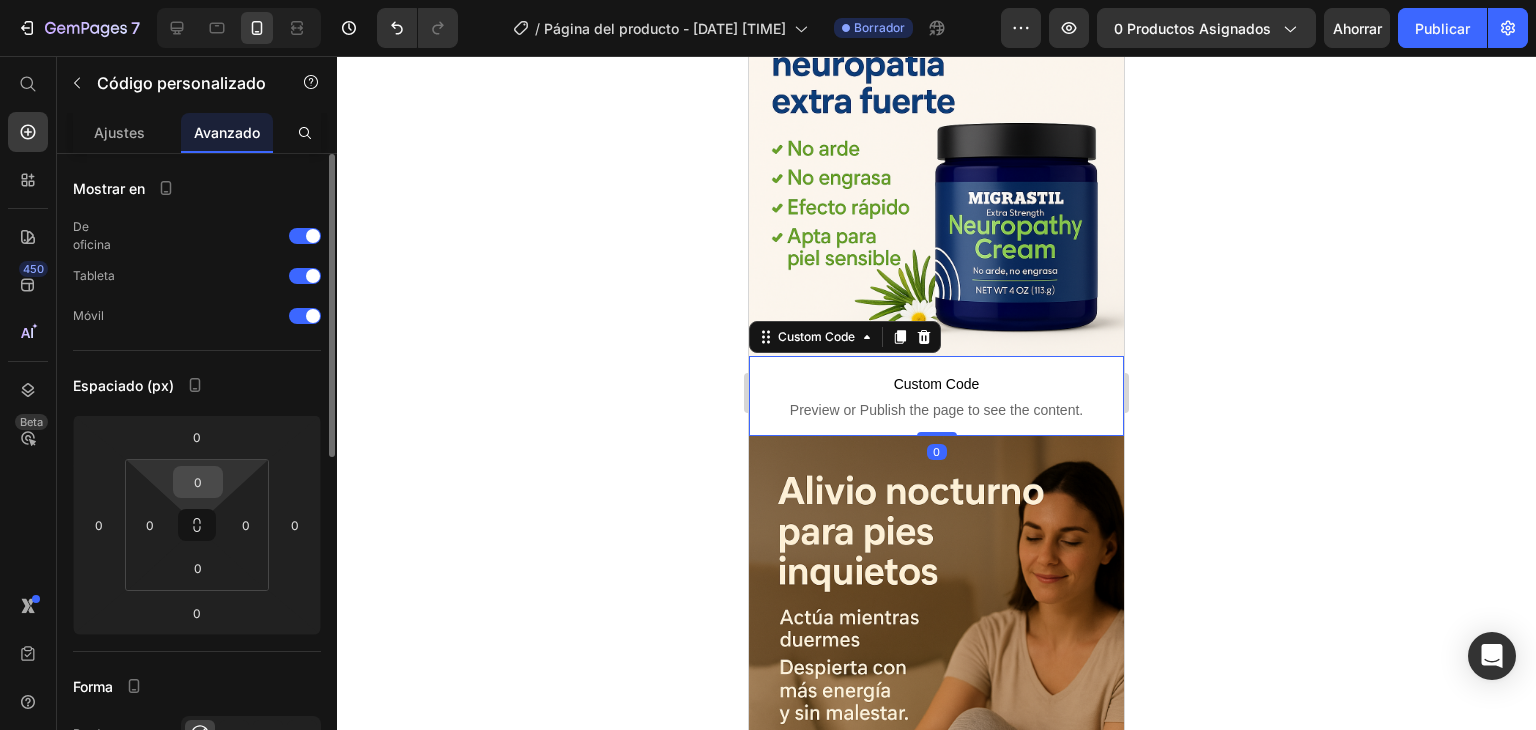 click on "0" at bounding box center [198, 482] 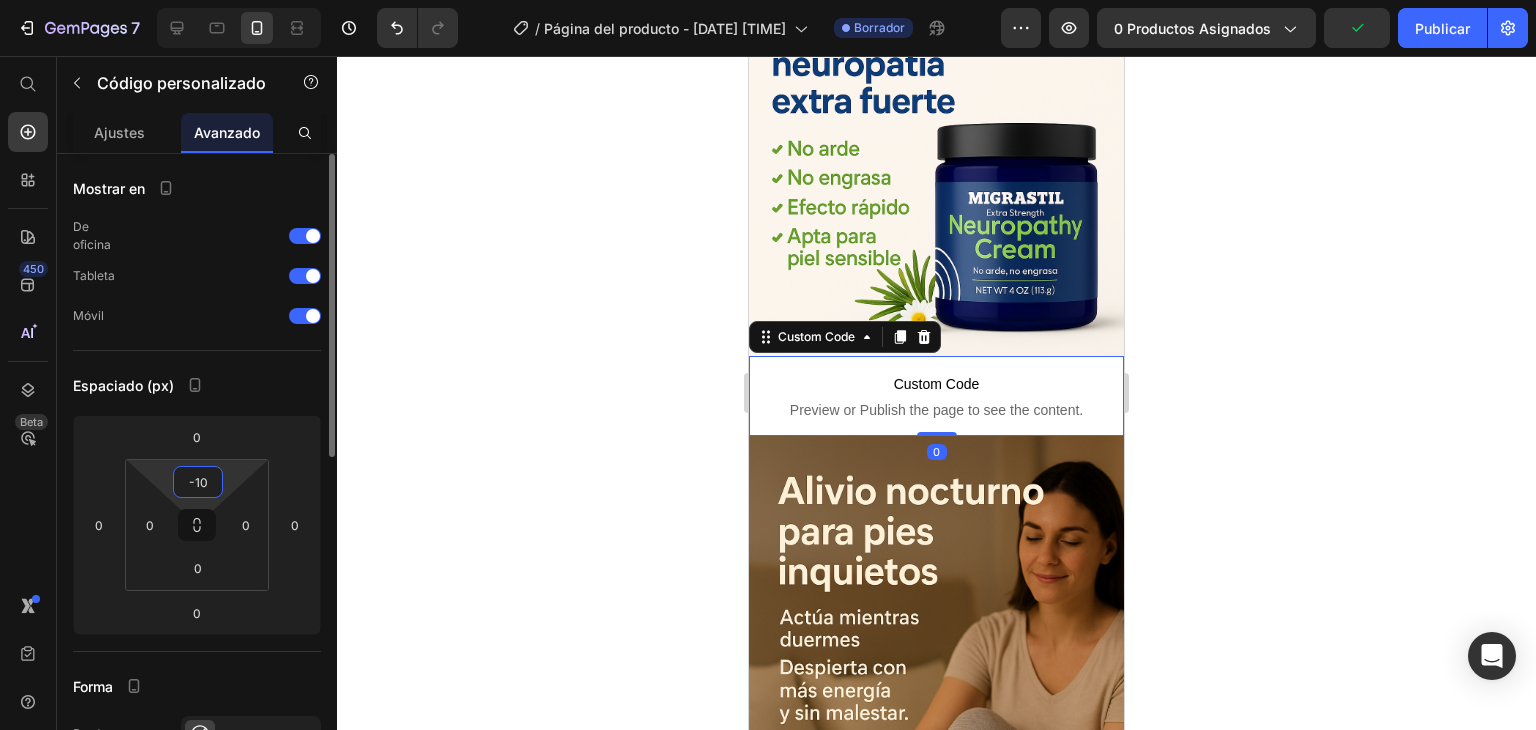 type on "-1" 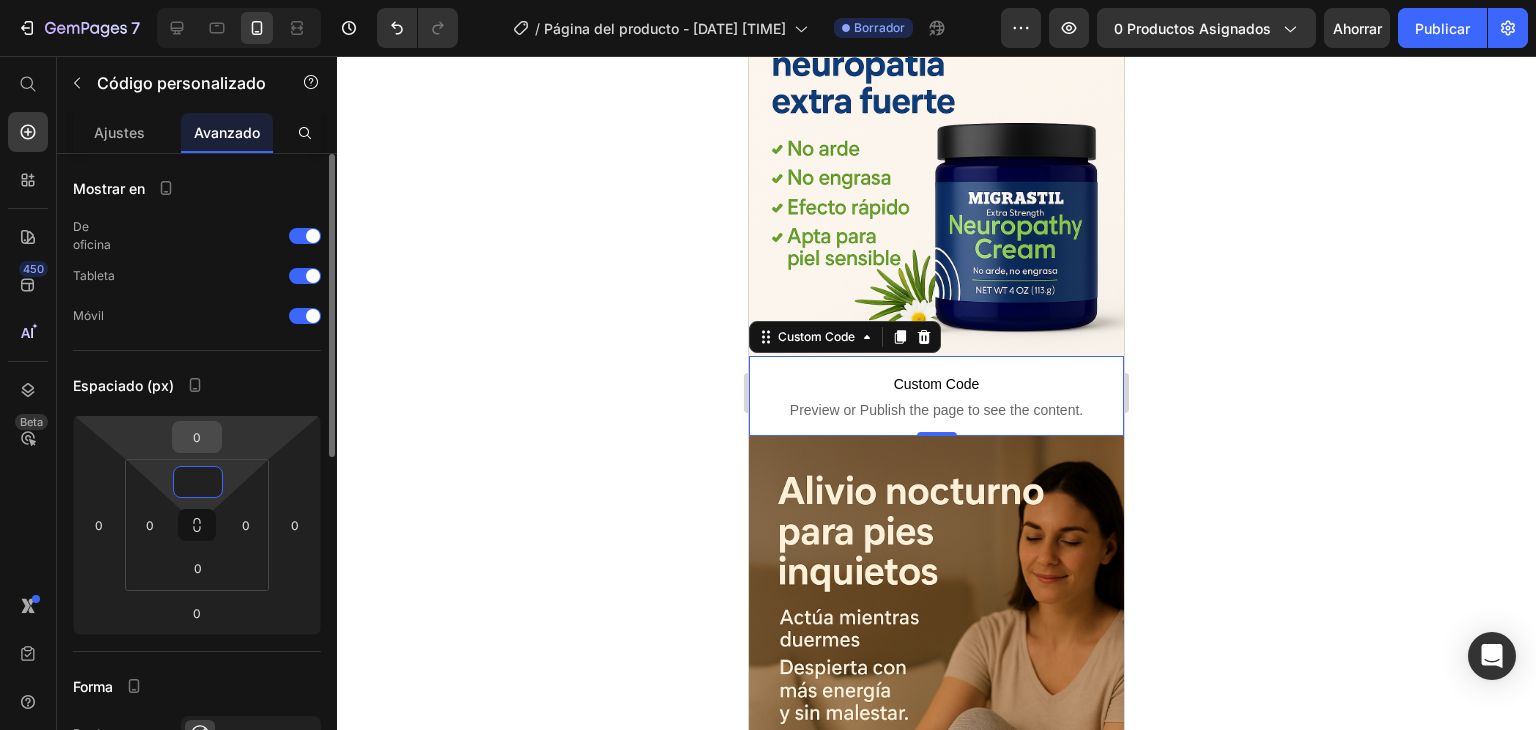 type on "0" 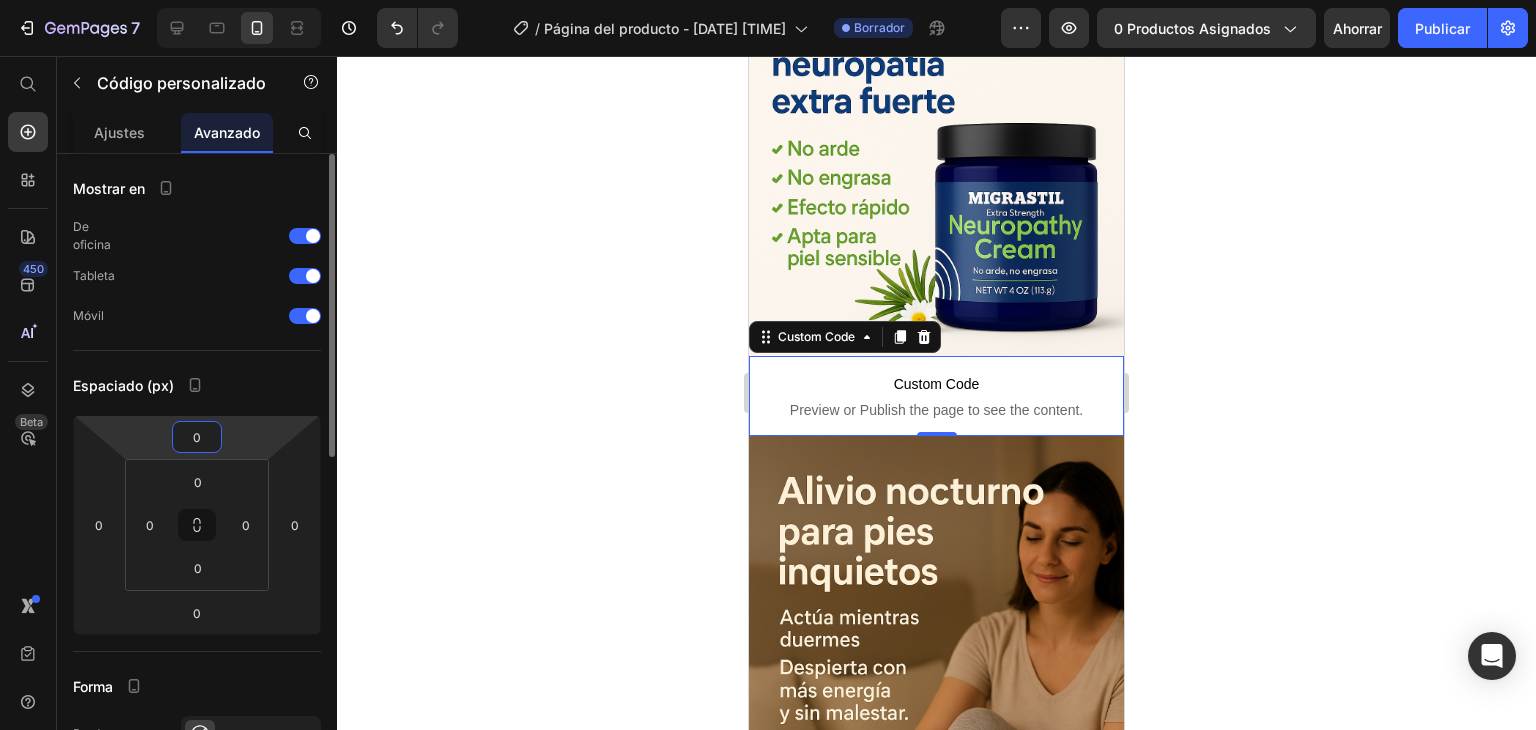 click on "0" at bounding box center (197, 437) 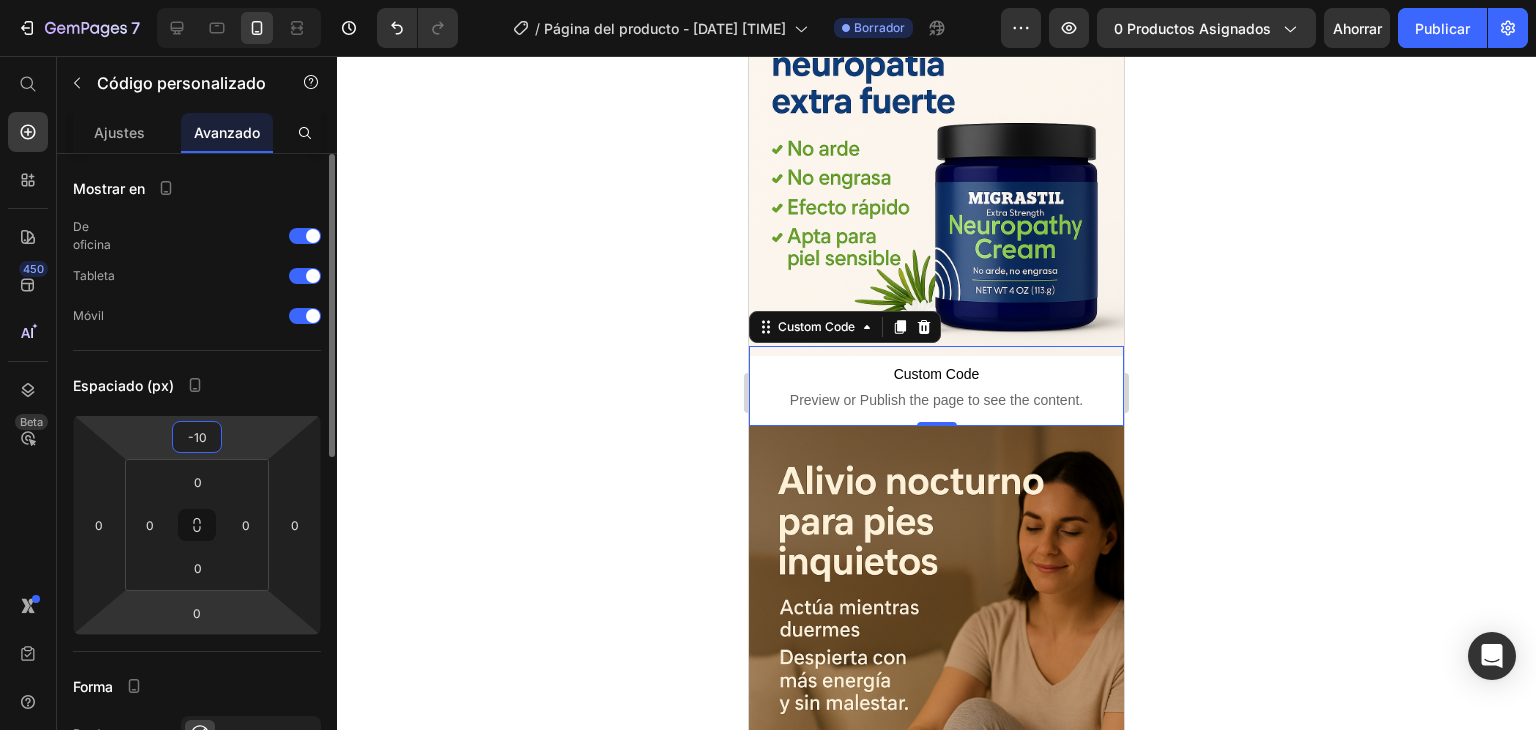 type on "-10" 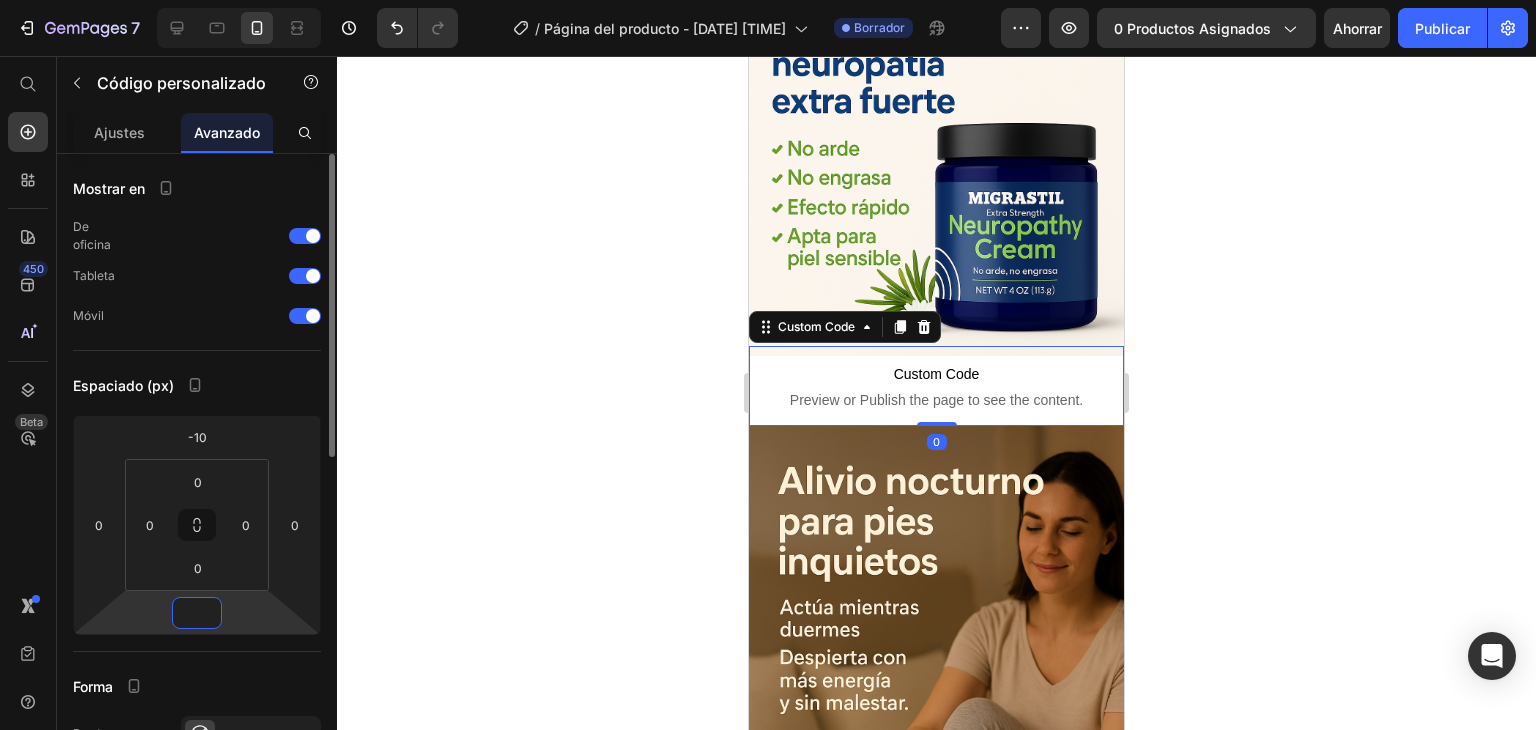 type on "-6" 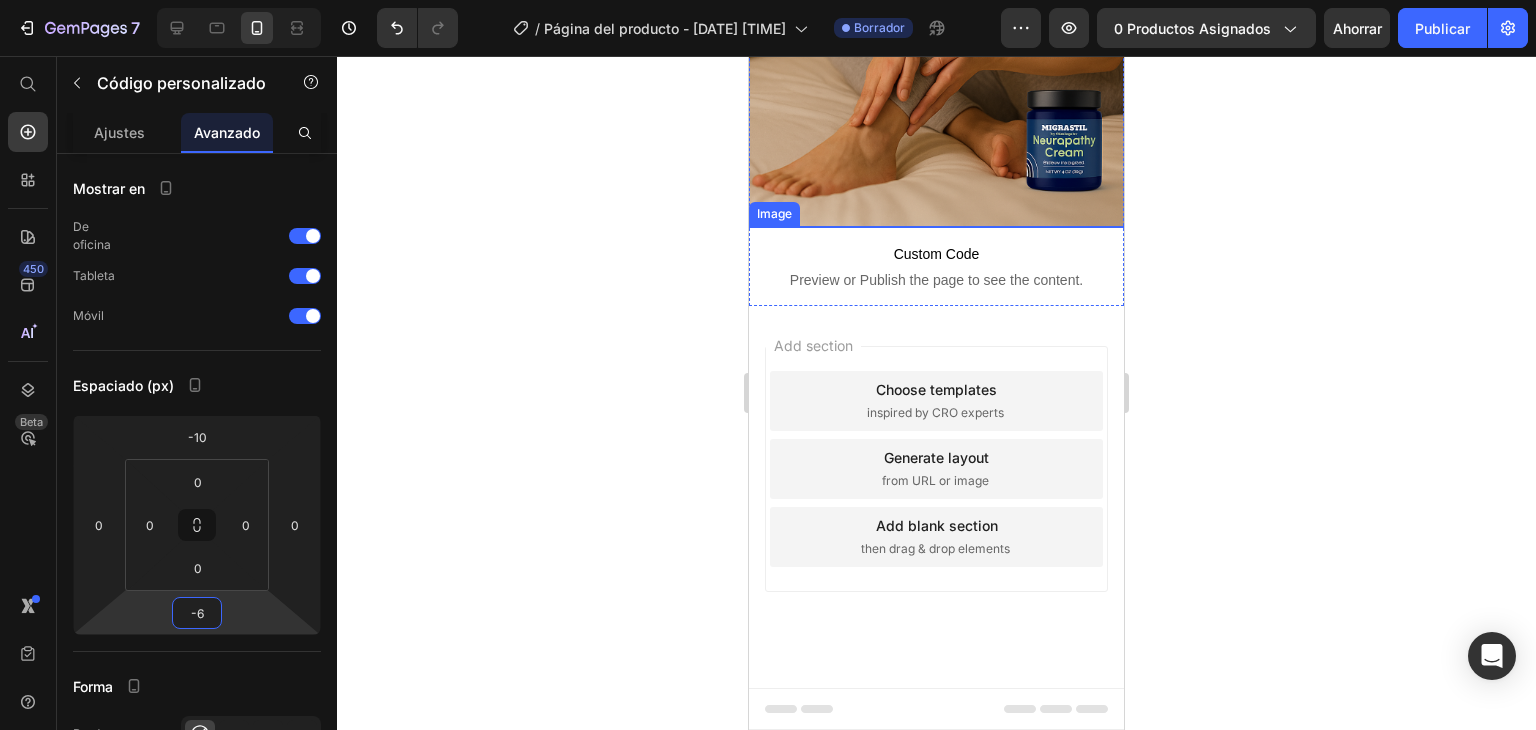 scroll, scrollTop: 2400, scrollLeft: 0, axis: vertical 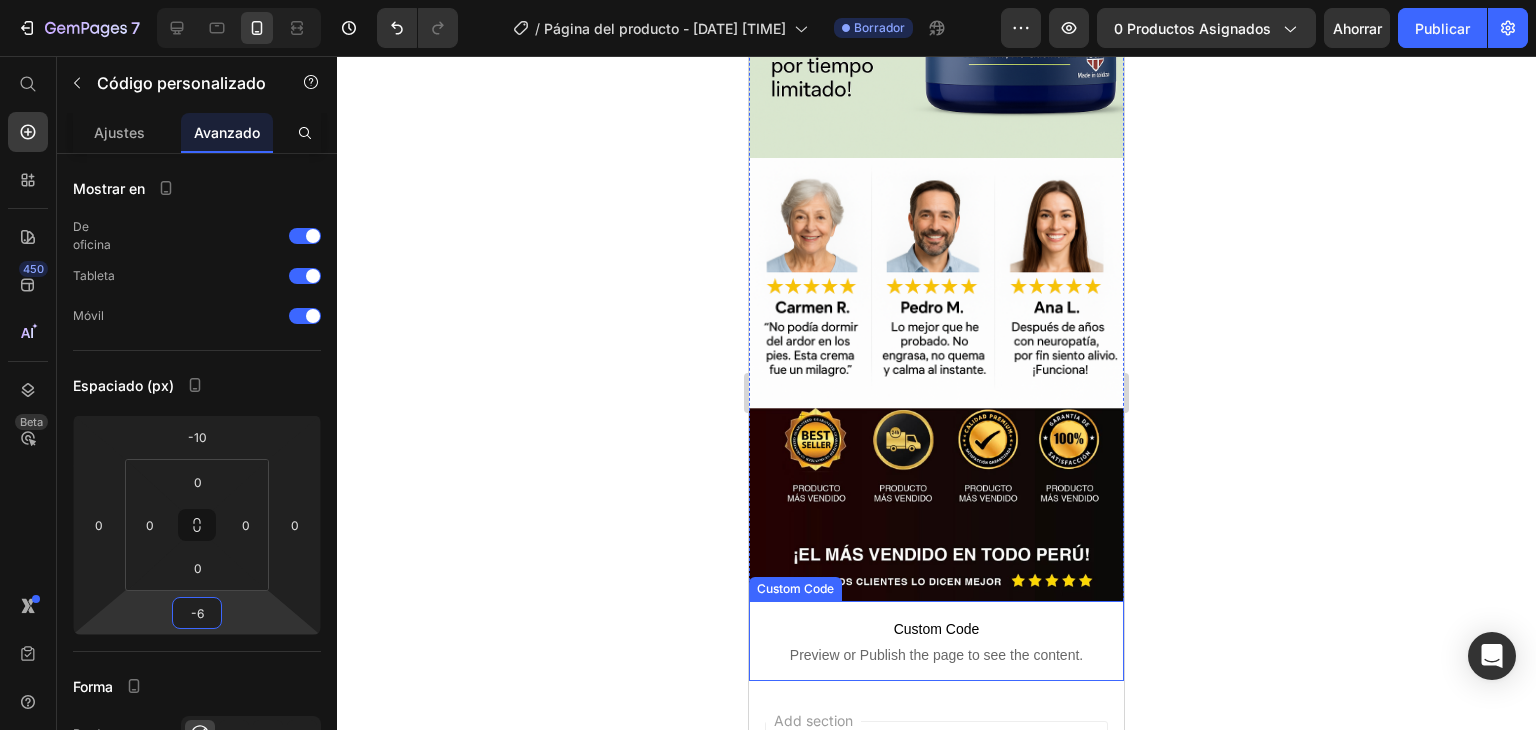 click on "Preview or Publish the page to see the content." at bounding box center (936, 655) 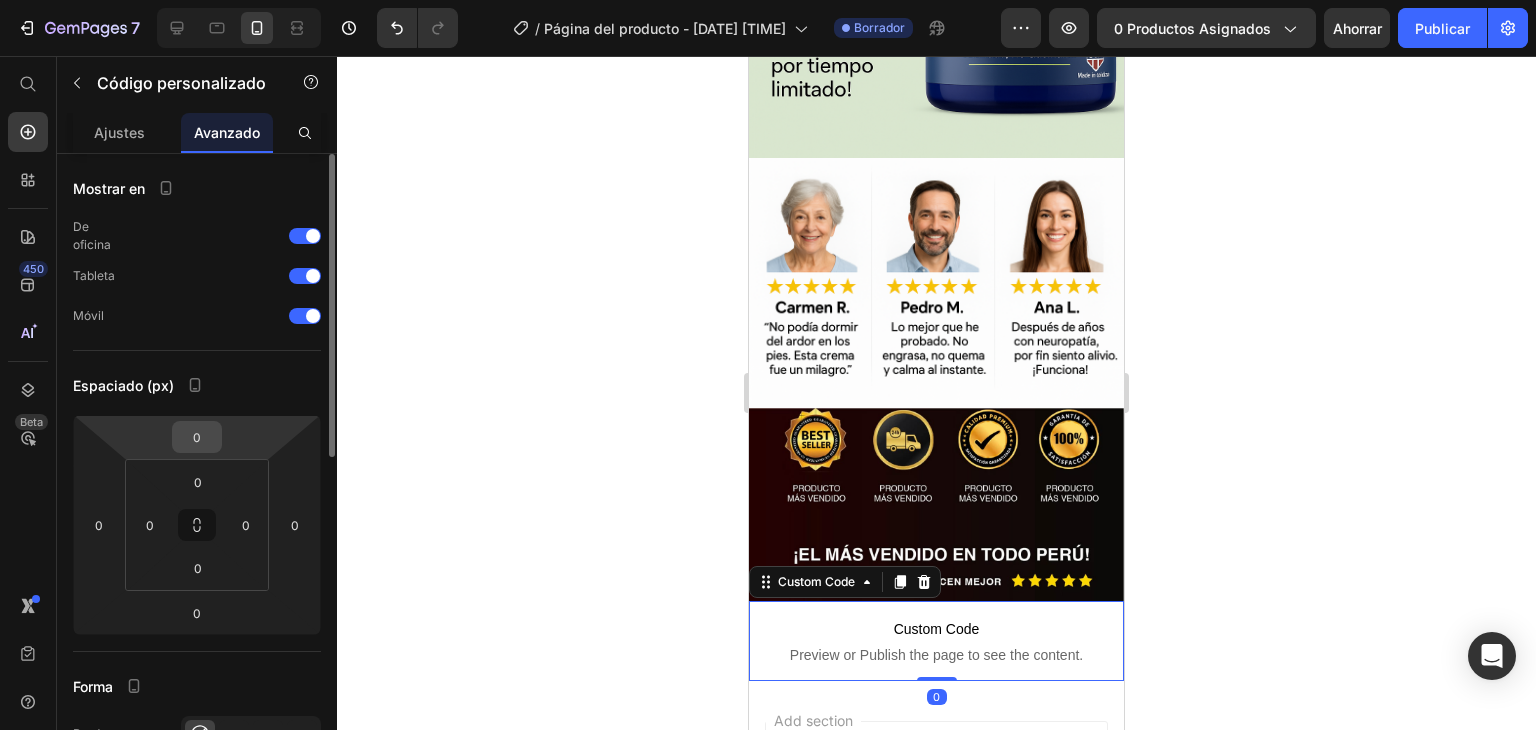 click on "0" at bounding box center (197, 437) 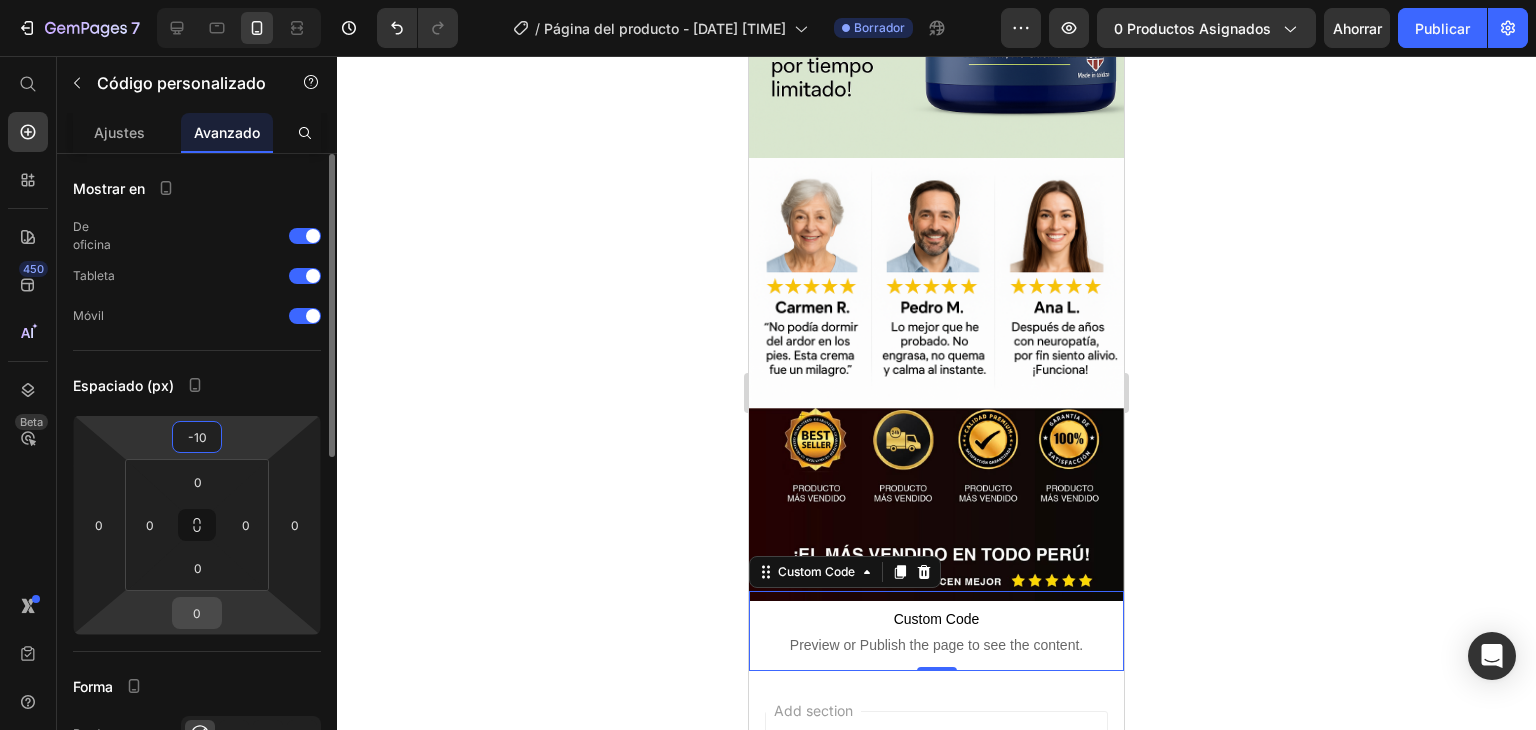 type on "-10" 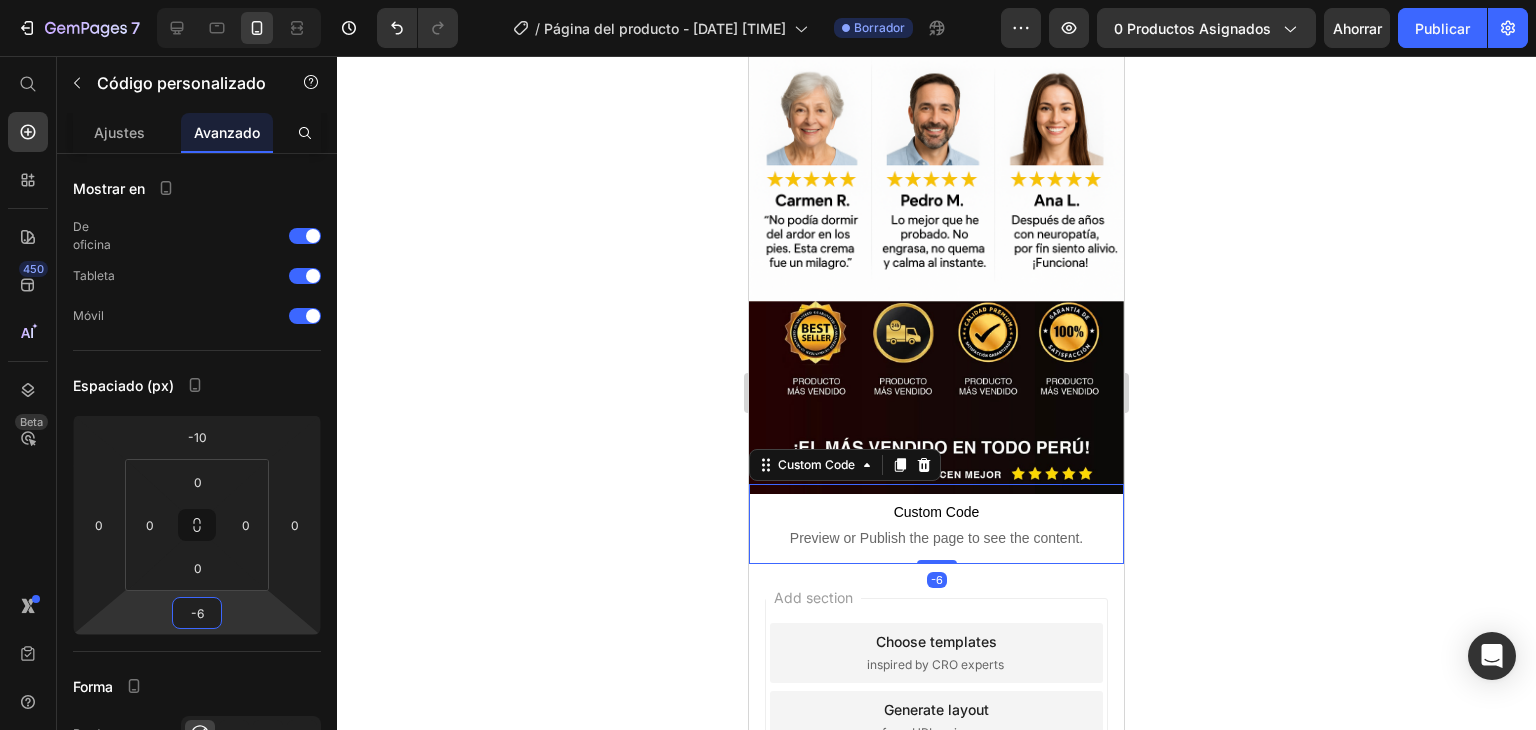 scroll, scrollTop: 2512, scrollLeft: 0, axis: vertical 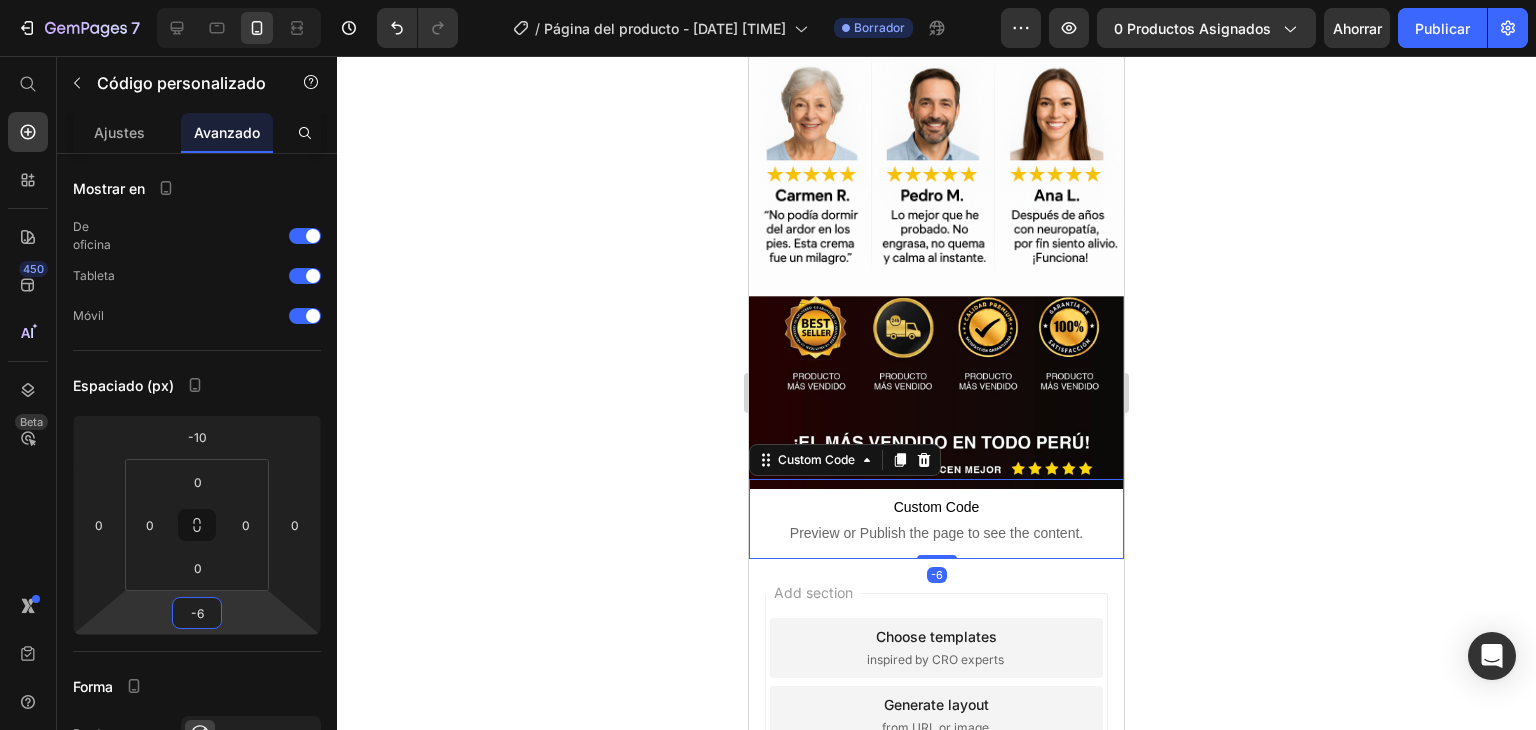 type on "-6" 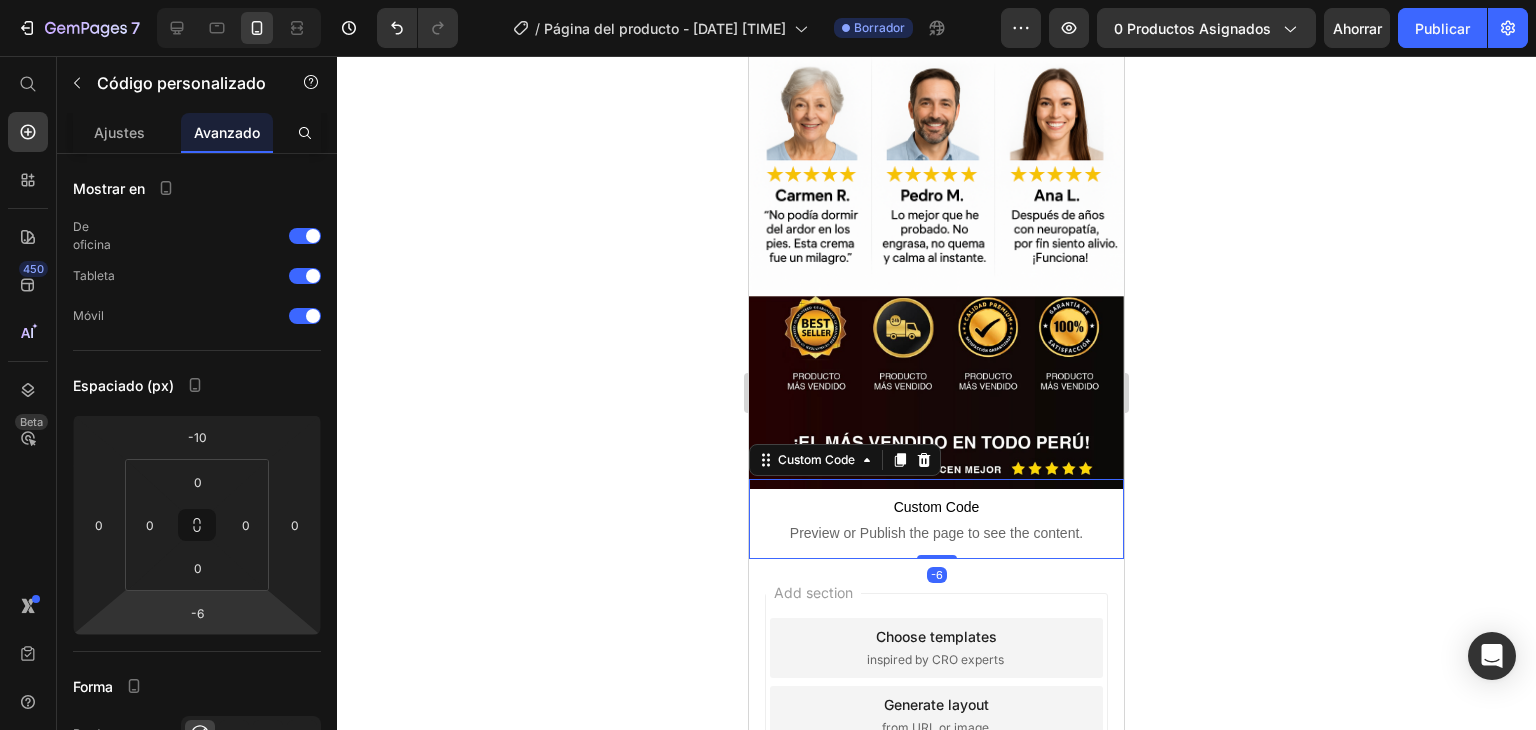 click 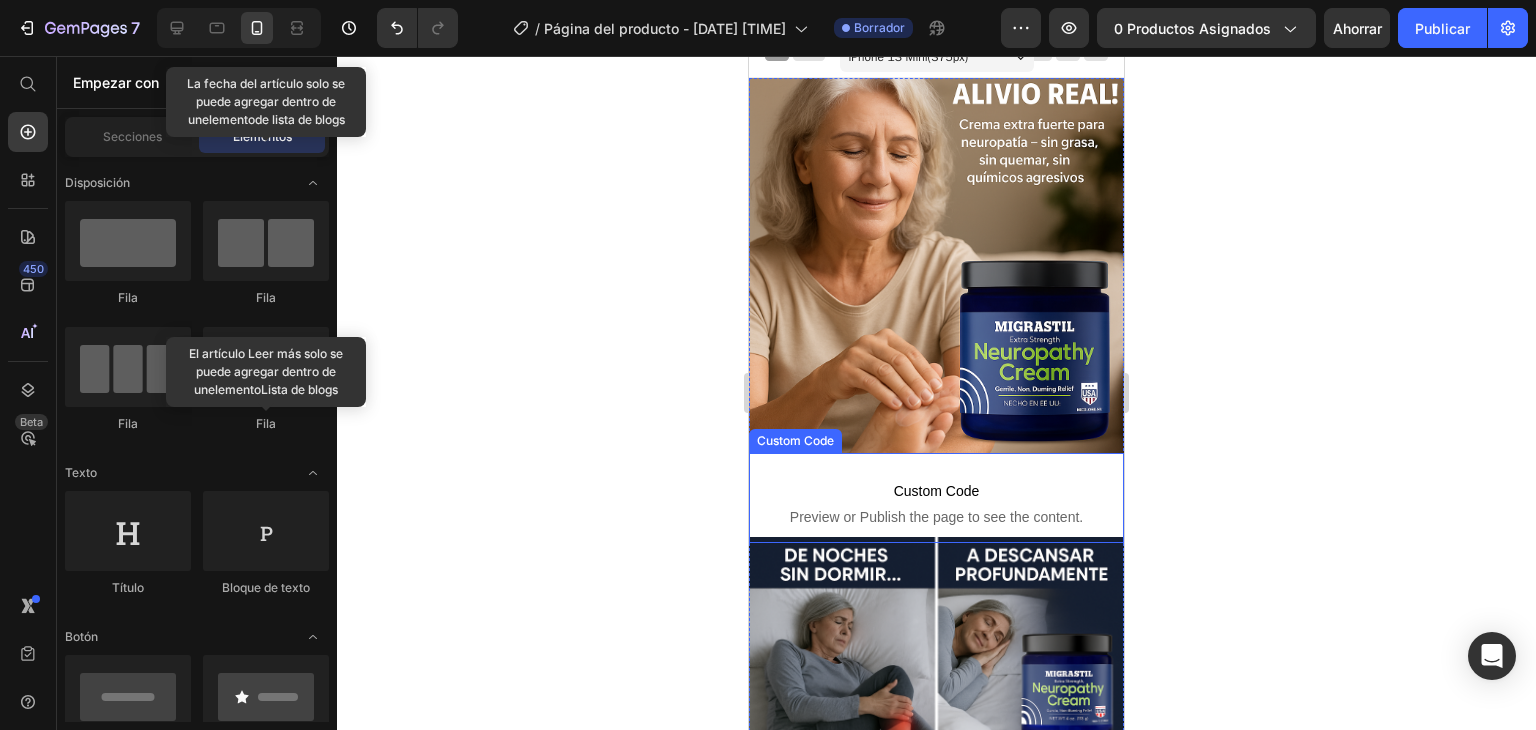 scroll, scrollTop: 12, scrollLeft: 0, axis: vertical 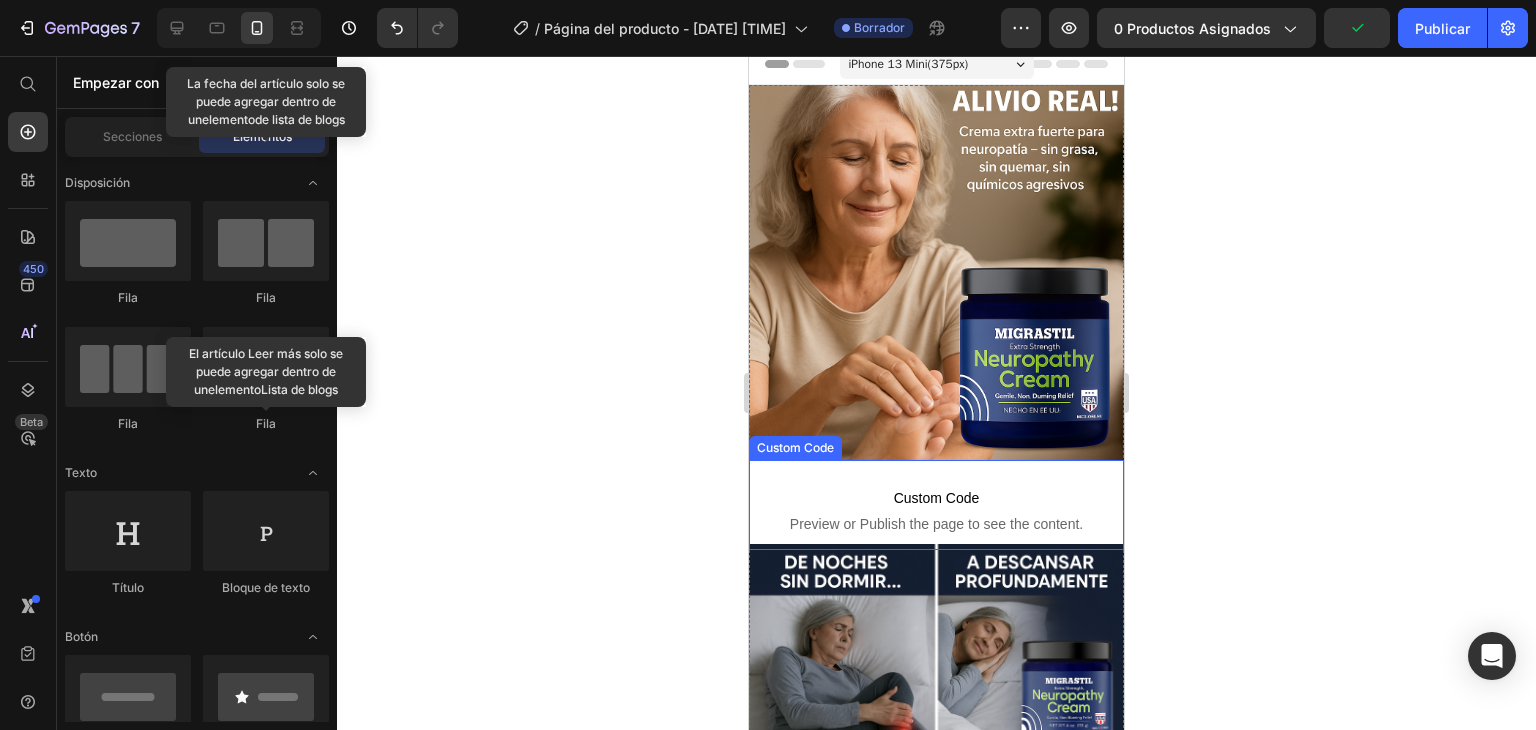 click on "Custom Code" at bounding box center [936, 498] 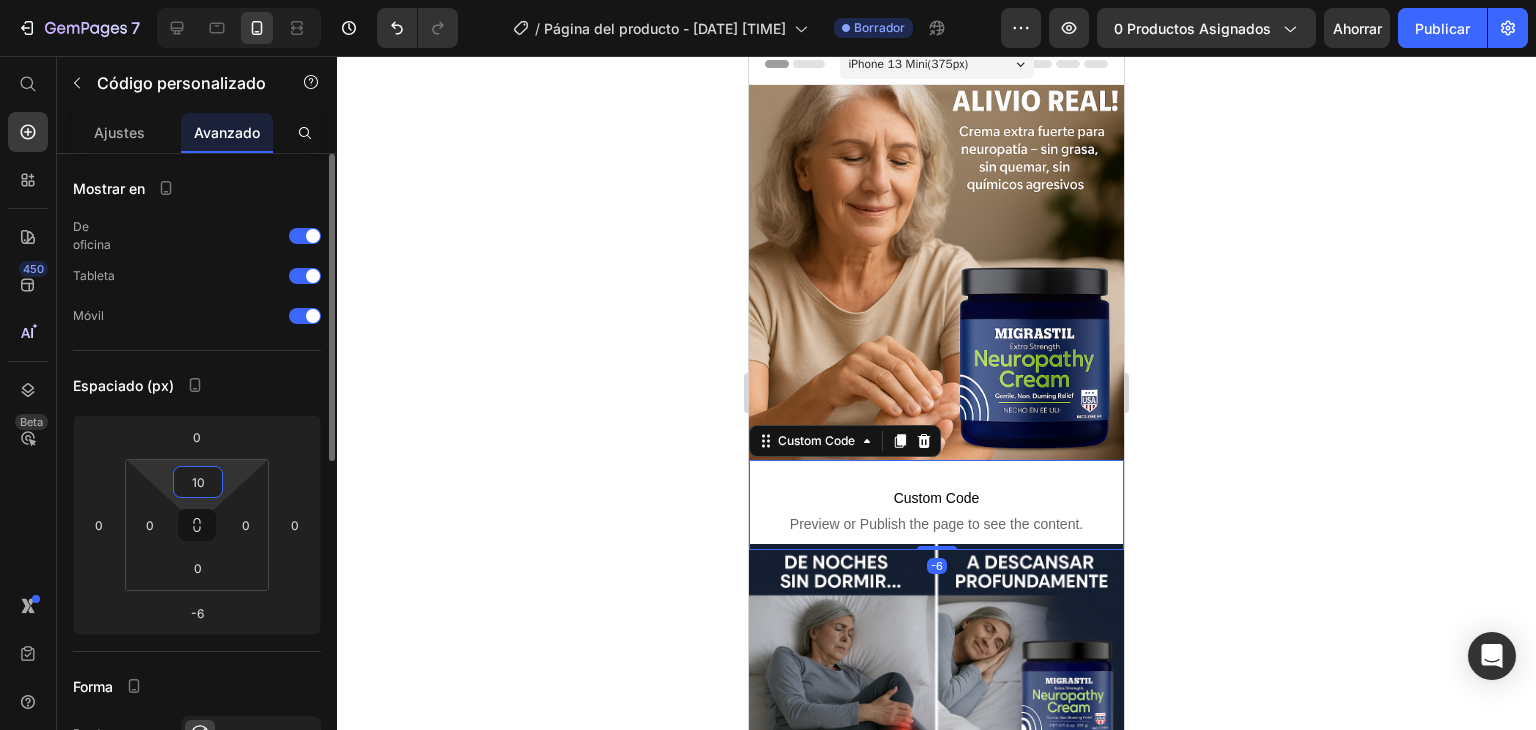 click on "10" at bounding box center [198, 482] 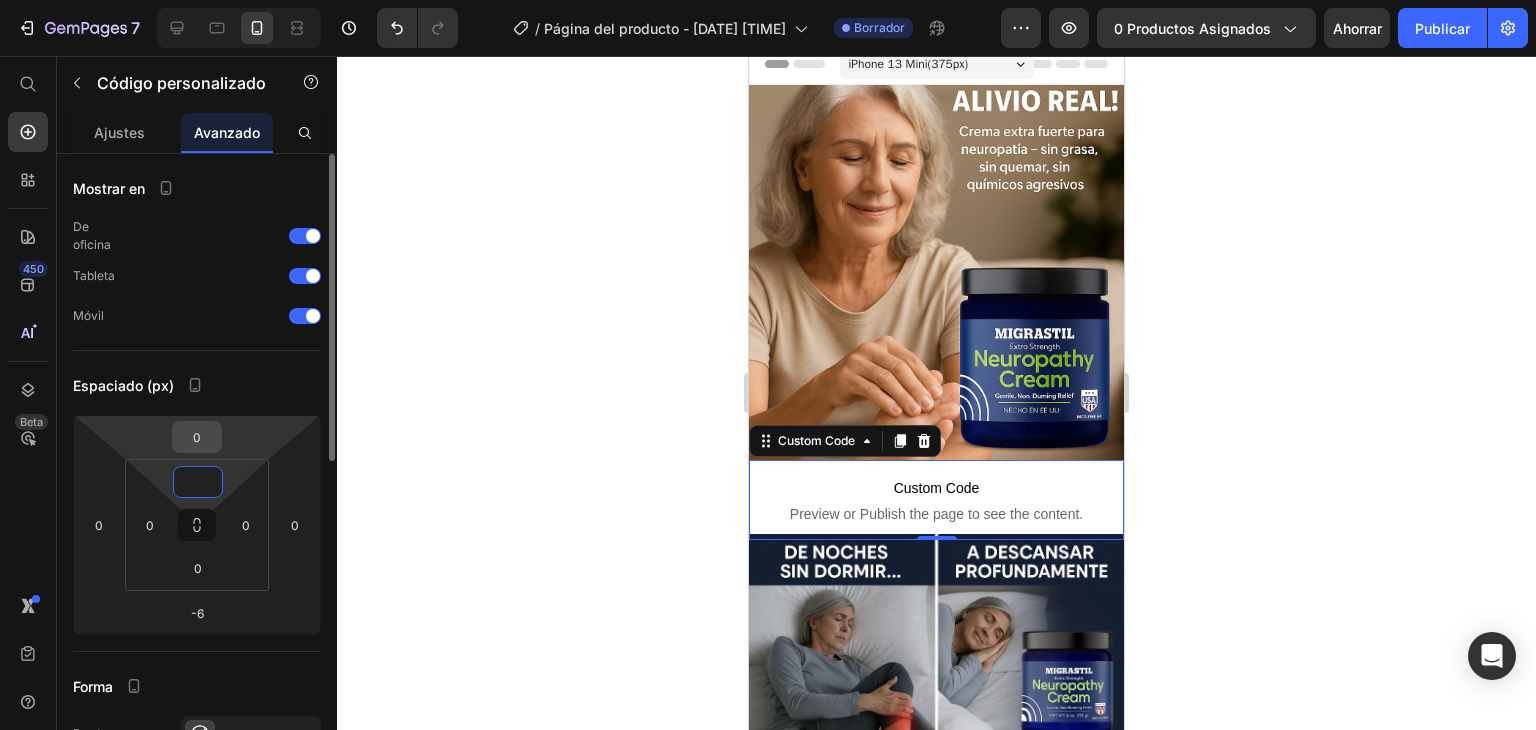 type on "0" 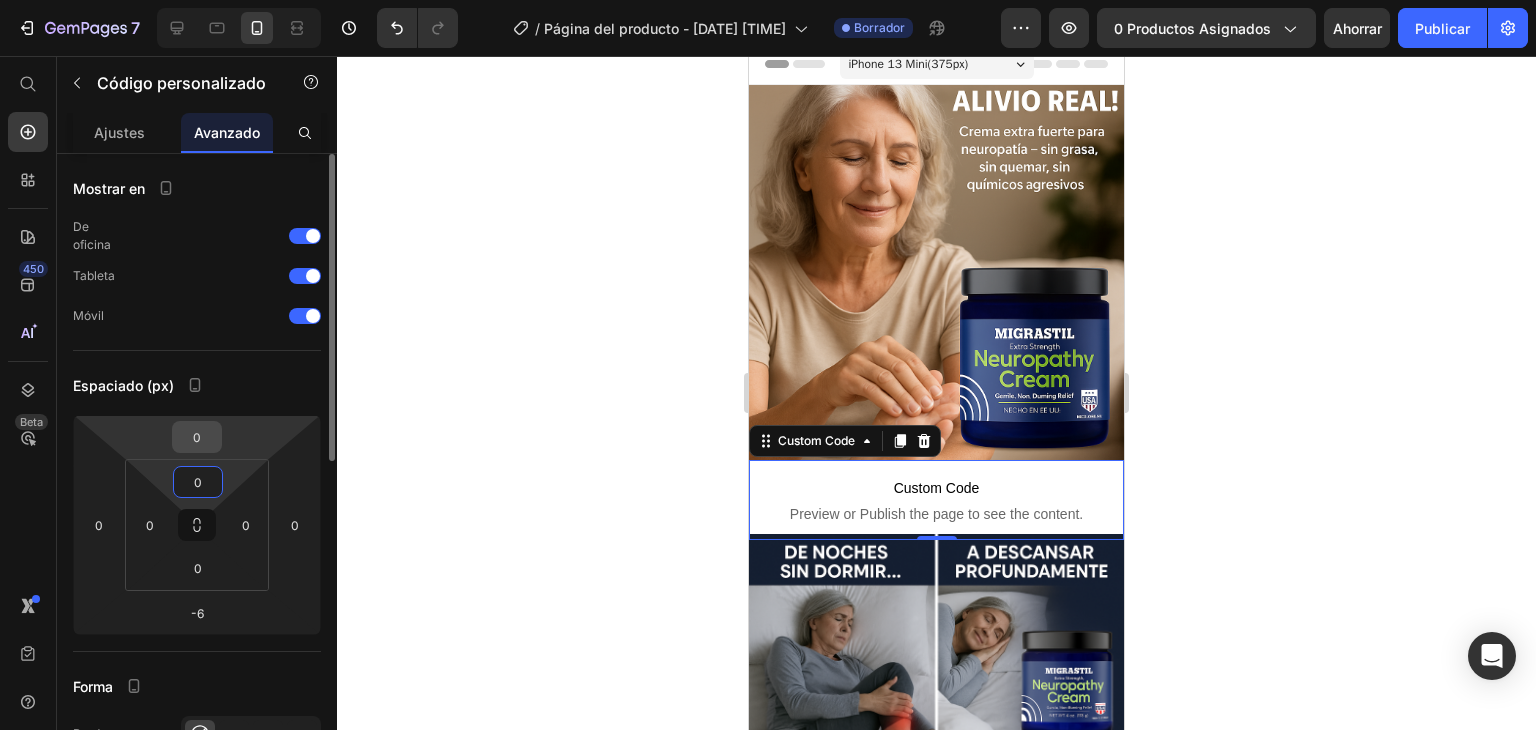 click on "0" at bounding box center [197, 437] 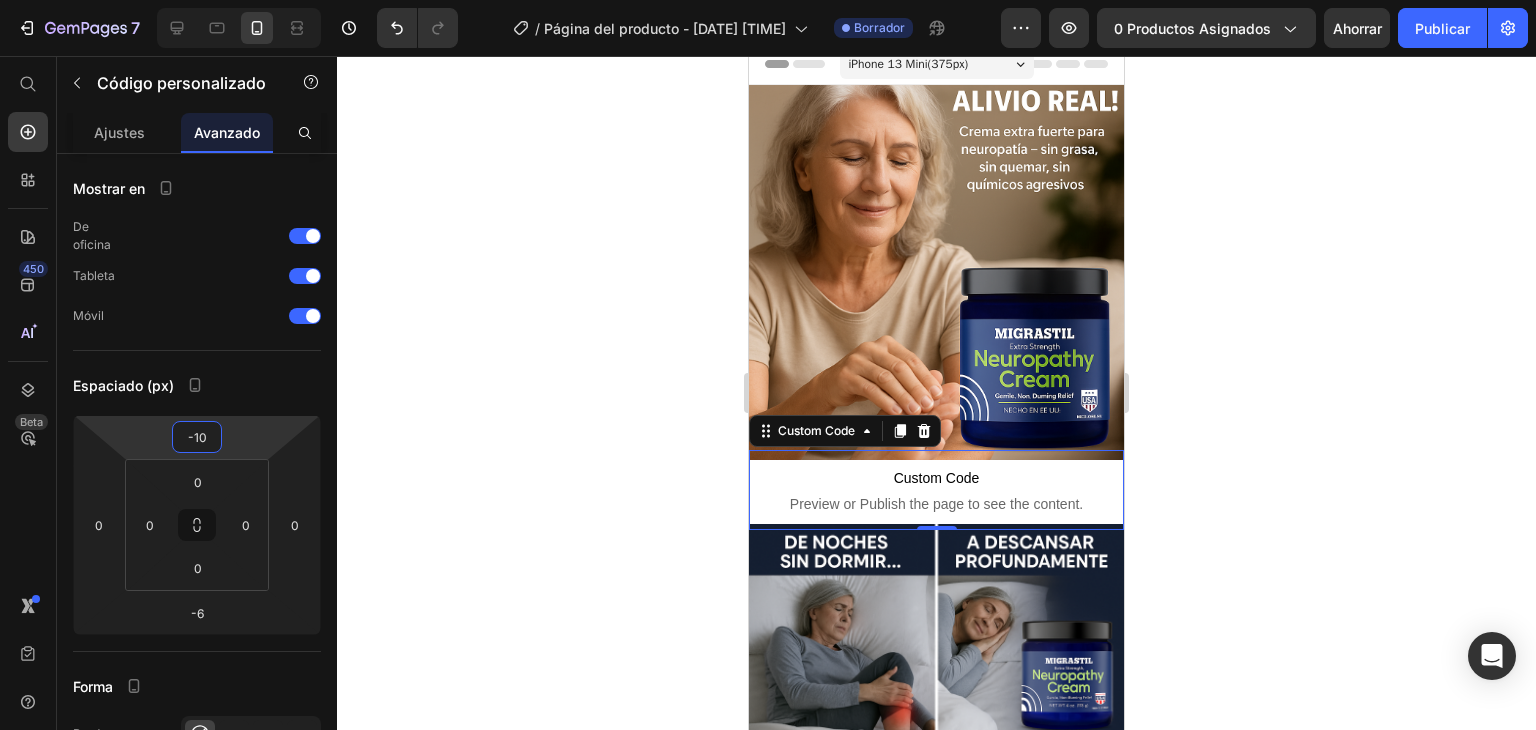 type on "-10" 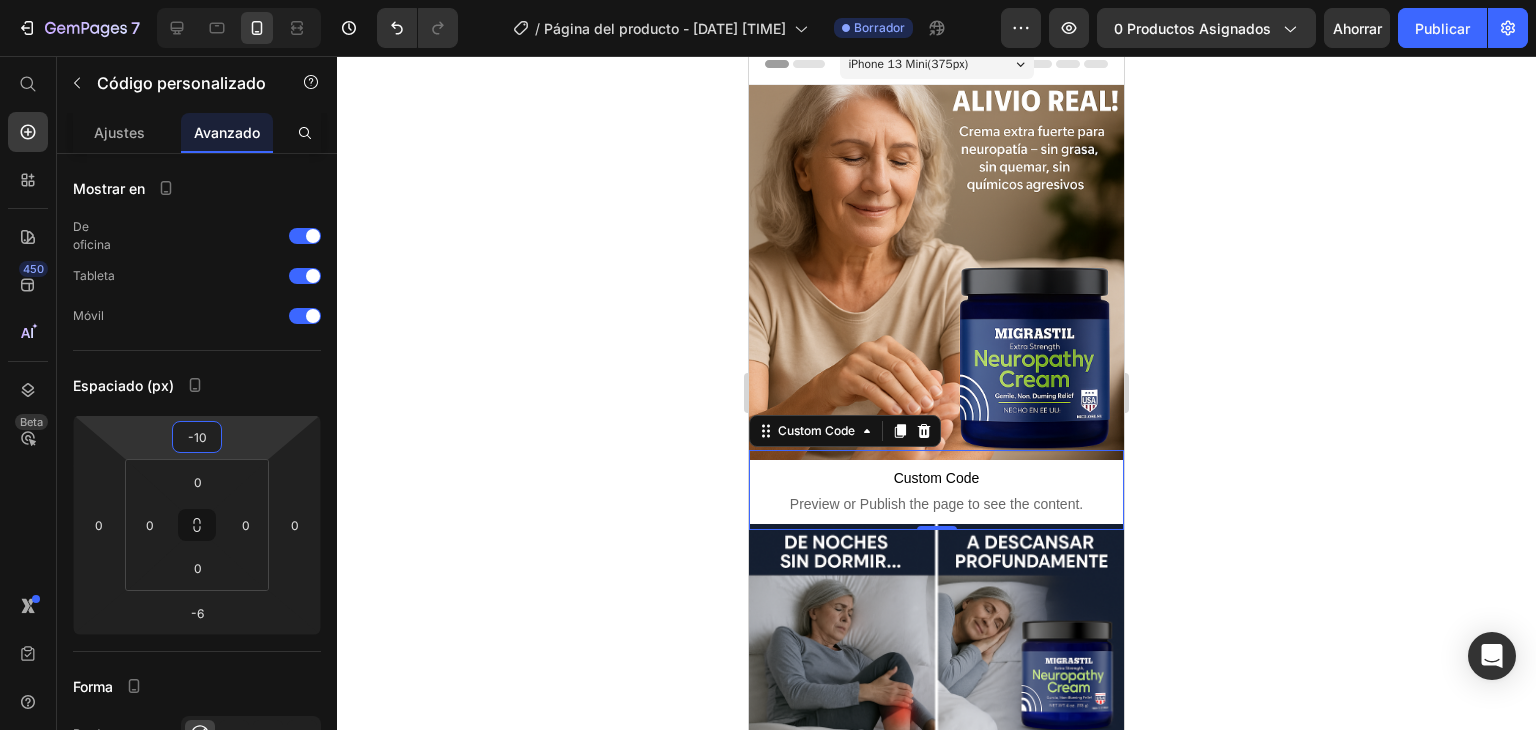 click 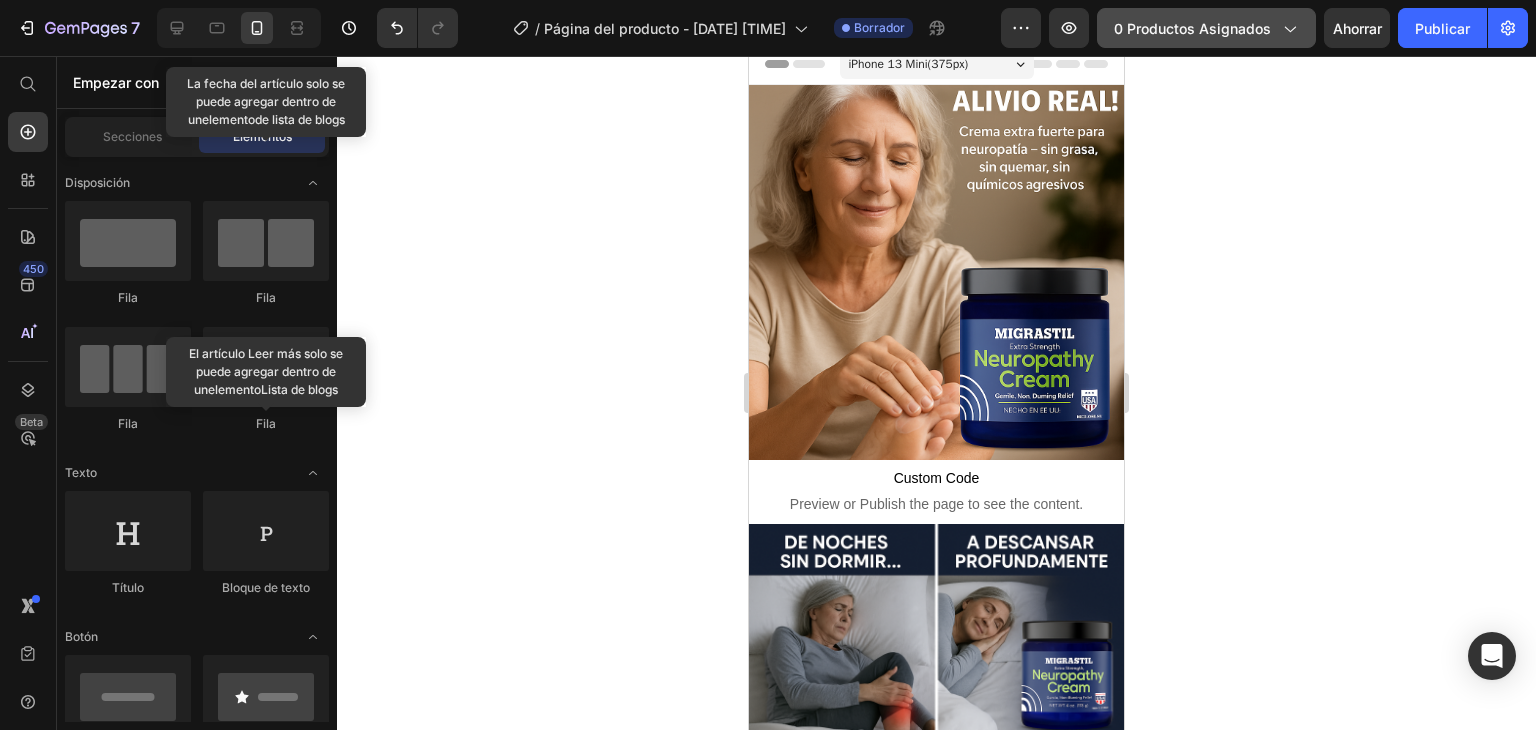 click on "0 productos asignados" at bounding box center [1192, 28] 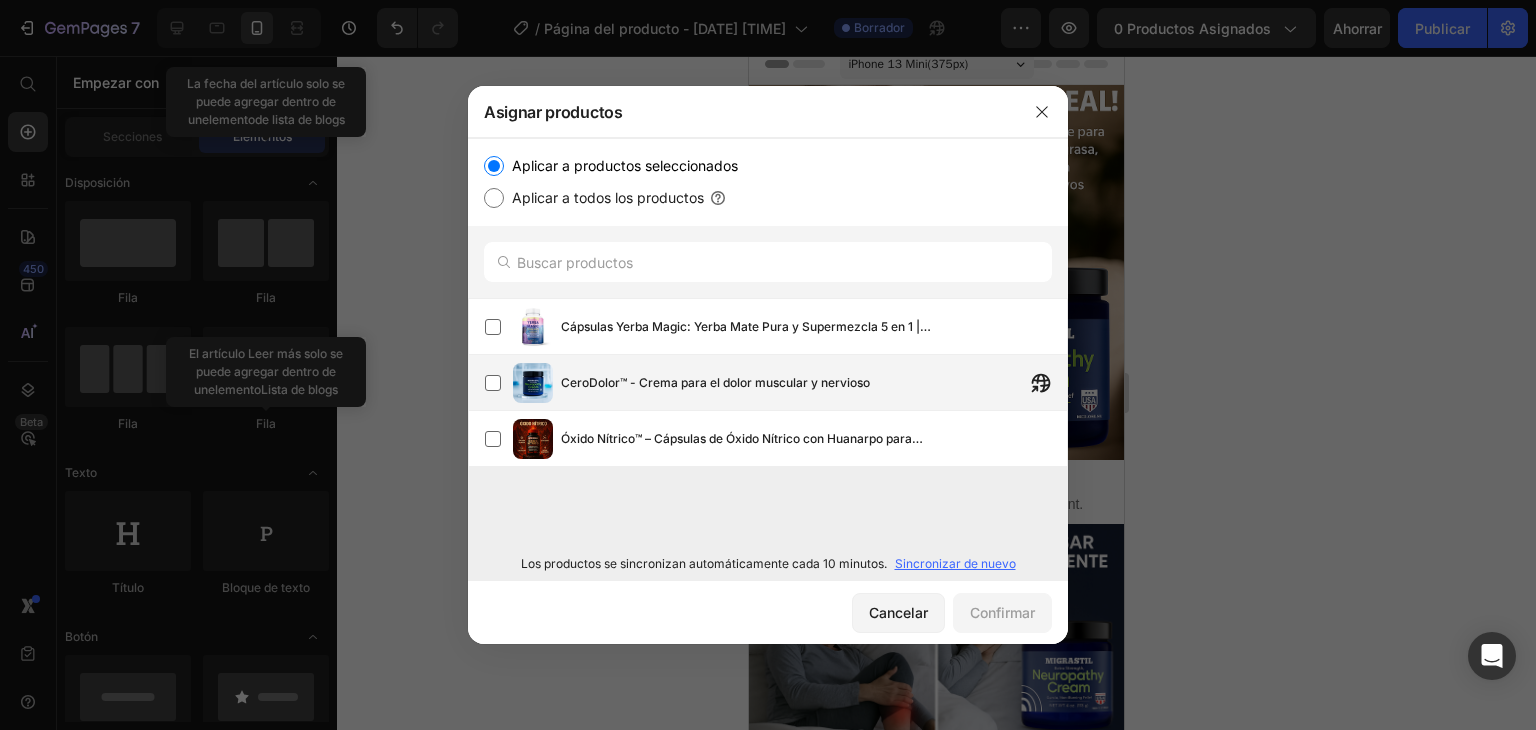 click on "CeroDolor™ - Crema para el dolor muscular y nervioso" at bounding box center [715, 382] 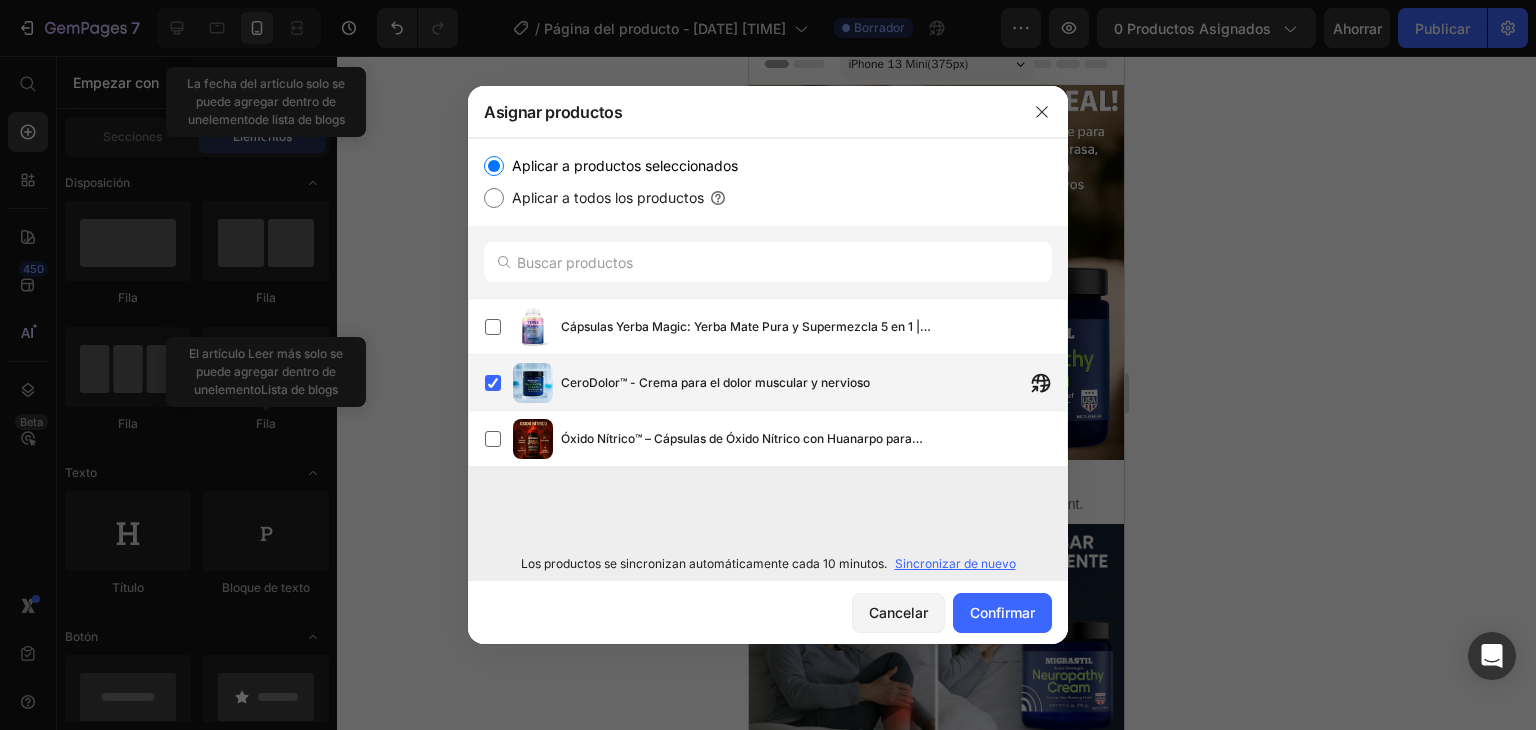 click on "CeroDolor™ - Crema para el dolor muscular y nervioso" at bounding box center (814, 383) 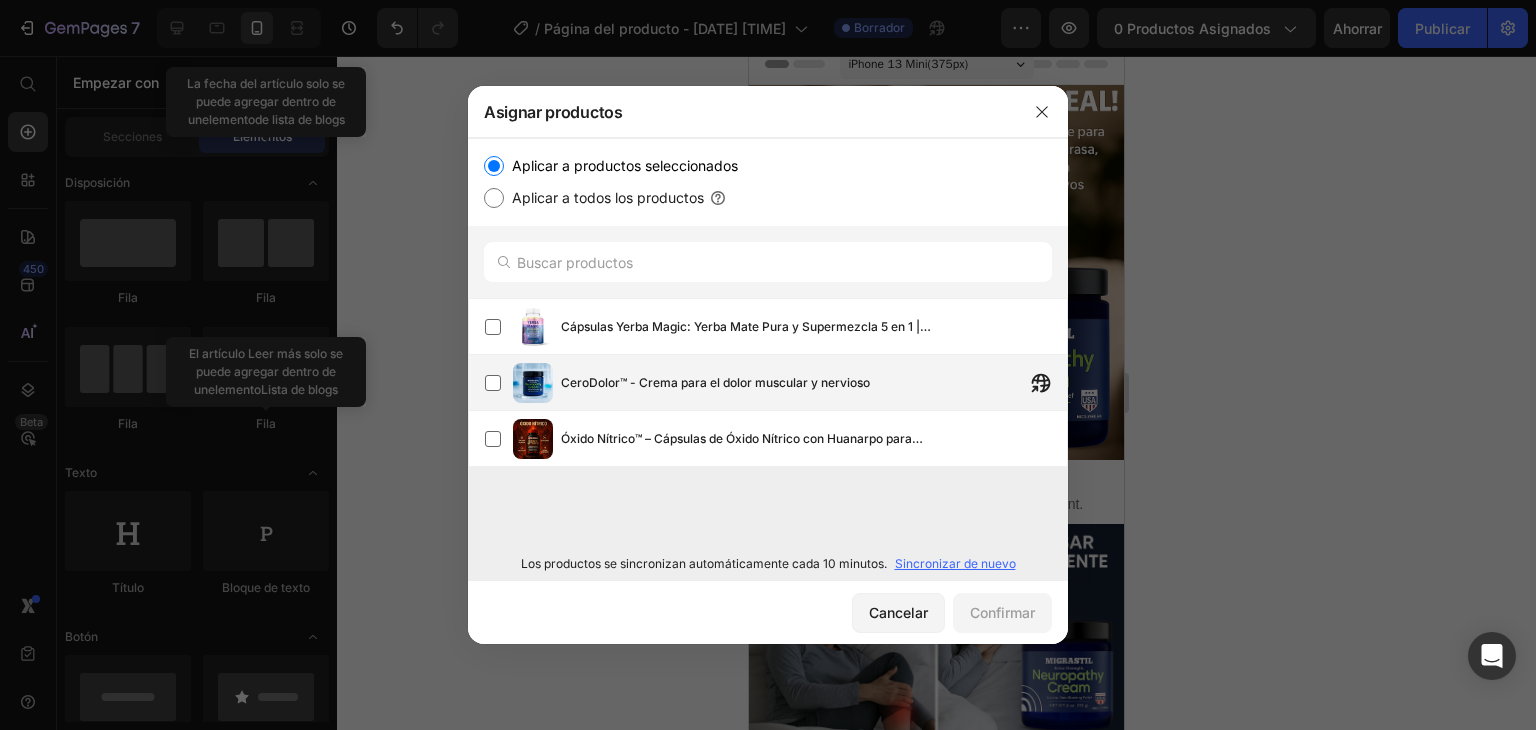 click on "CeroDolor™ - Crema para el dolor muscular y nervioso" at bounding box center [715, 382] 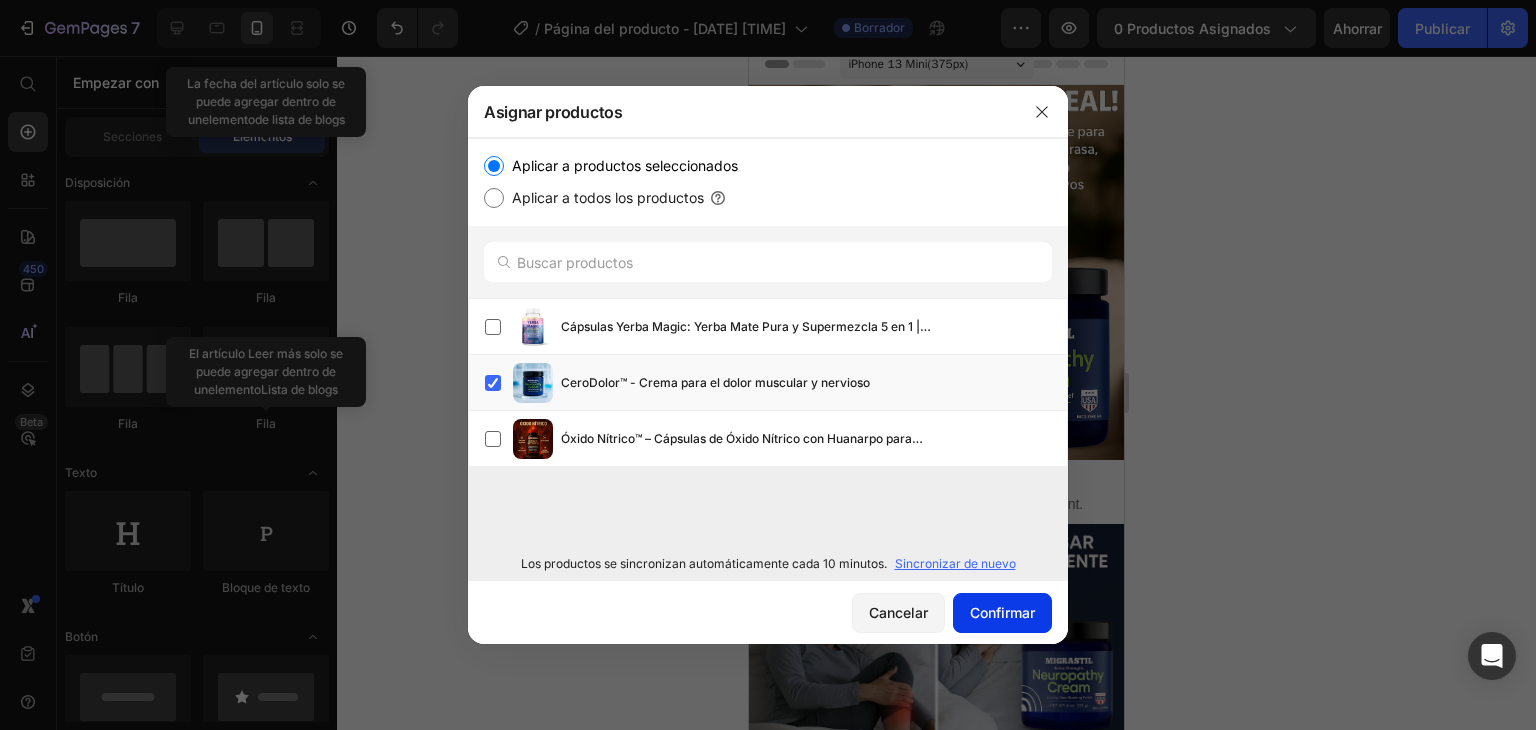 click on "Confirmar" at bounding box center [1002, 612] 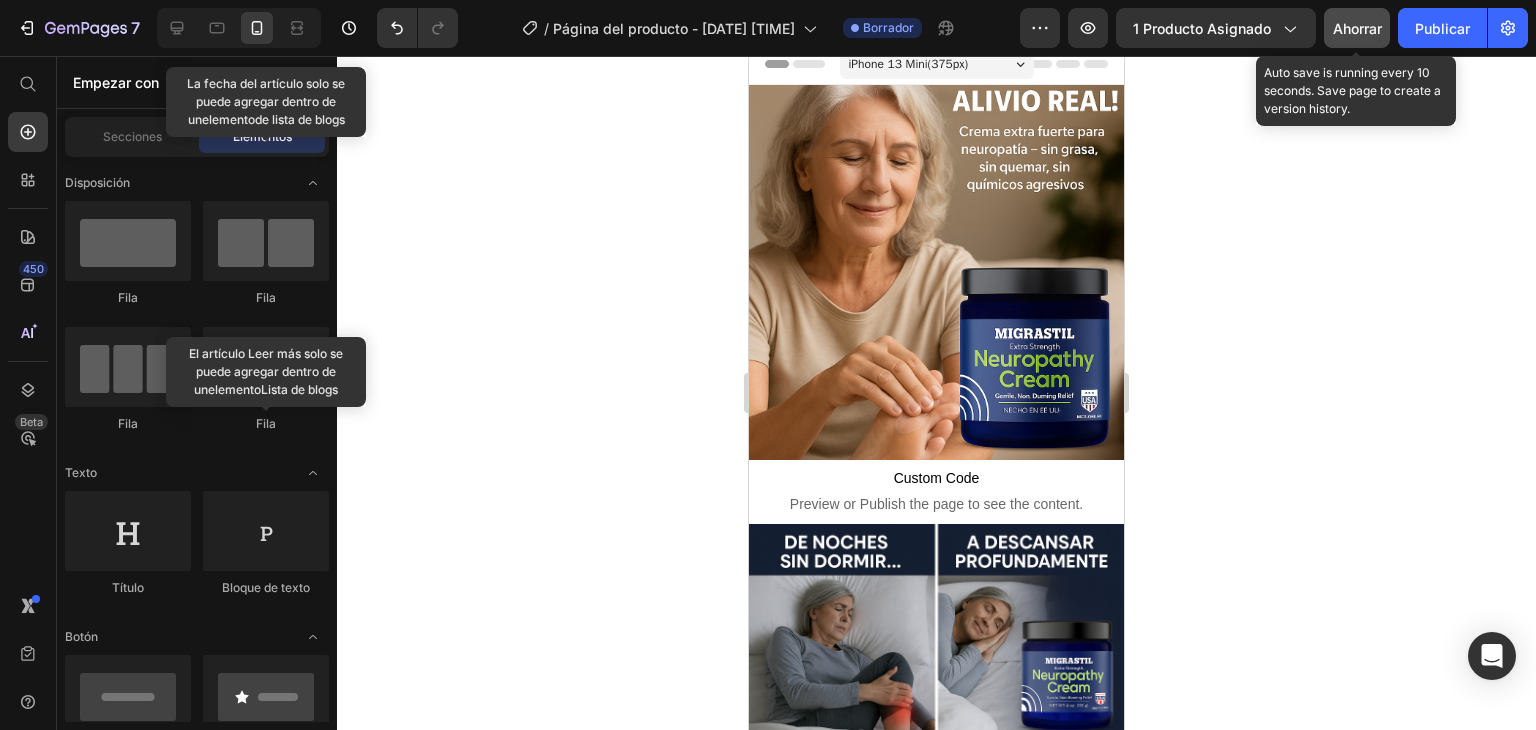 click on "Ahorrar" 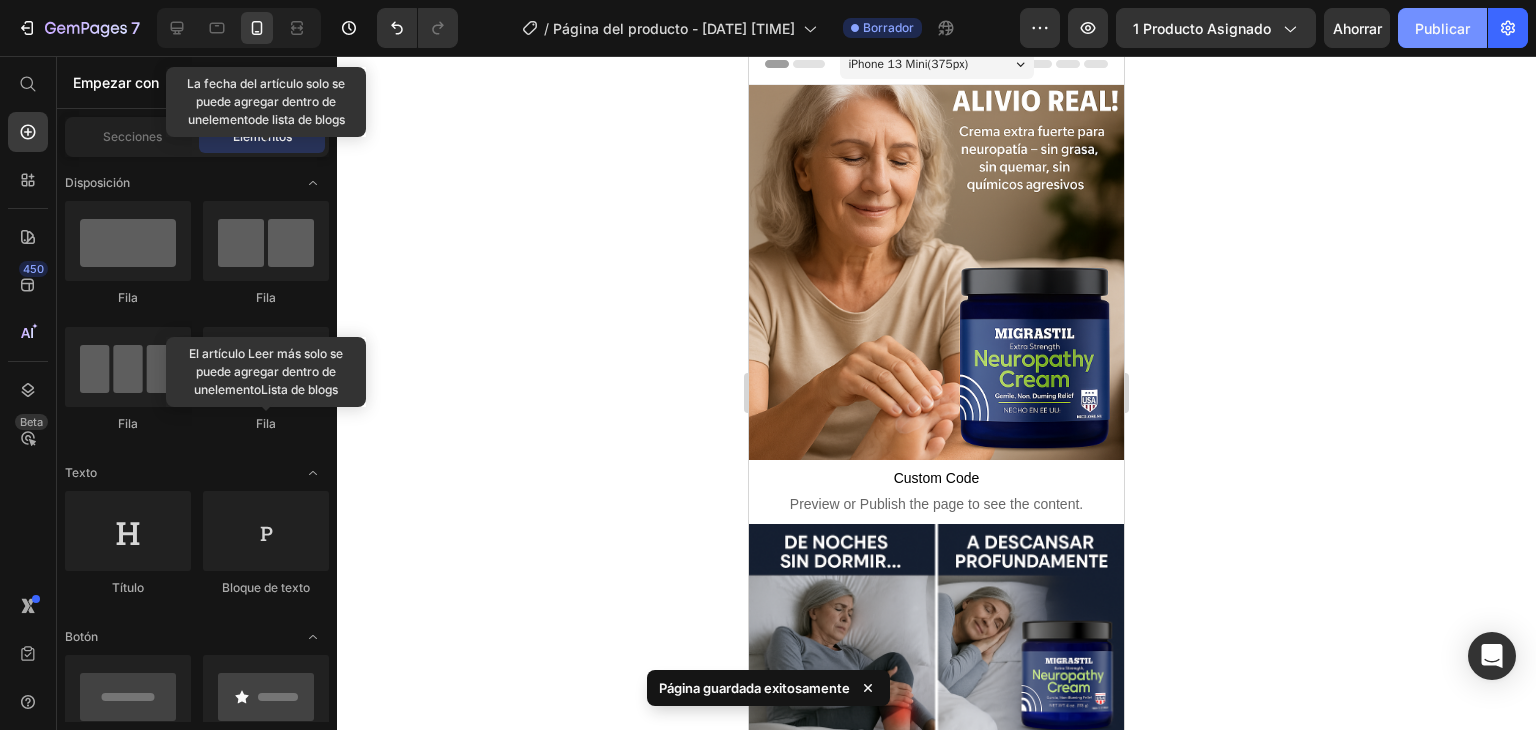 click on "Publicar" 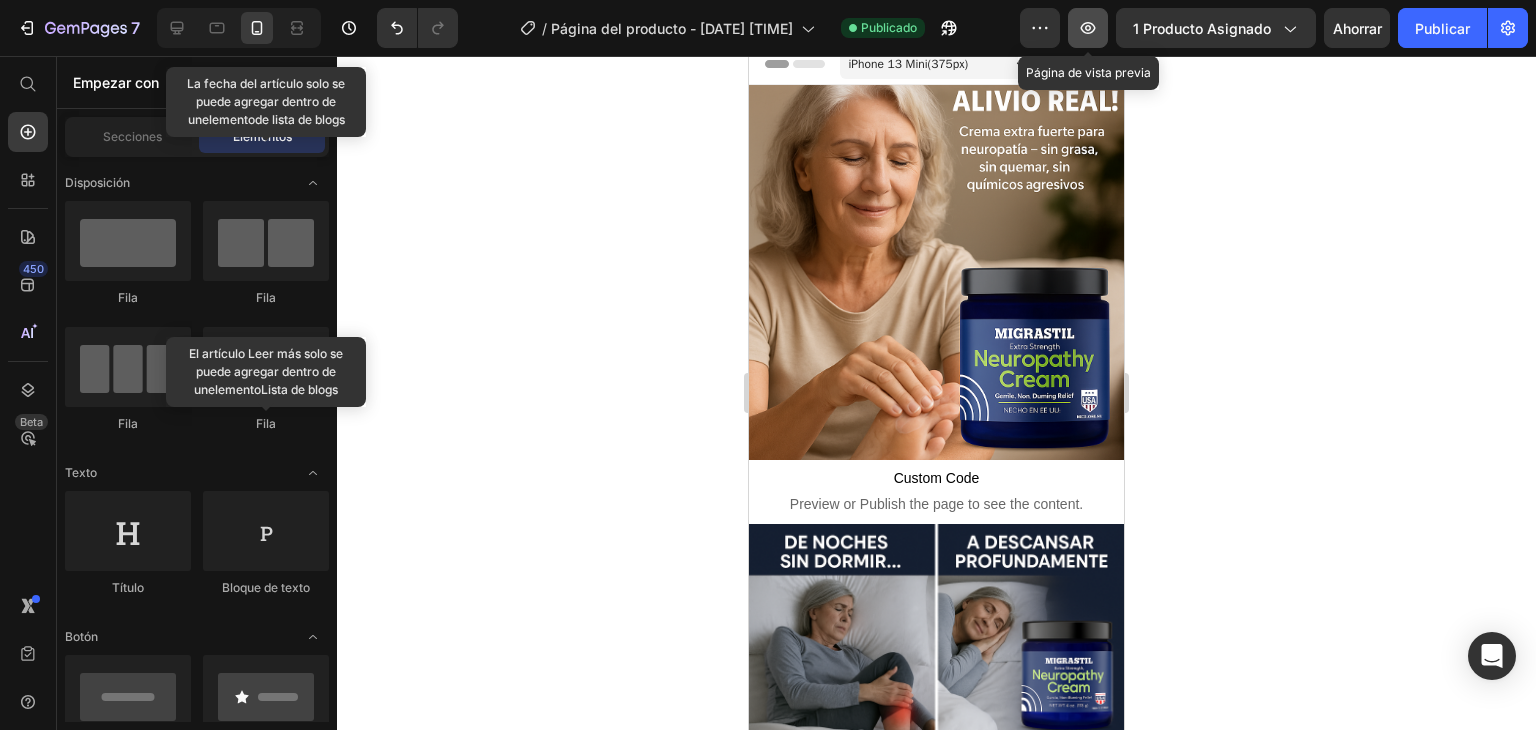 click 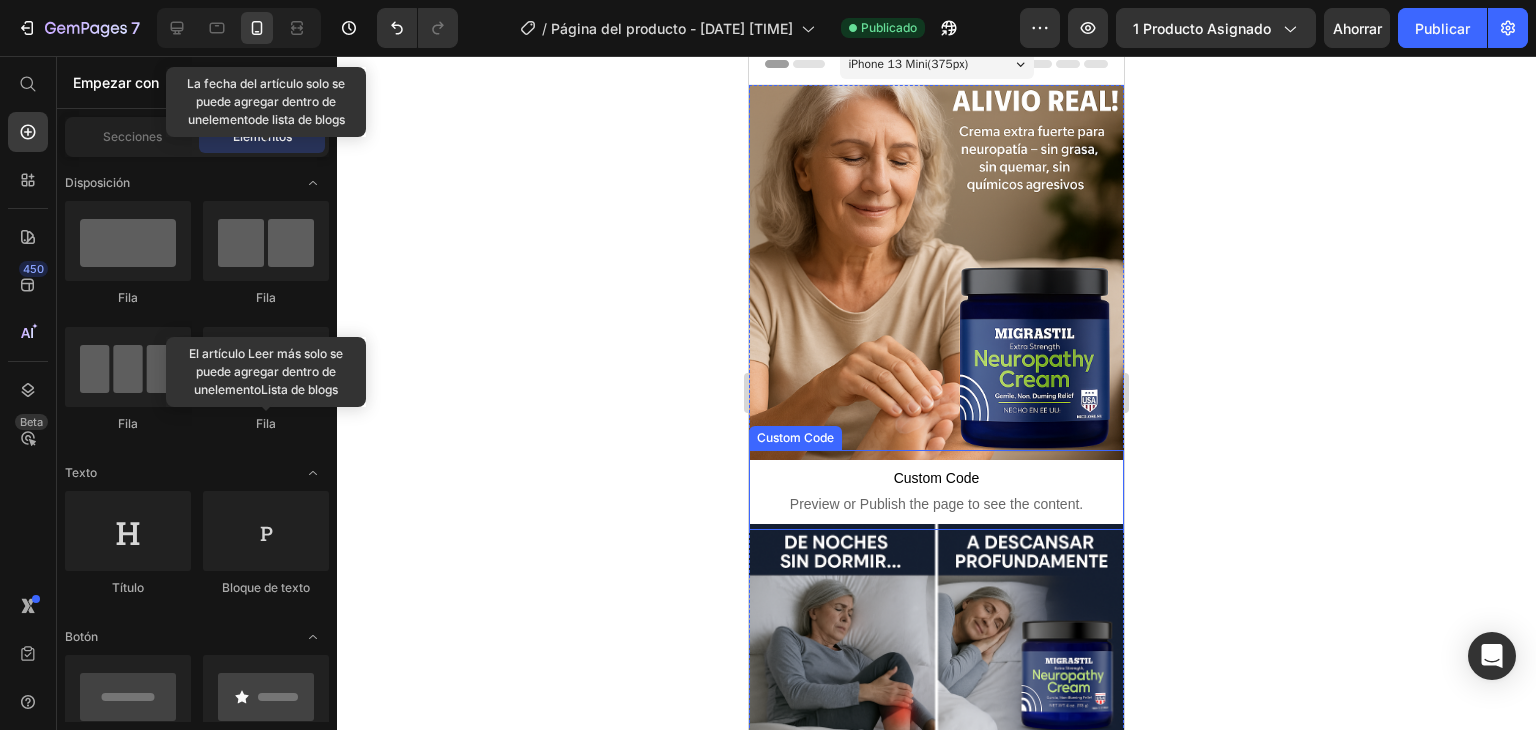 click on "Preview or Publish the page to see the content." at bounding box center [936, 504] 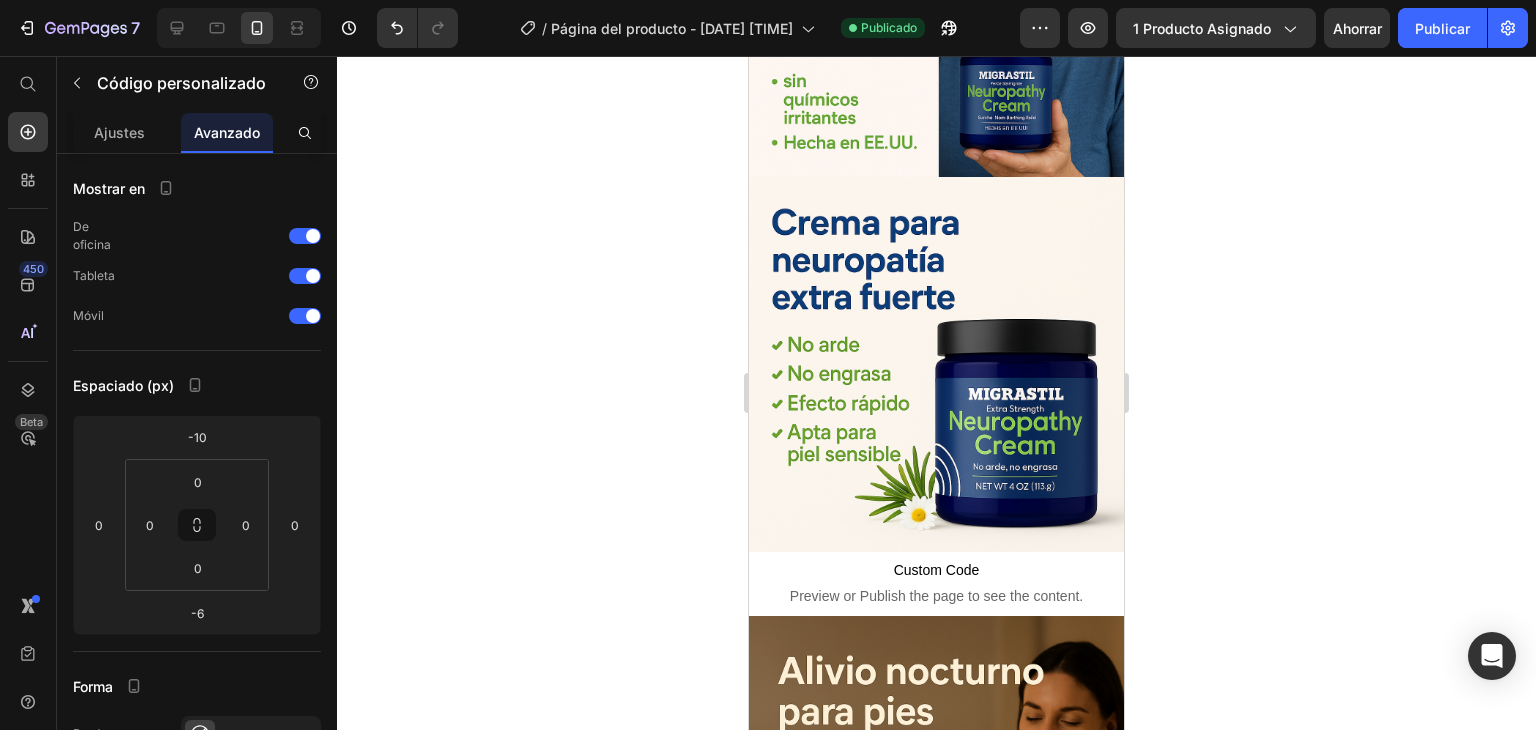 scroll, scrollTop: 1112, scrollLeft: 0, axis: vertical 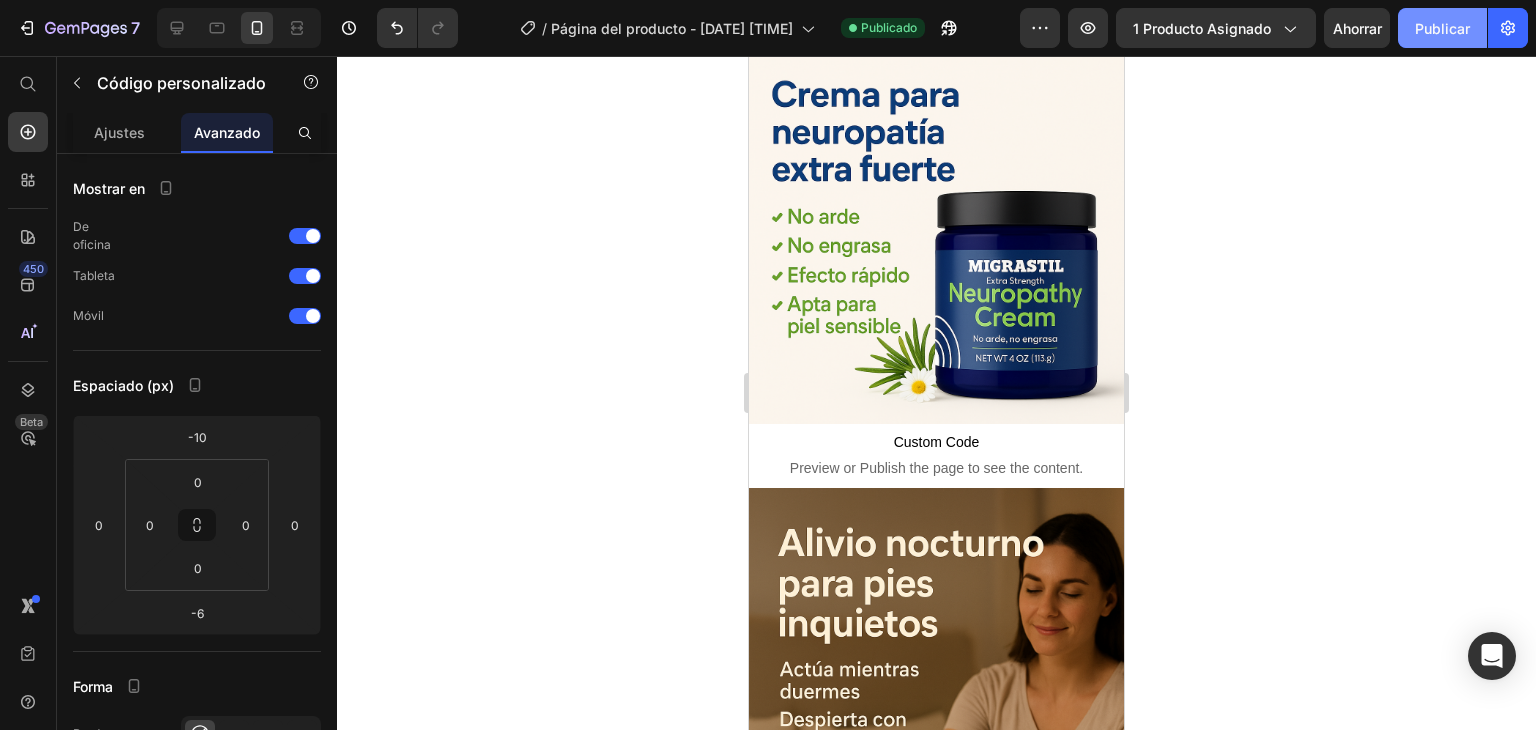 click on "Publicar" at bounding box center (1442, 28) 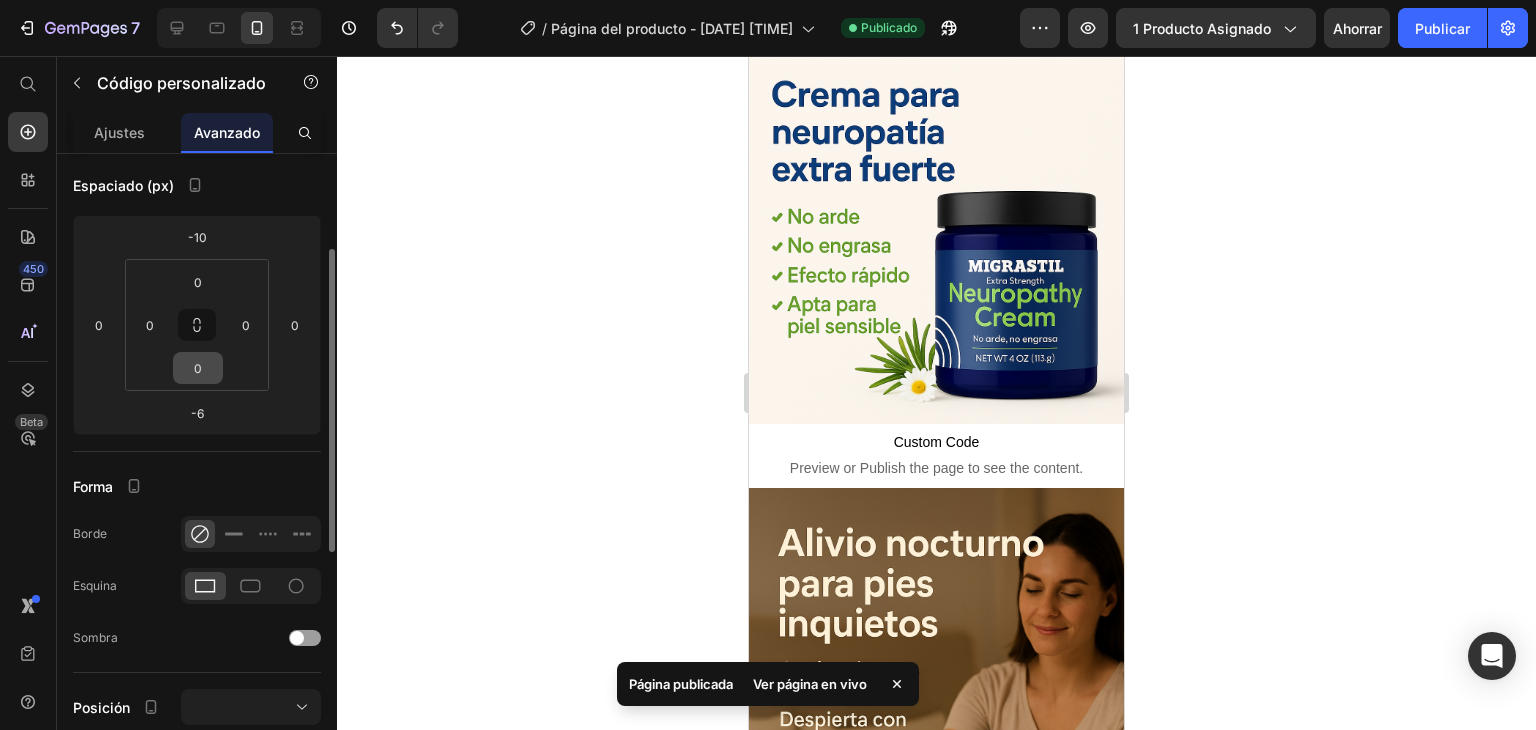 scroll, scrollTop: 300, scrollLeft: 0, axis: vertical 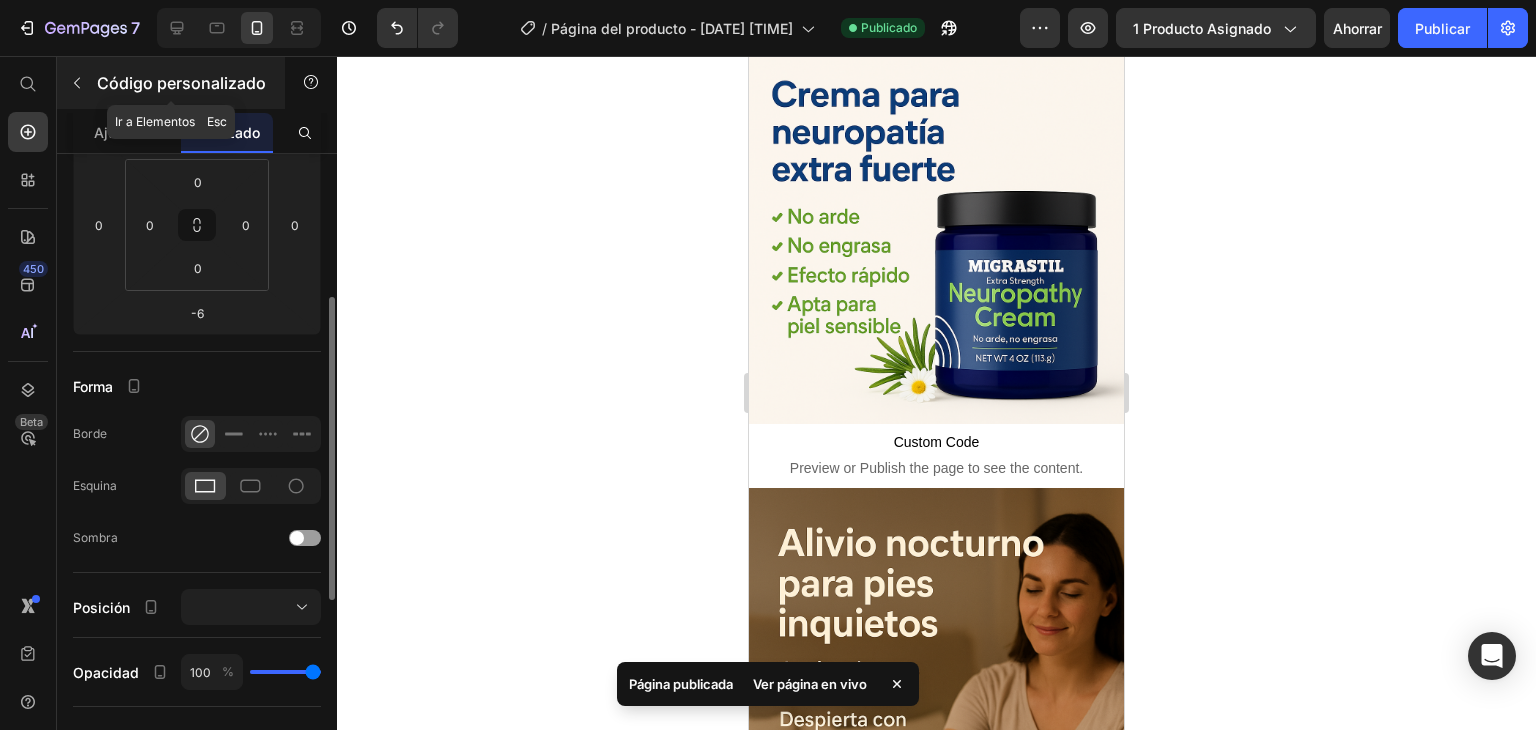 click on "Código personalizado" at bounding box center [171, 83] 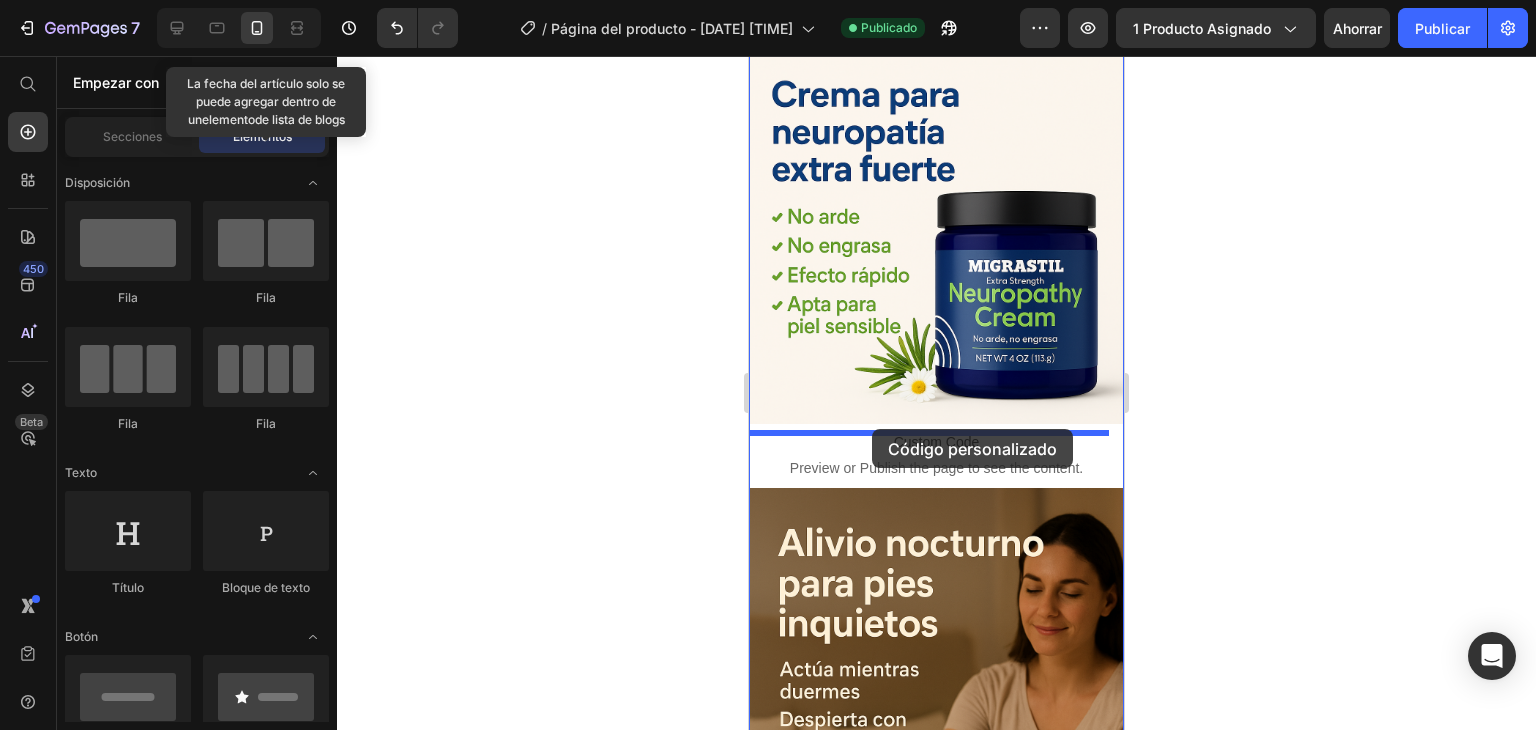 drag, startPoint x: 866, startPoint y: 673, endPoint x: 872, endPoint y: 429, distance: 244.07376 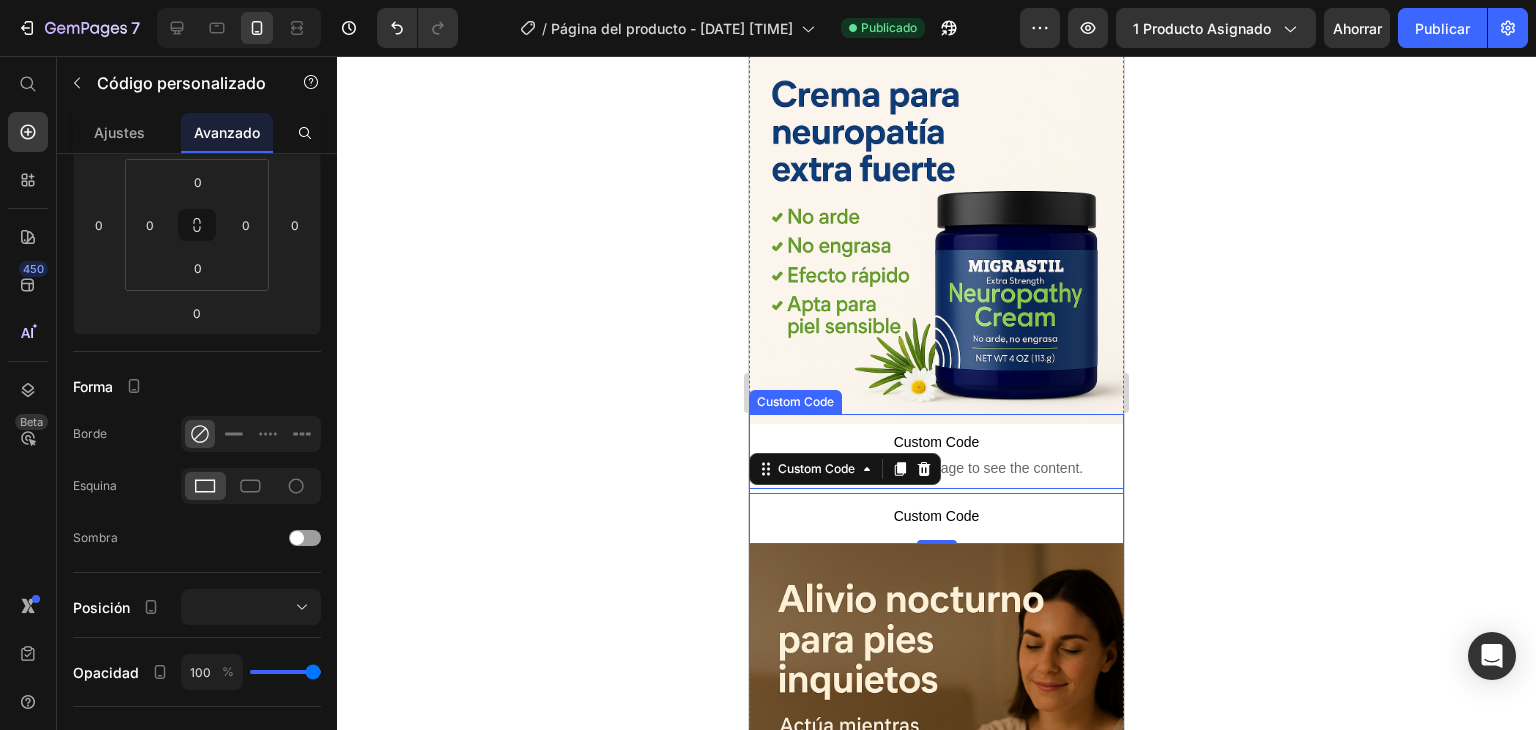 click on "Preview or Publish the page to see the content." at bounding box center (936, 468) 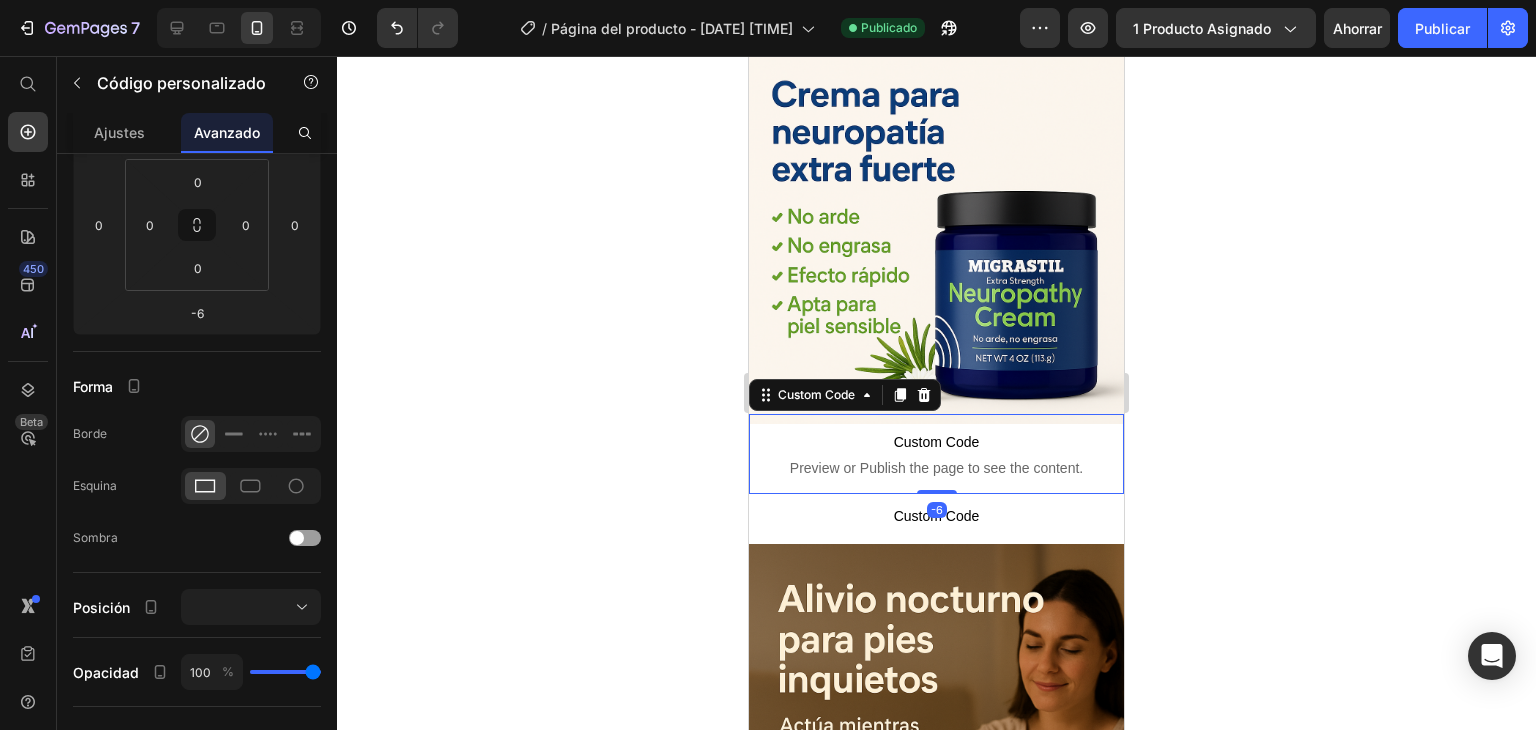 click on "Preview or Publish the page to see the content." at bounding box center [936, 468] 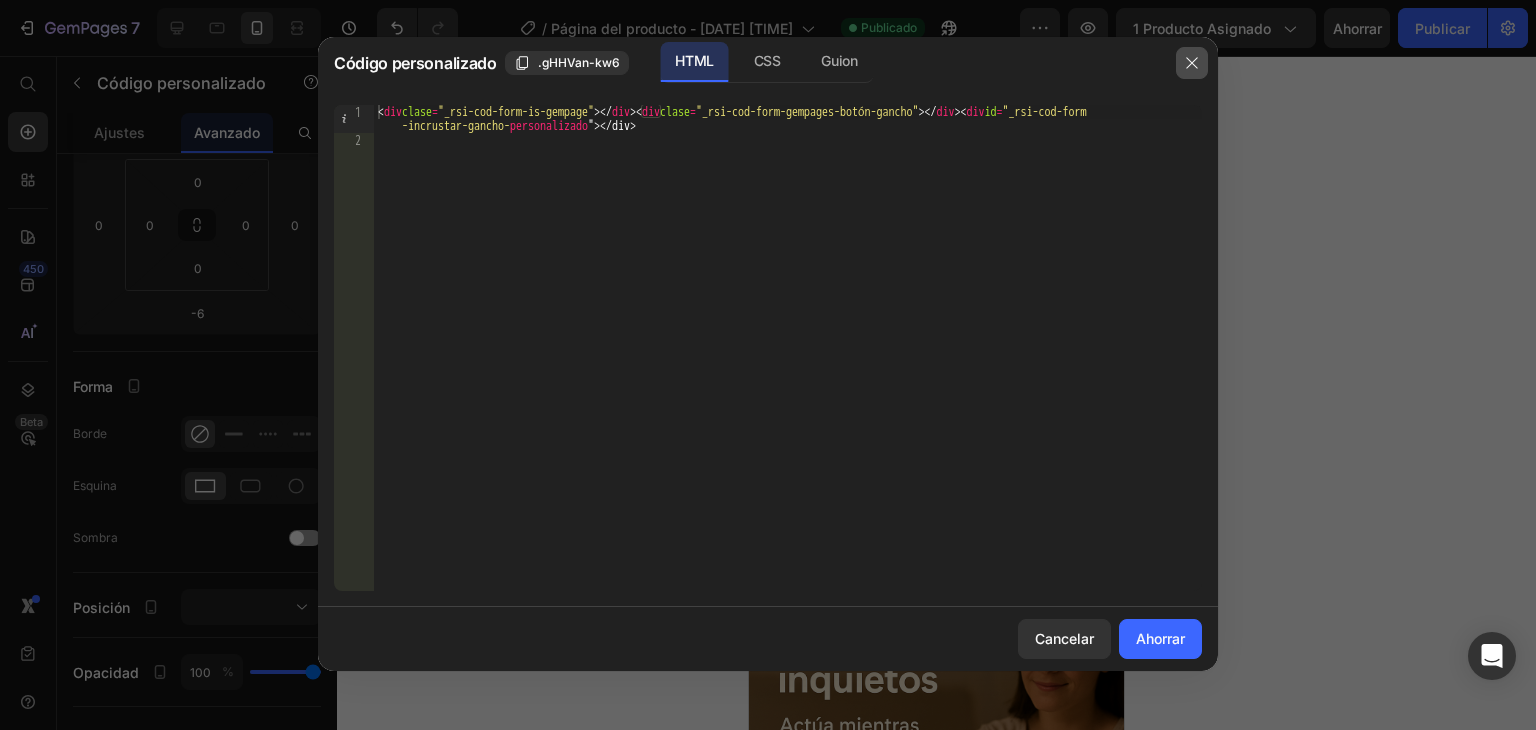 click 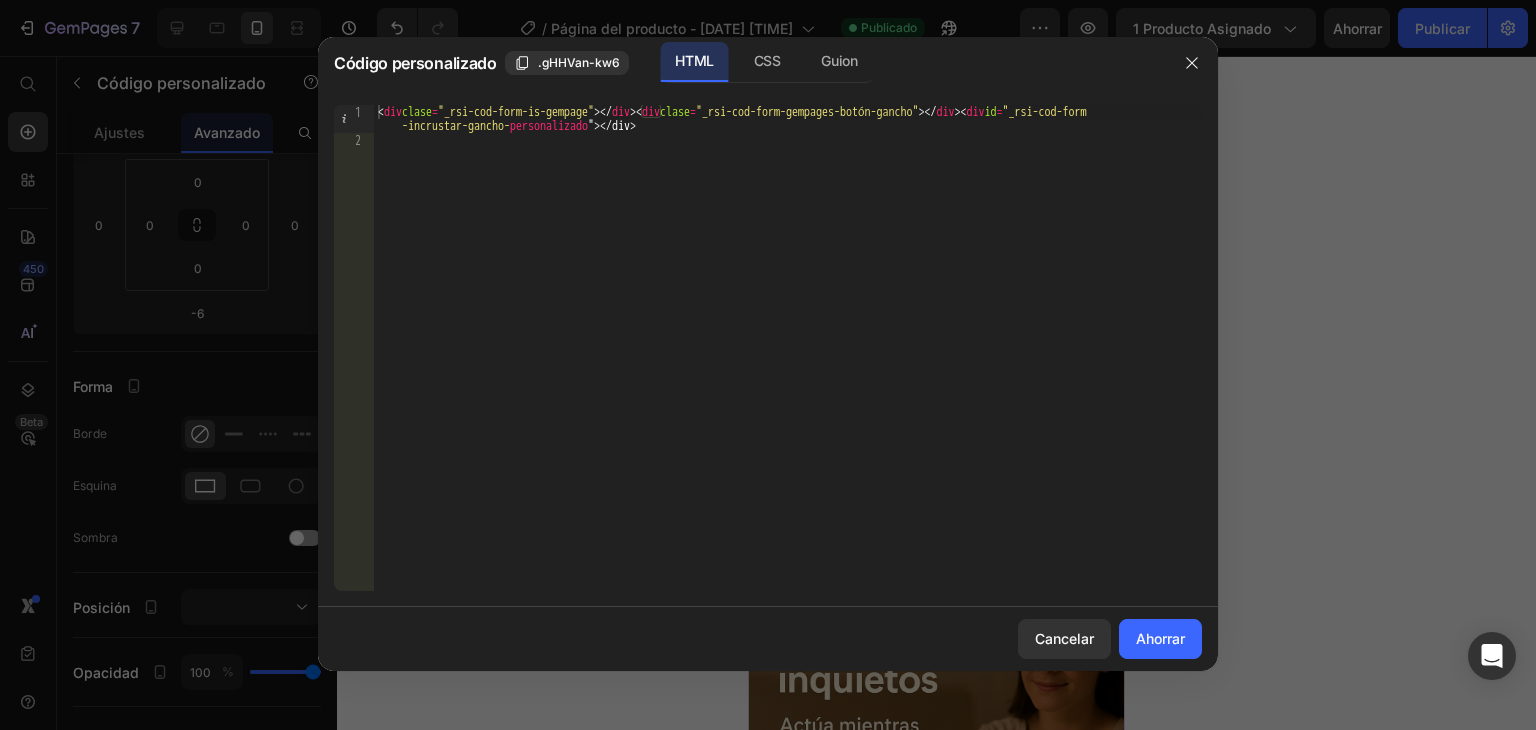 scroll, scrollTop: 0, scrollLeft: 0, axis: both 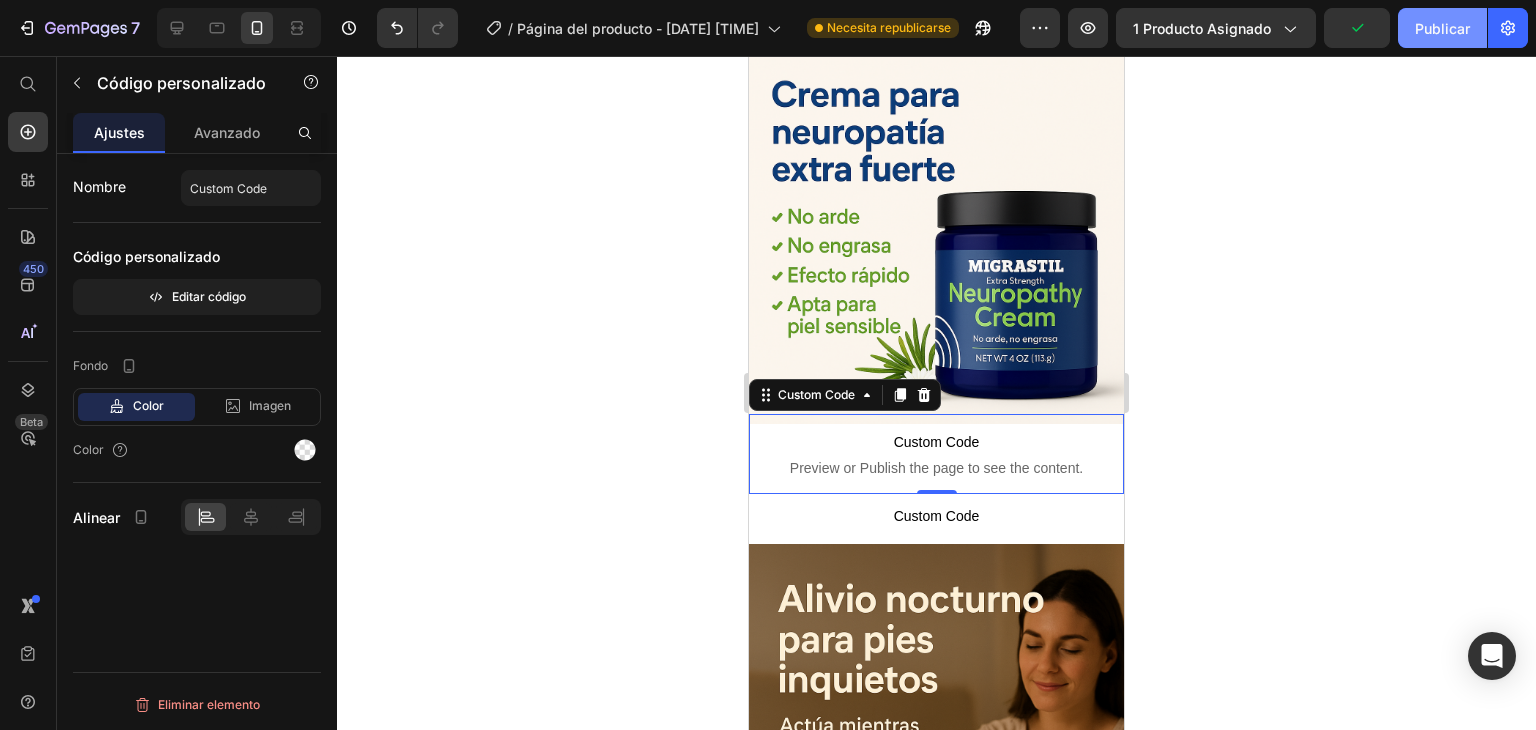 click on "Publicar" at bounding box center (1442, 28) 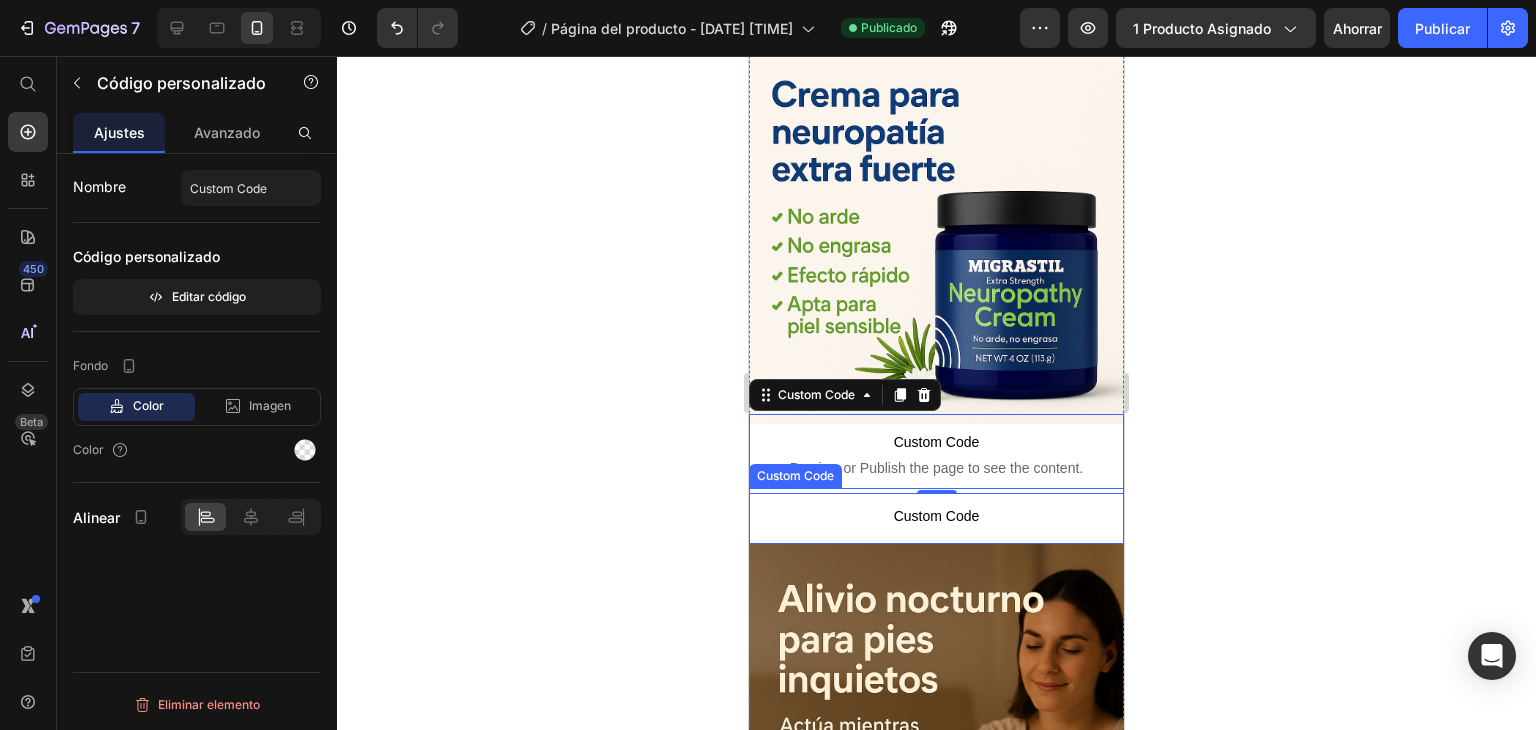 click on "Custom Code" at bounding box center [936, 516] 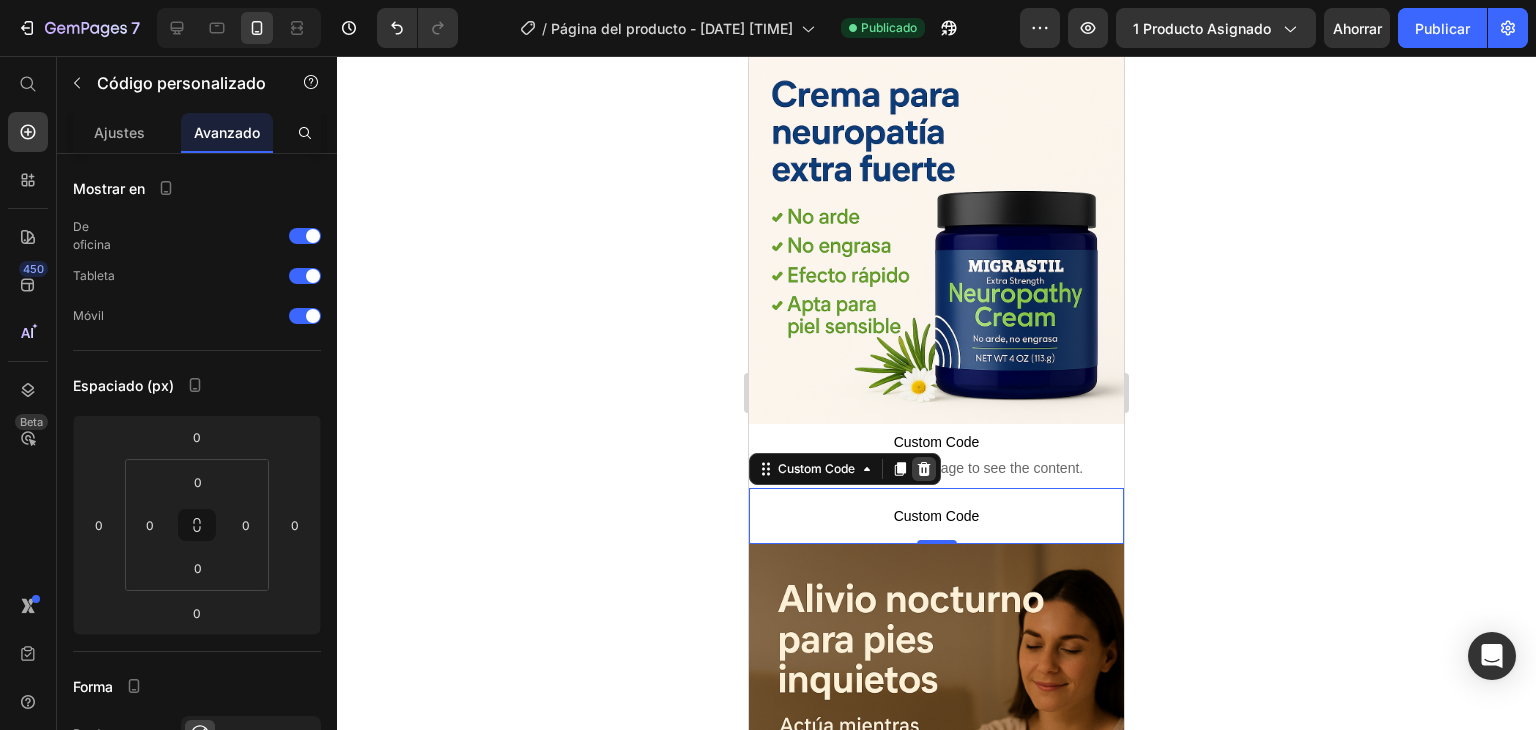 click 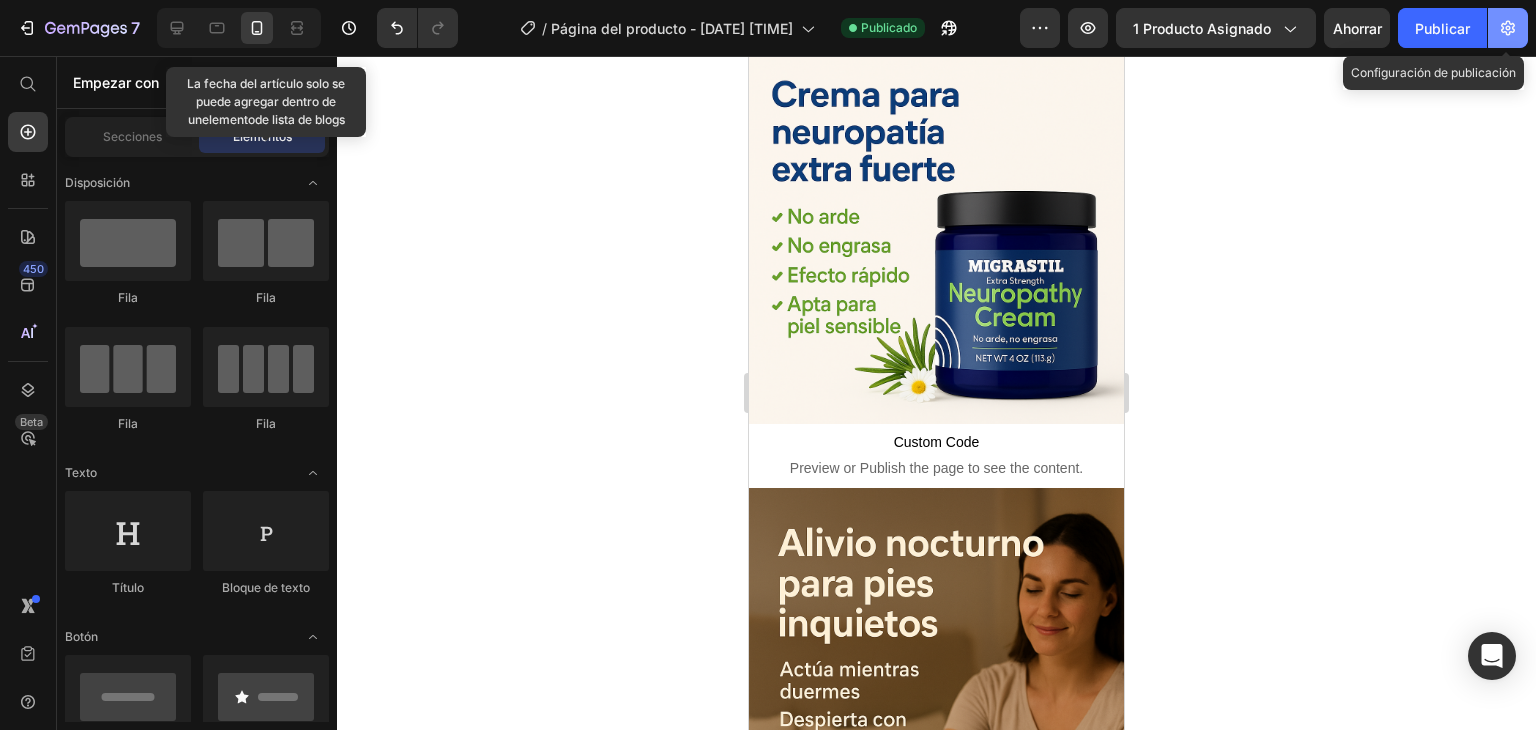 click 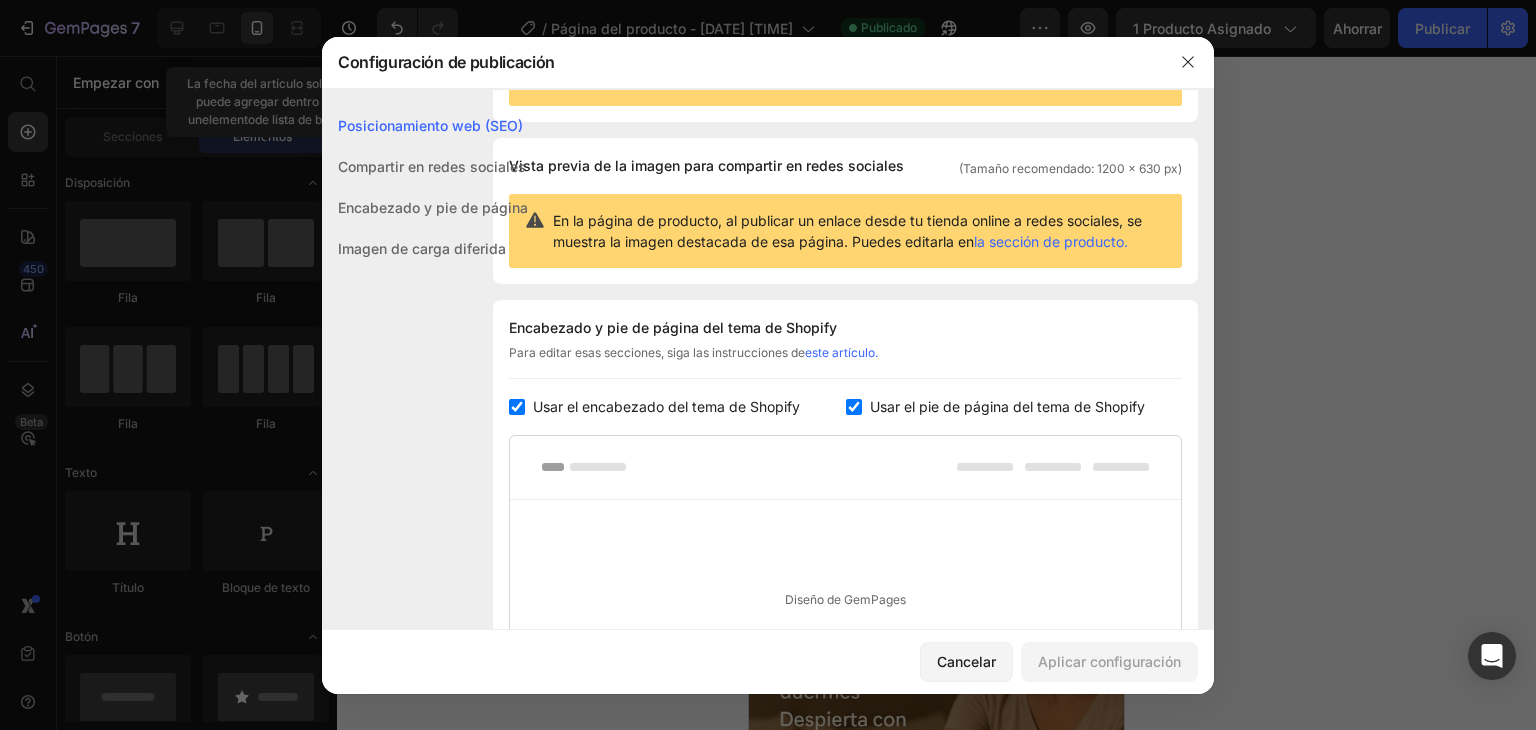 click on "Imagen de carga diferida" at bounding box center [422, 248] 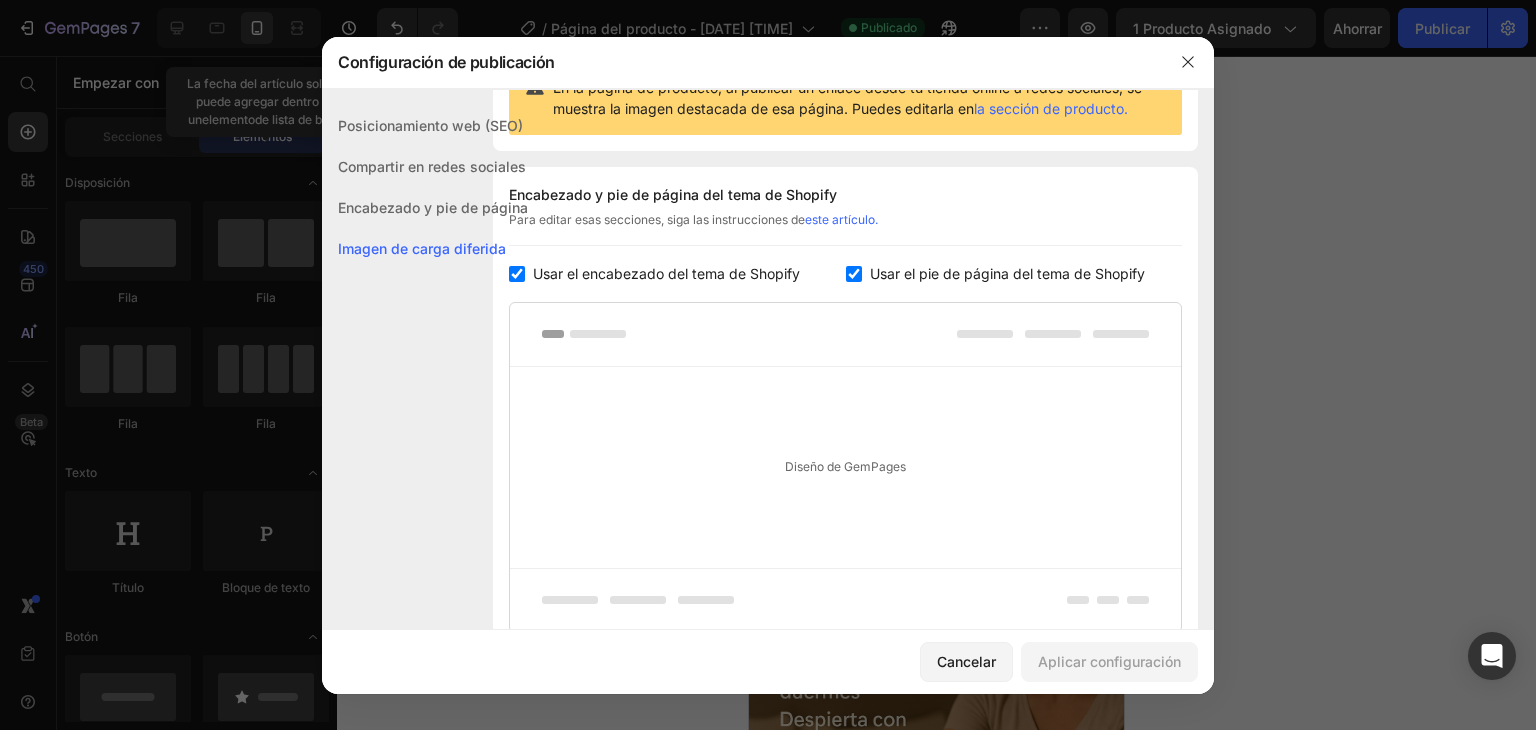 scroll, scrollTop: 200, scrollLeft: 0, axis: vertical 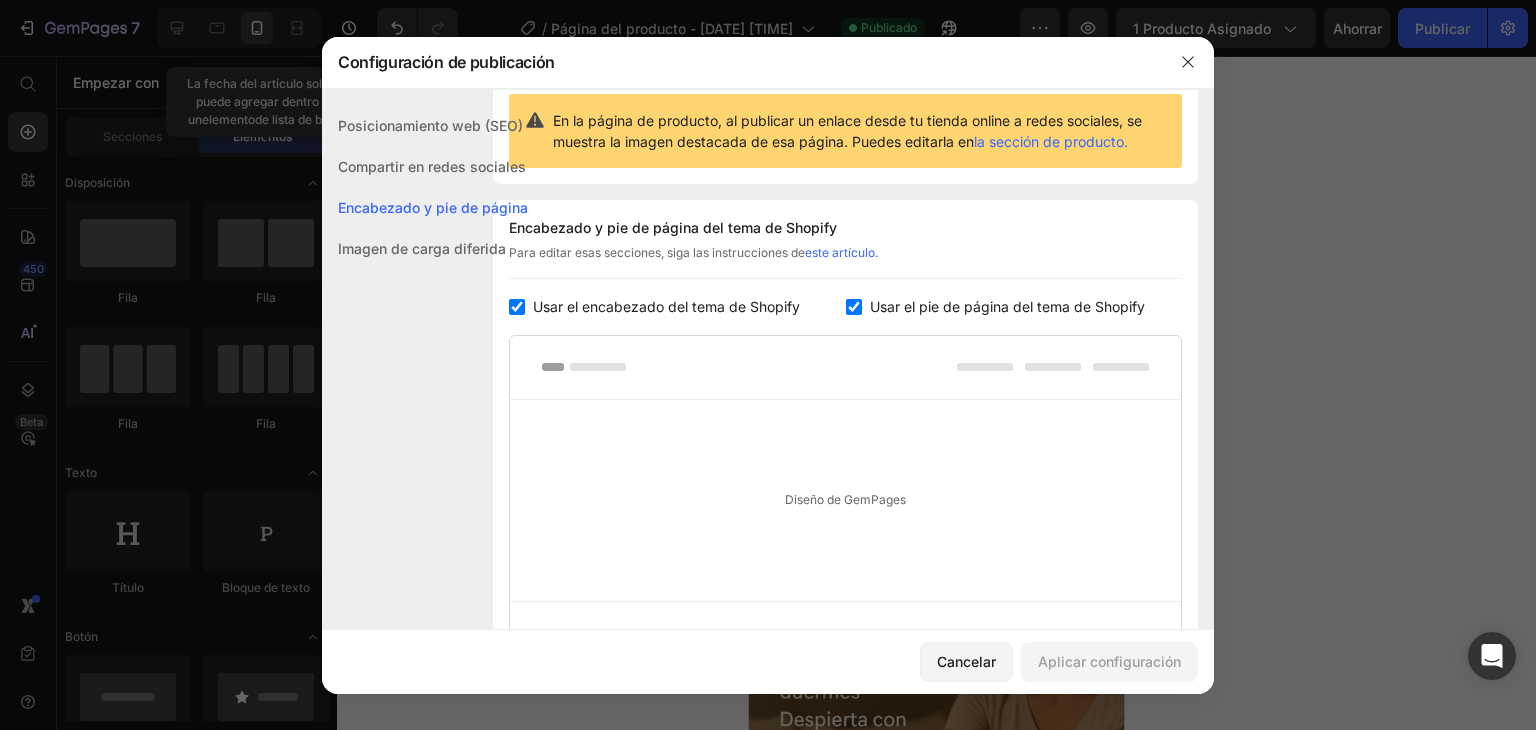 click at bounding box center (517, 307) 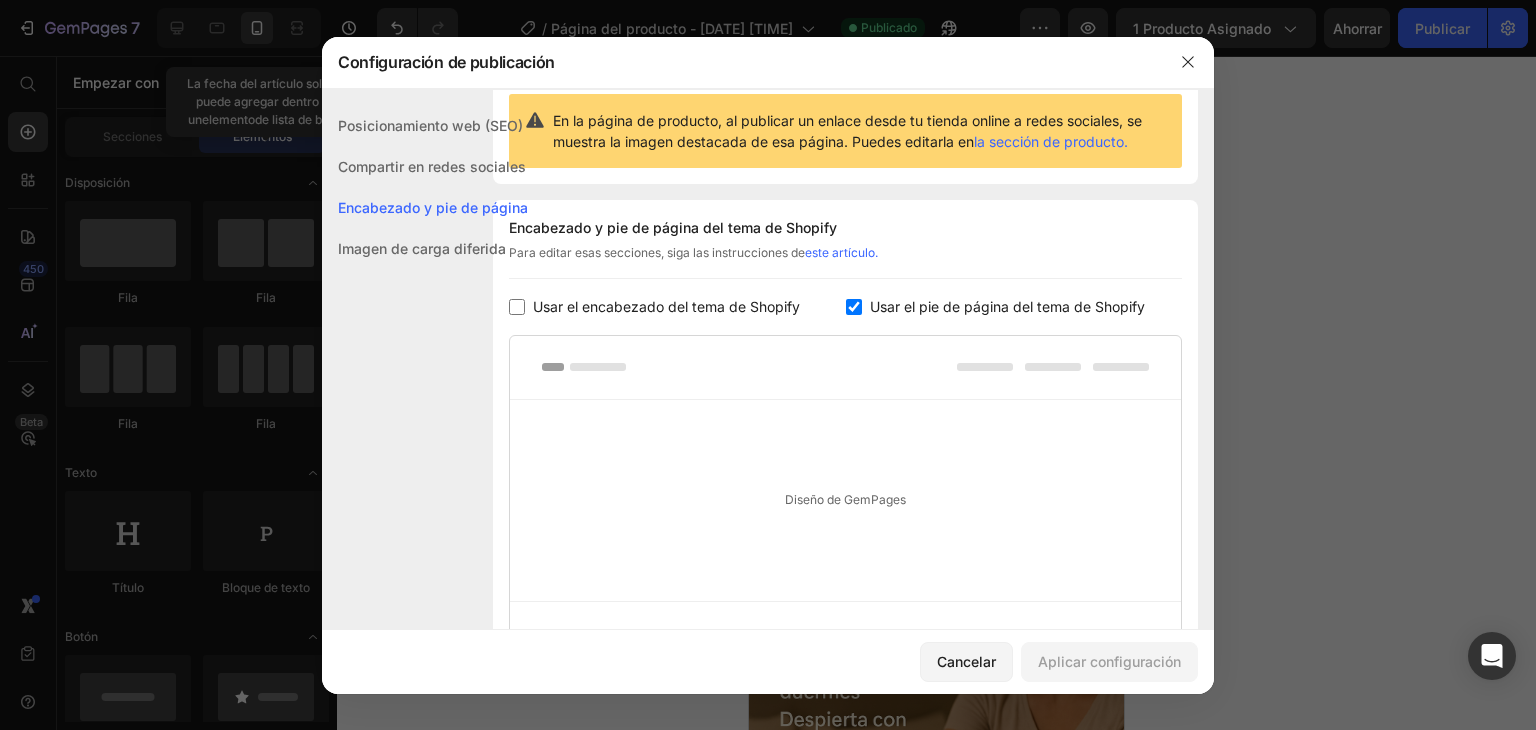 checkbox on "false" 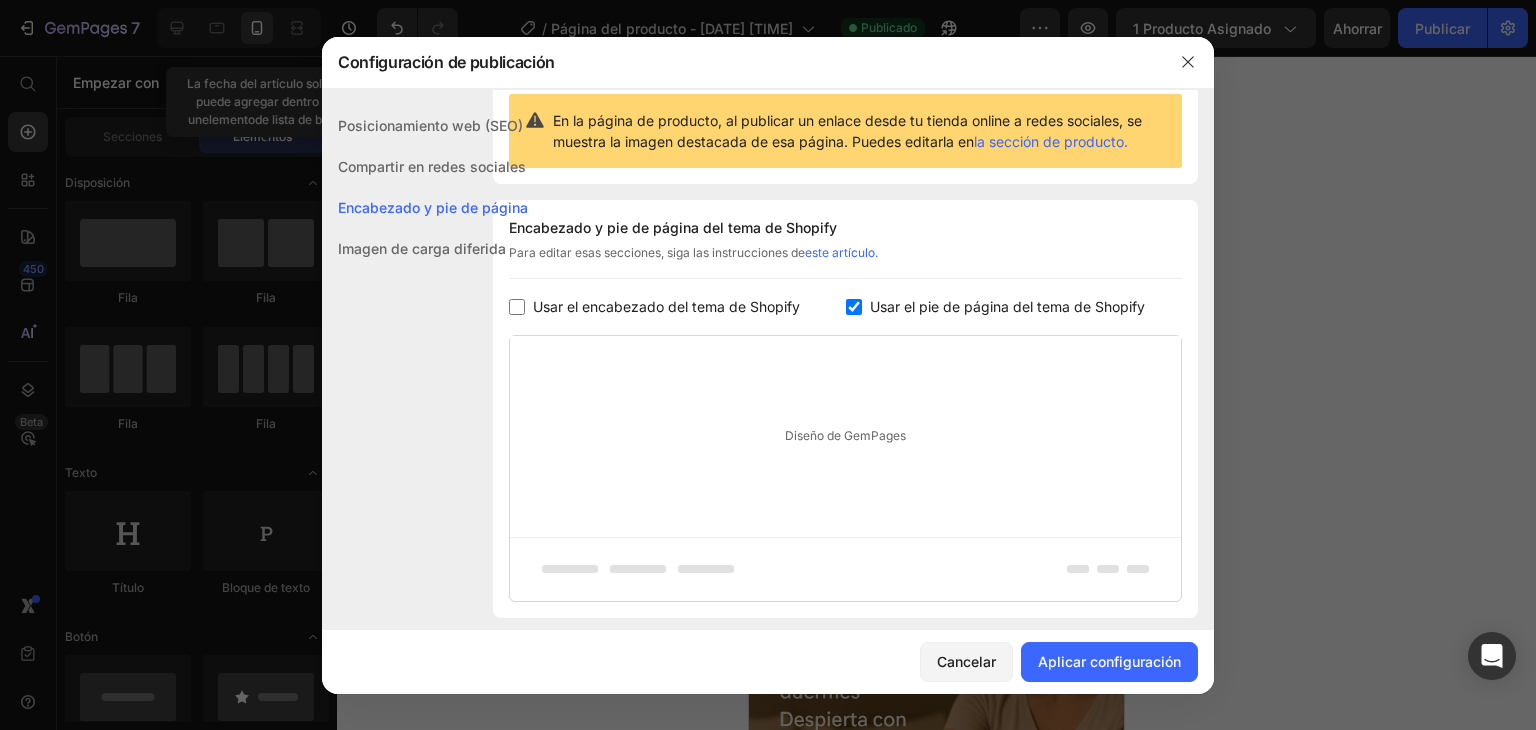 drag, startPoint x: 848, startPoint y: 305, endPoint x: 867, endPoint y: 319, distance: 23.600847 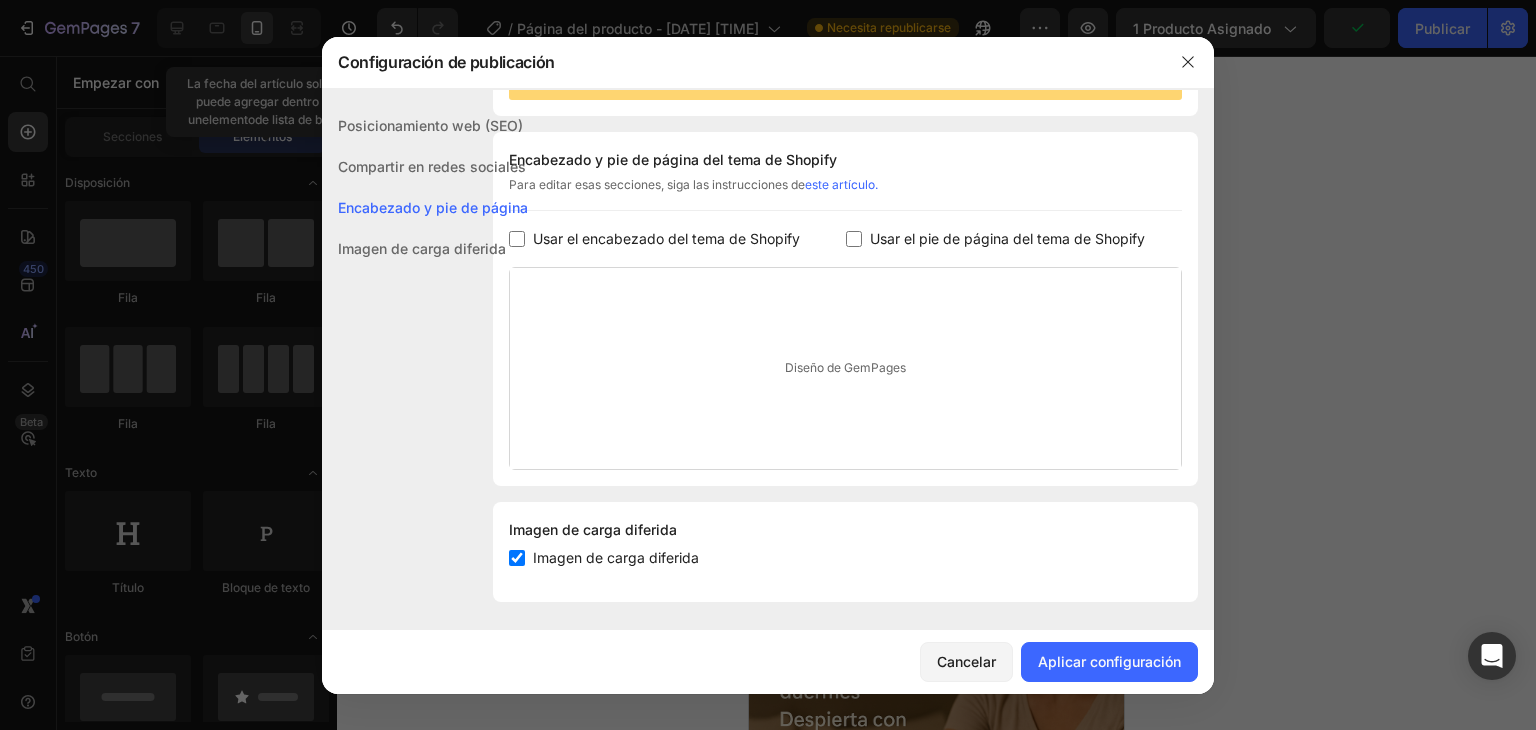 scroll, scrollTop: 272, scrollLeft: 0, axis: vertical 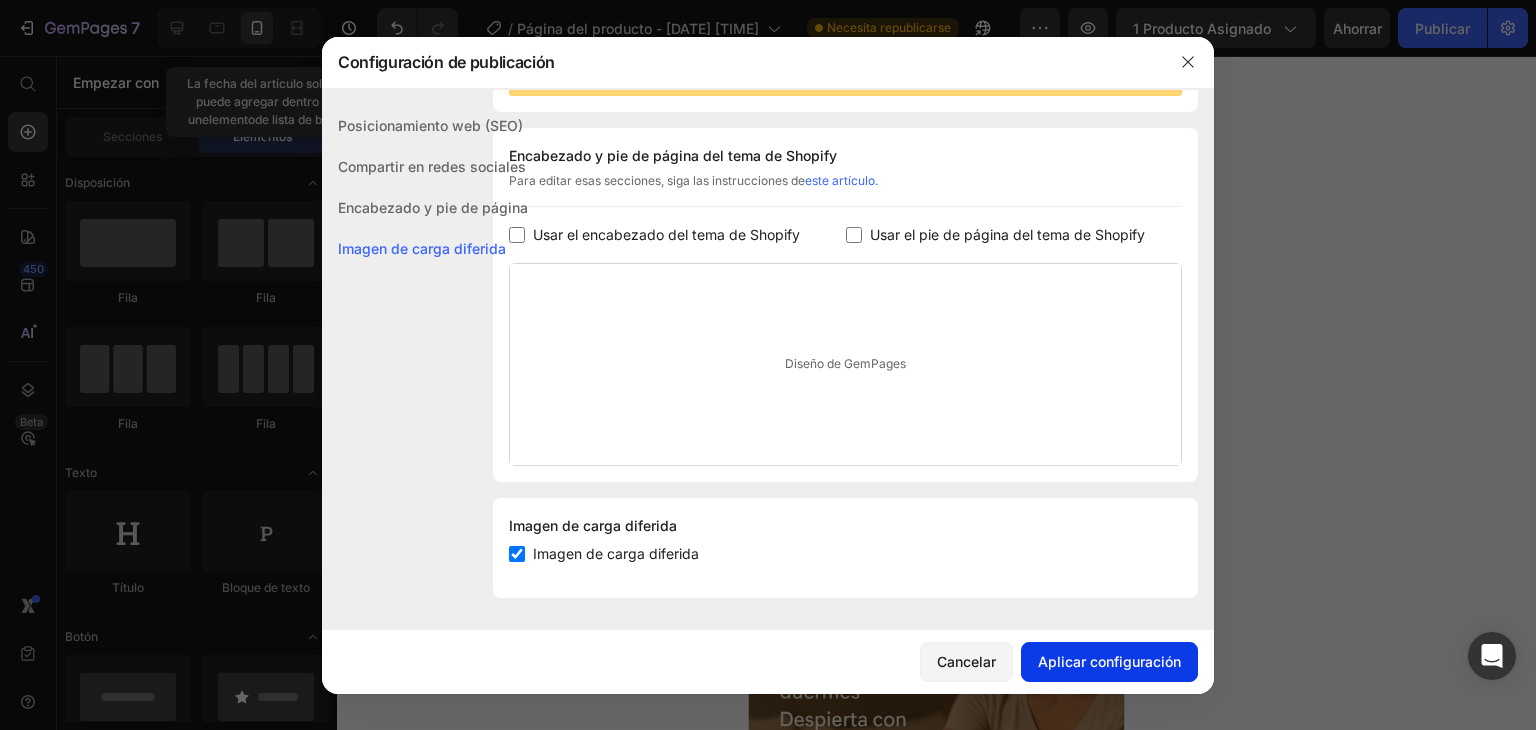 click on "Aplicar configuración" at bounding box center (1109, 661) 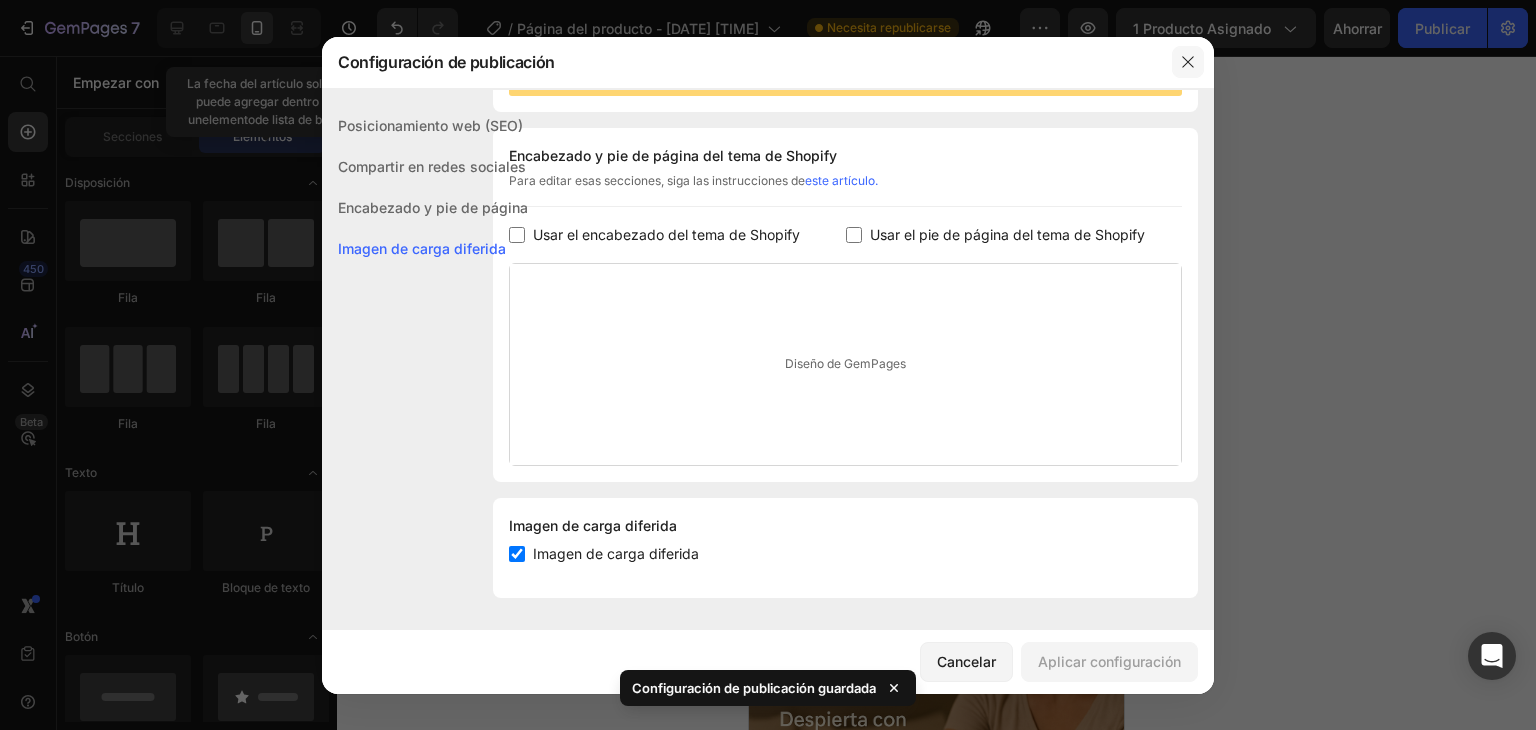 click at bounding box center [1188, 62] 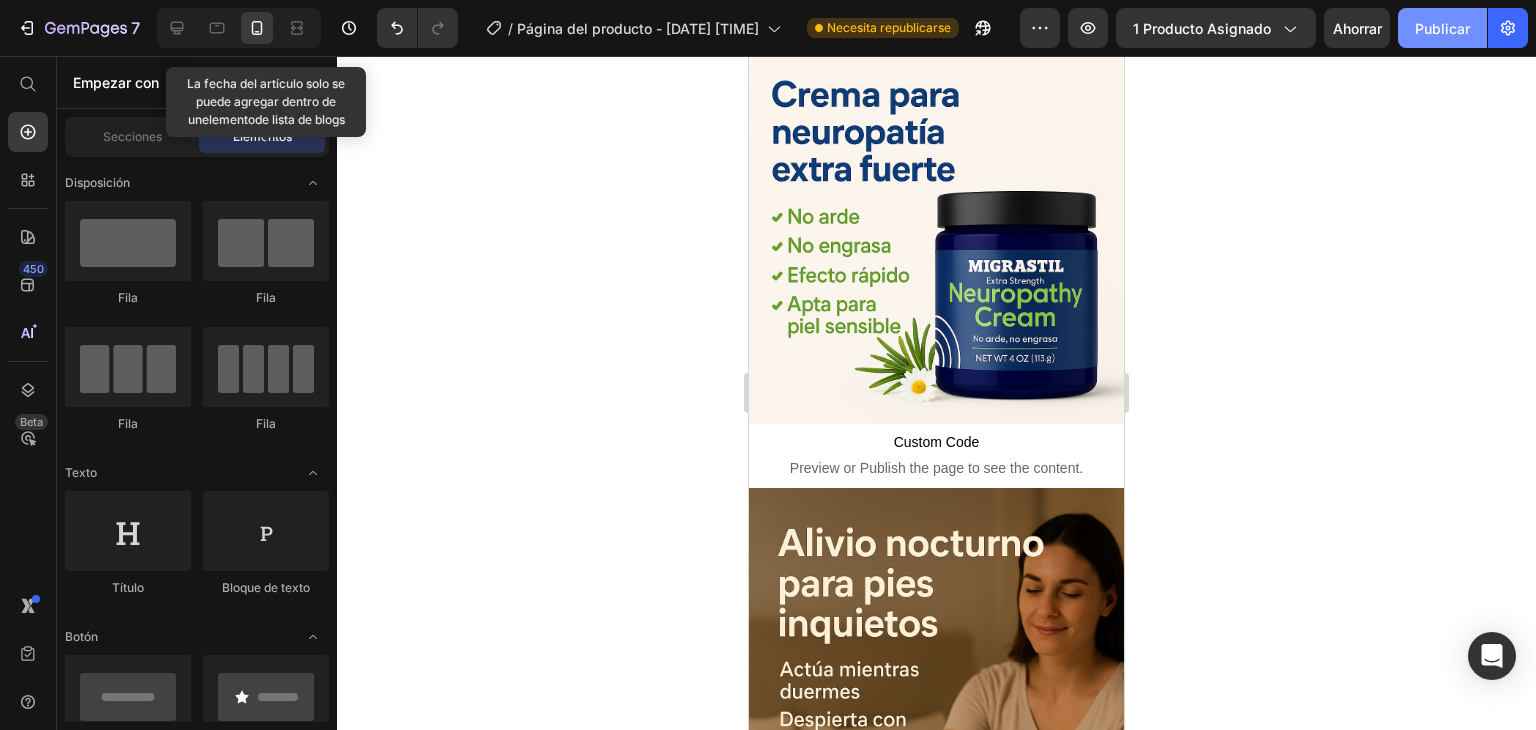 click on "Publicar" 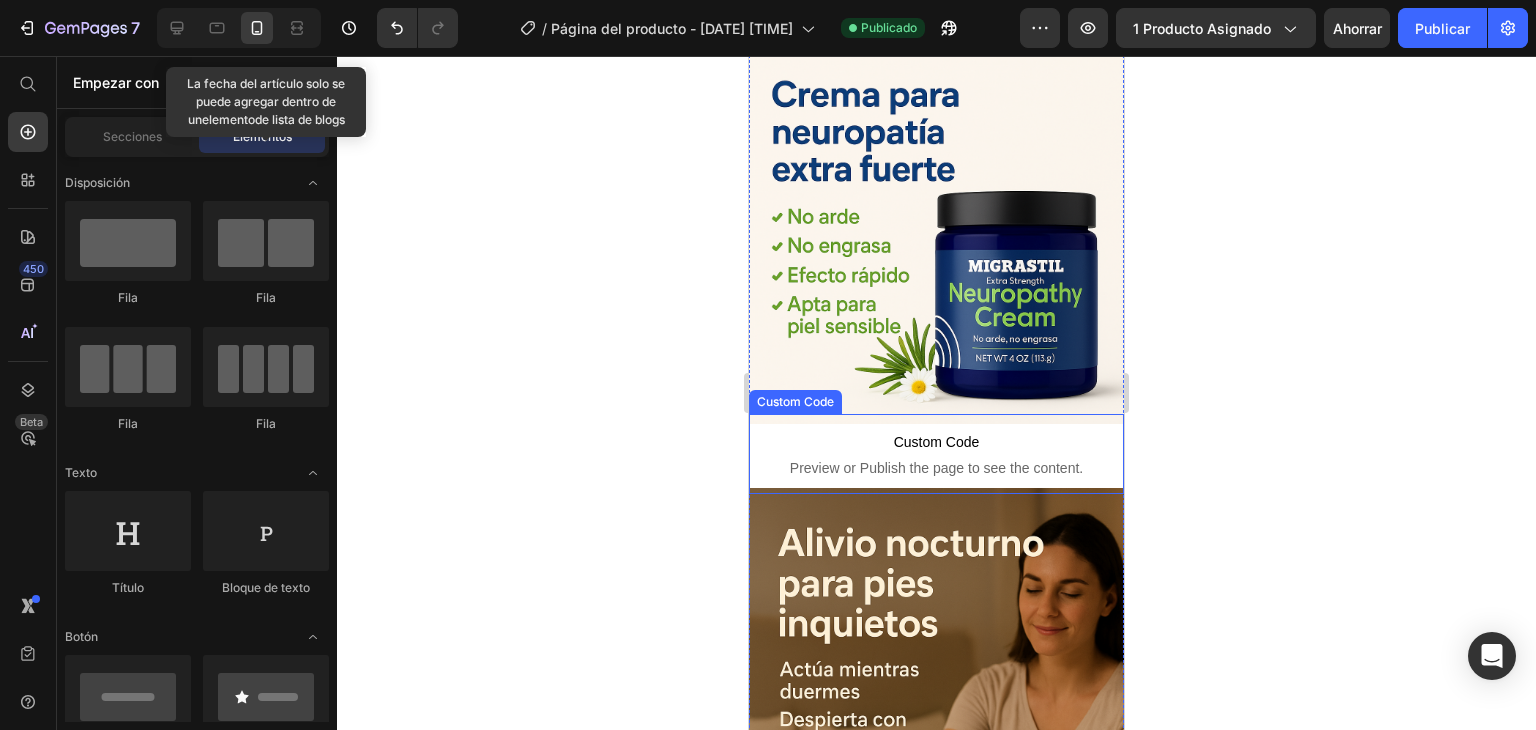 click on "Preview or Publish the page to see the content." at bounding box center (936, 468) 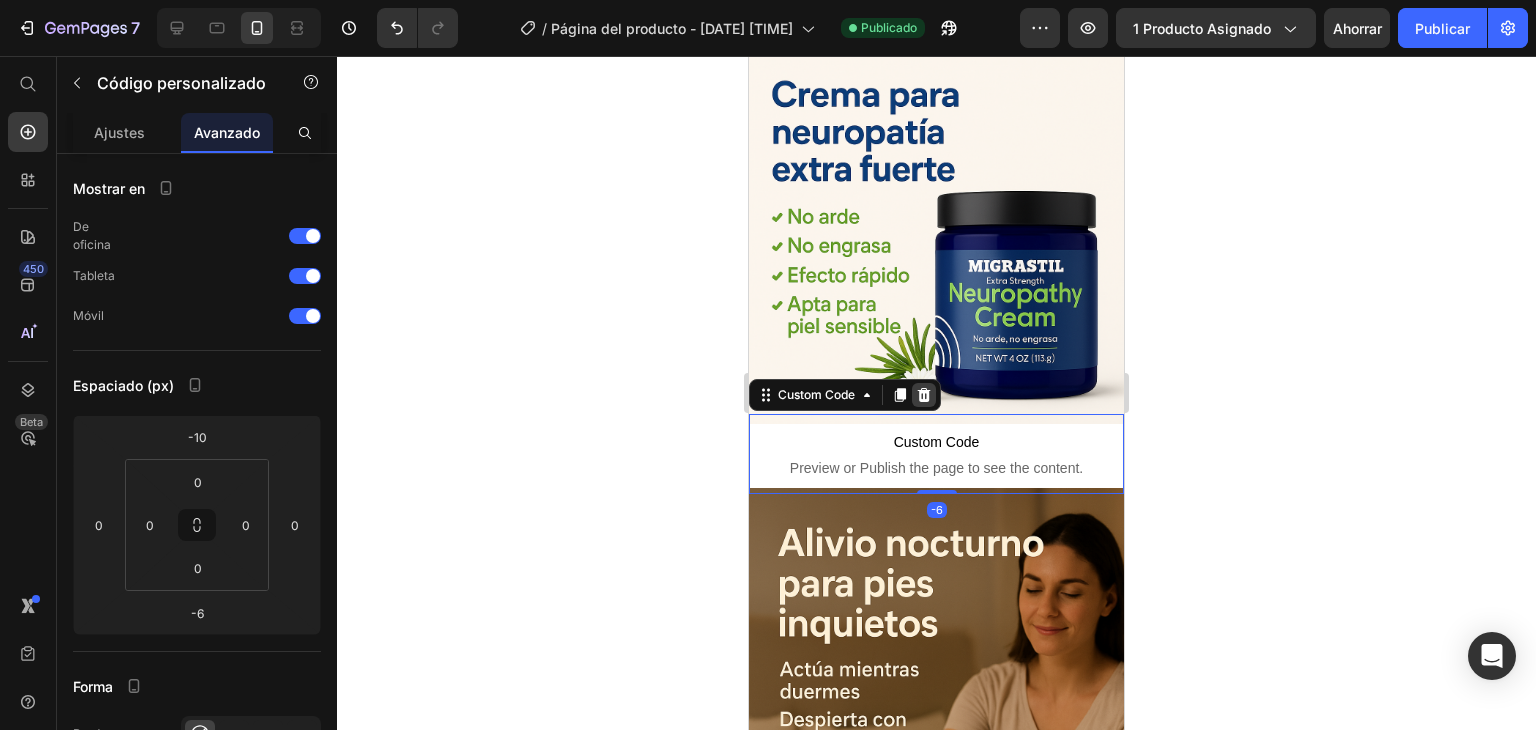 click 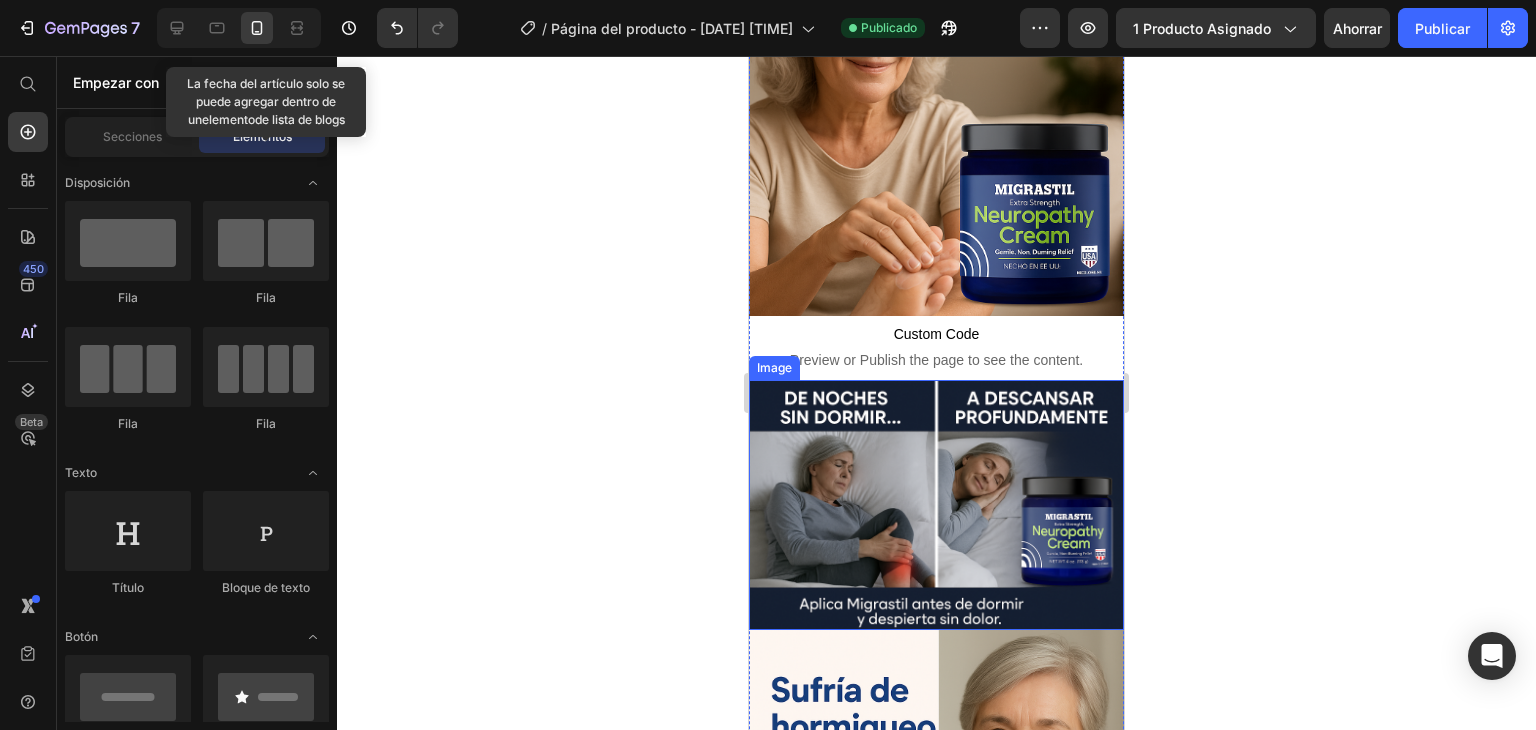 scroll, scrollTop: 0, scrollLeft: 0, axis: both 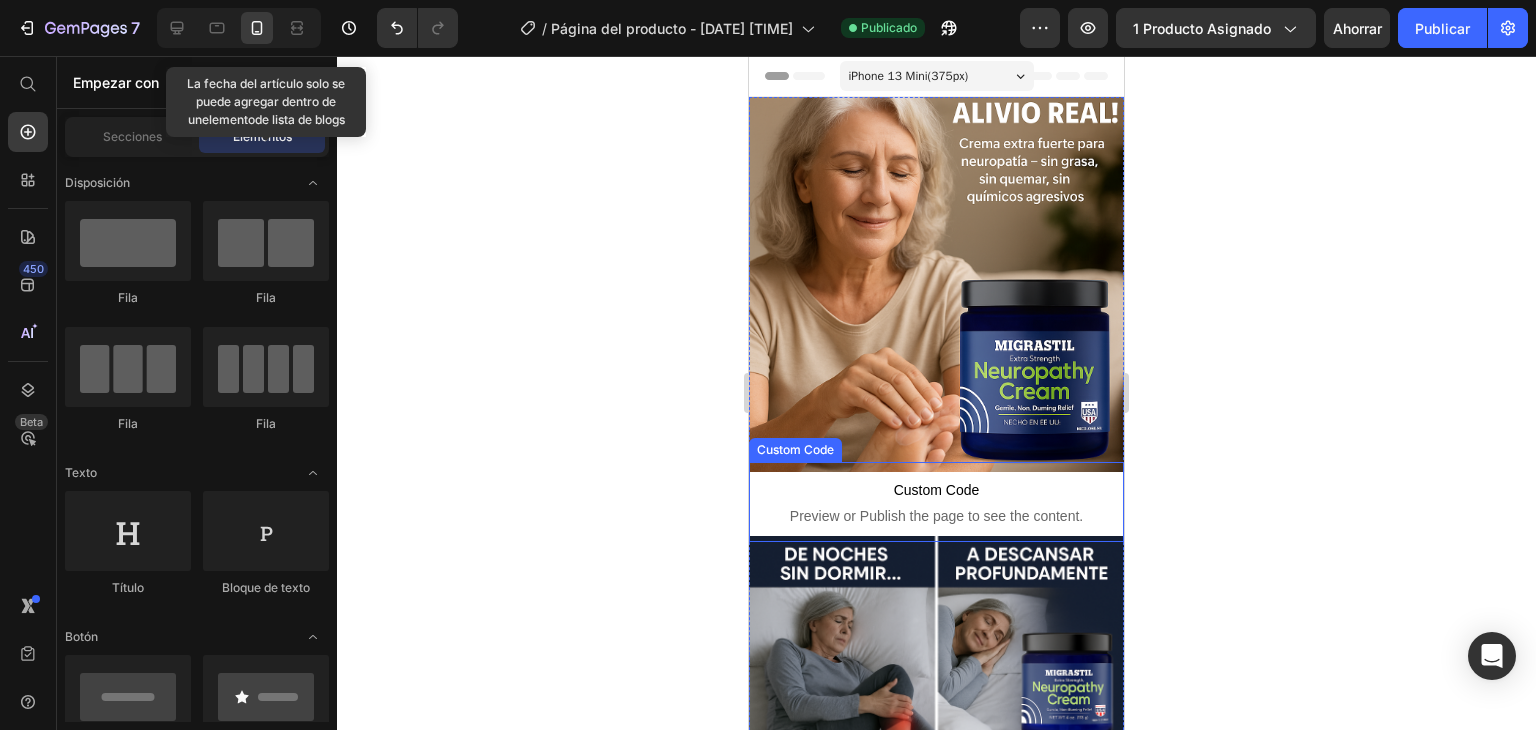 click on "Preview or Publish the page to see the content." at bounding box center (936, 516) 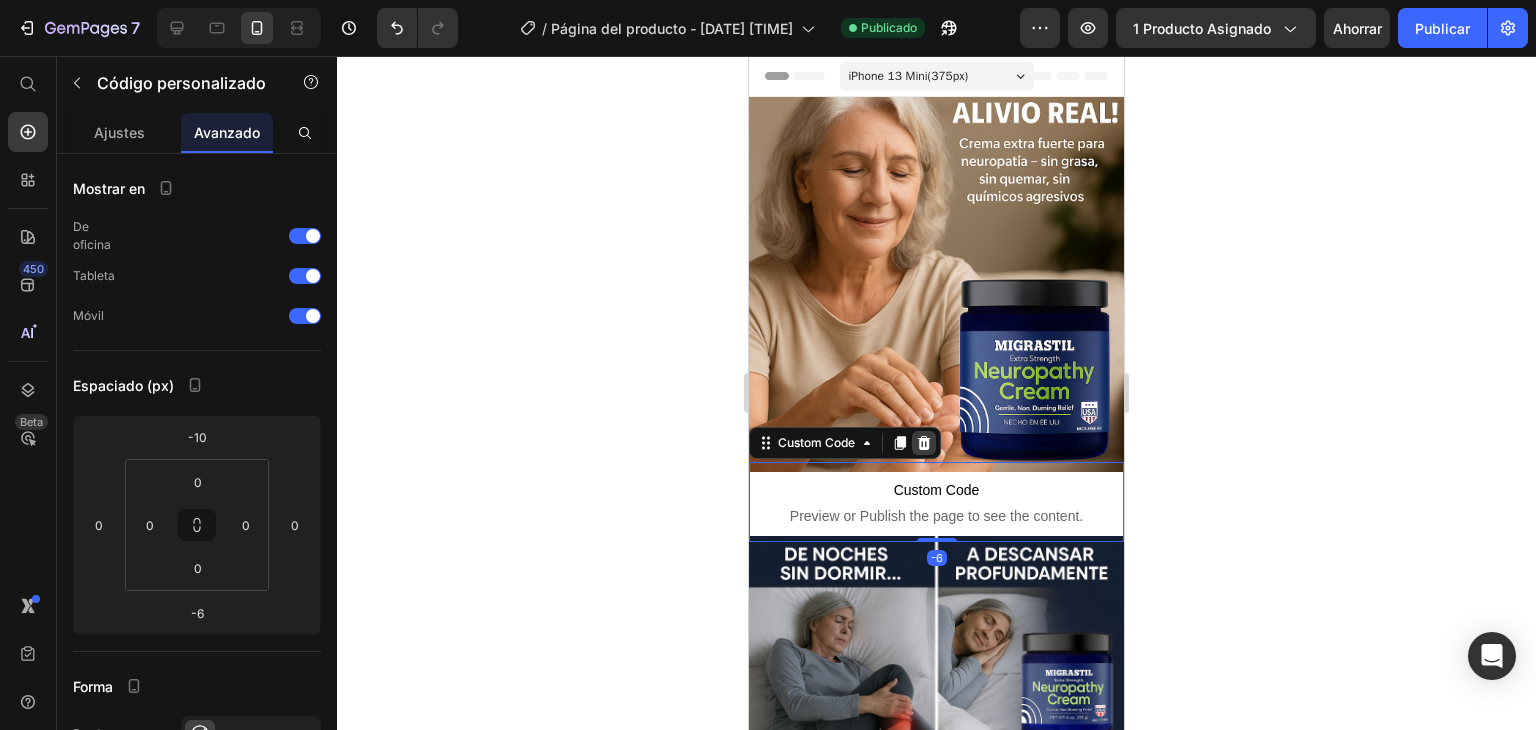 click 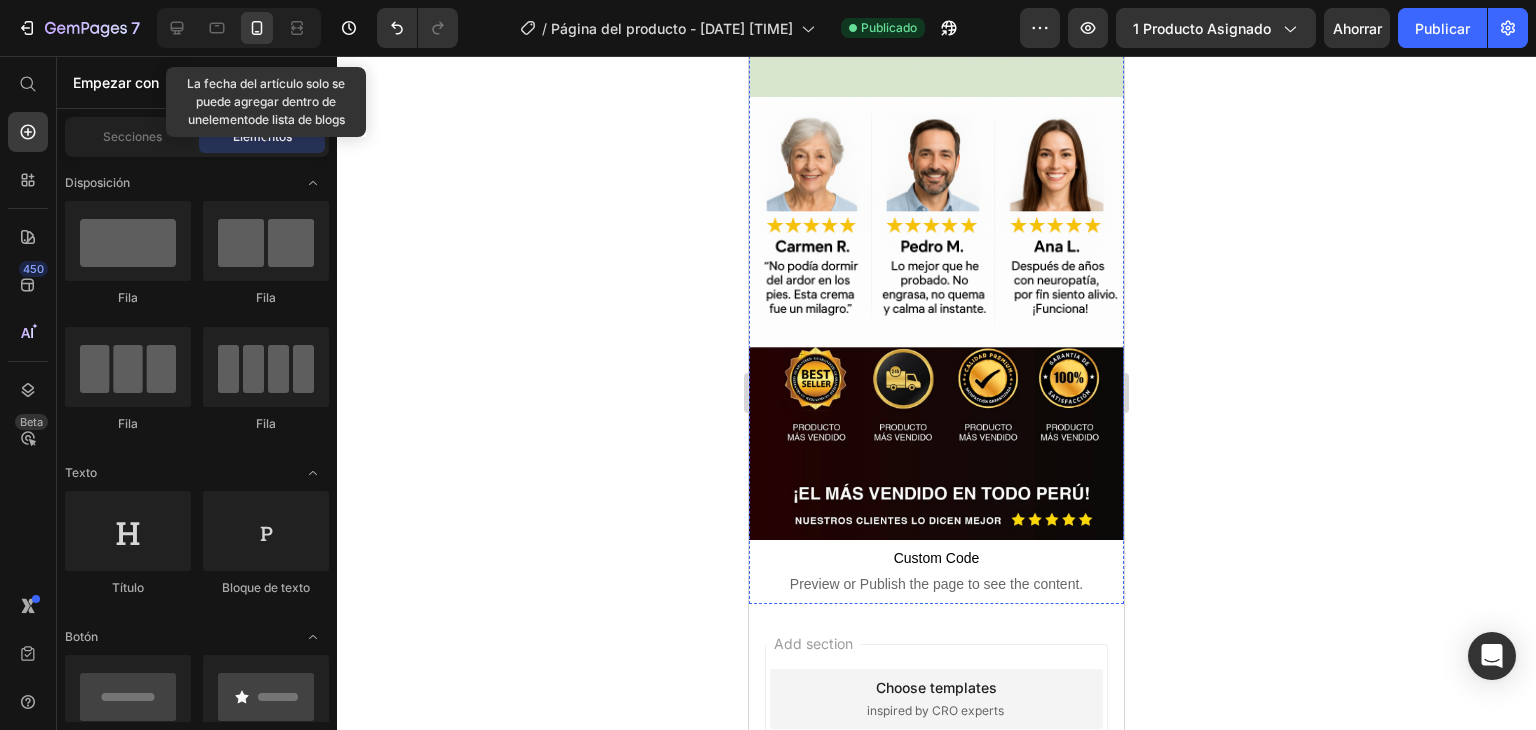 scroll, scrollTop: 2316, scrollLeft: 0, axis: vertical 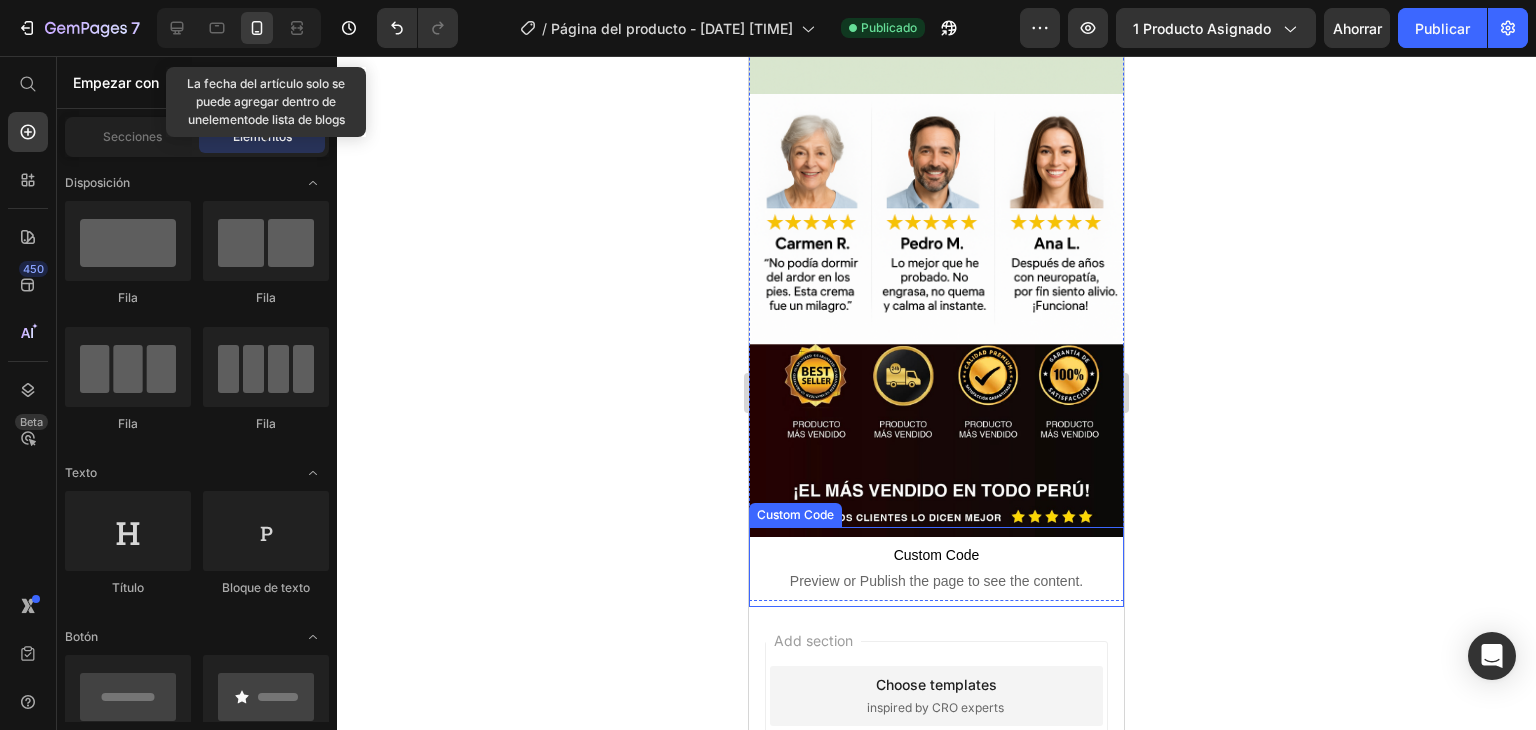 click on "Custom Code" at bounding box center [936, 555] 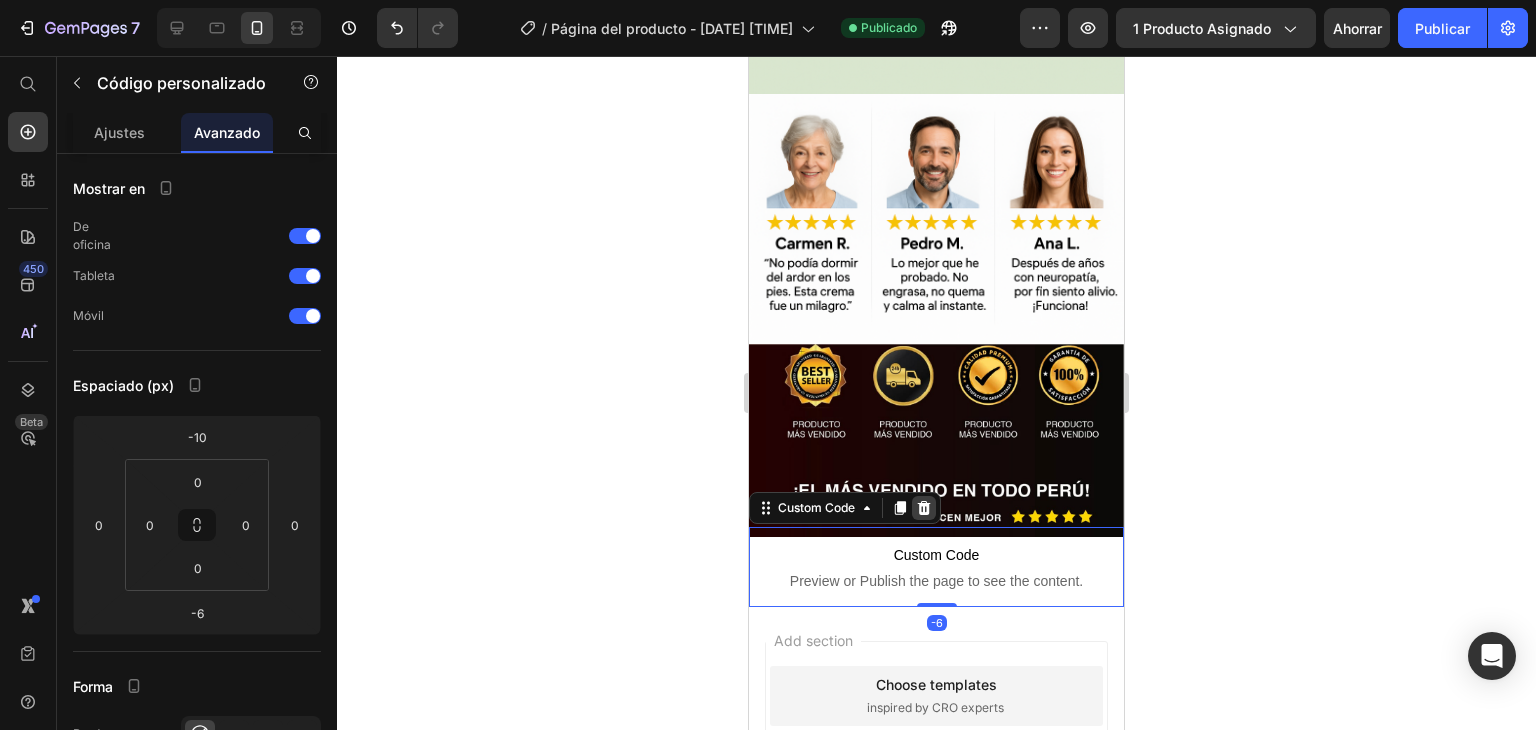 click 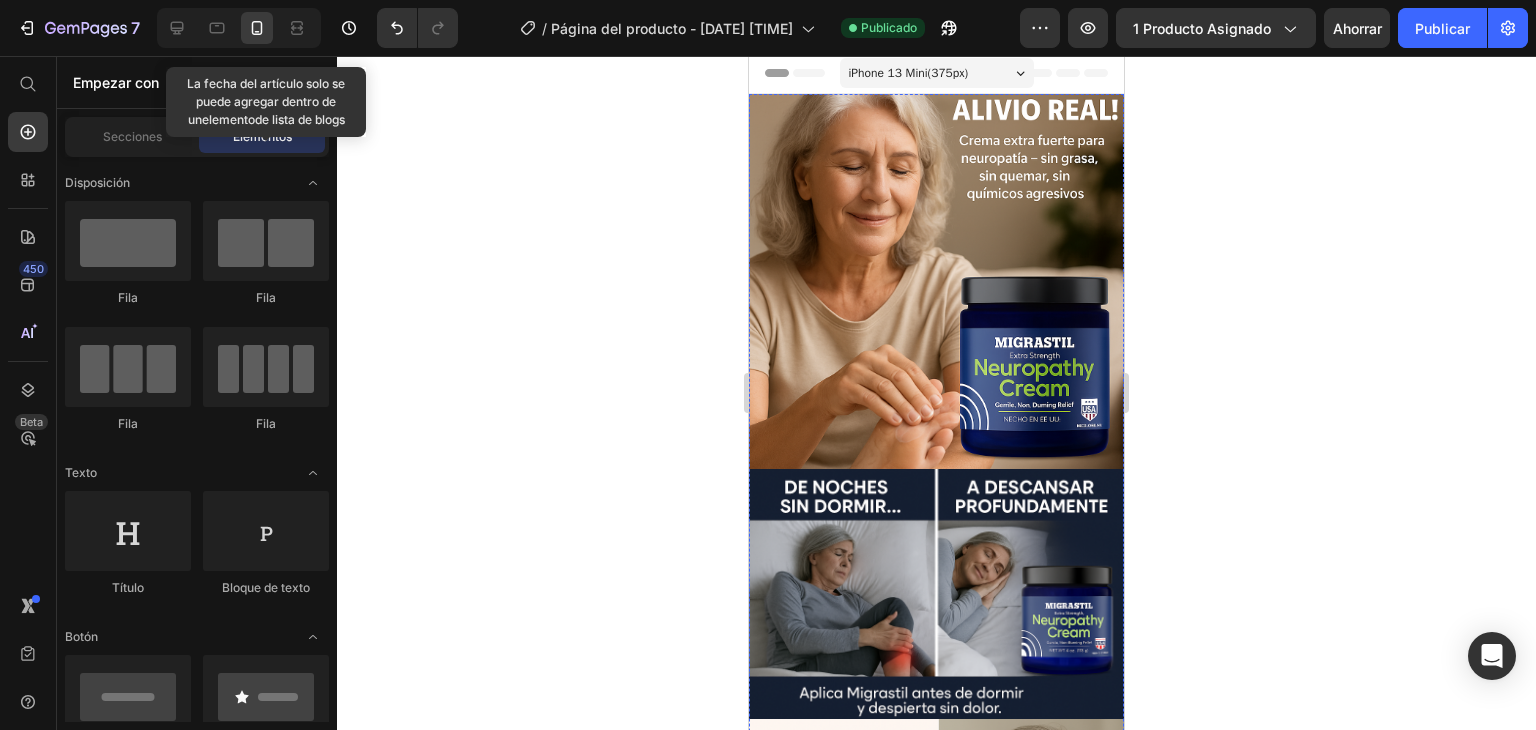 scroll, scrollTop: 0, scrollLeft: 0, axis: both 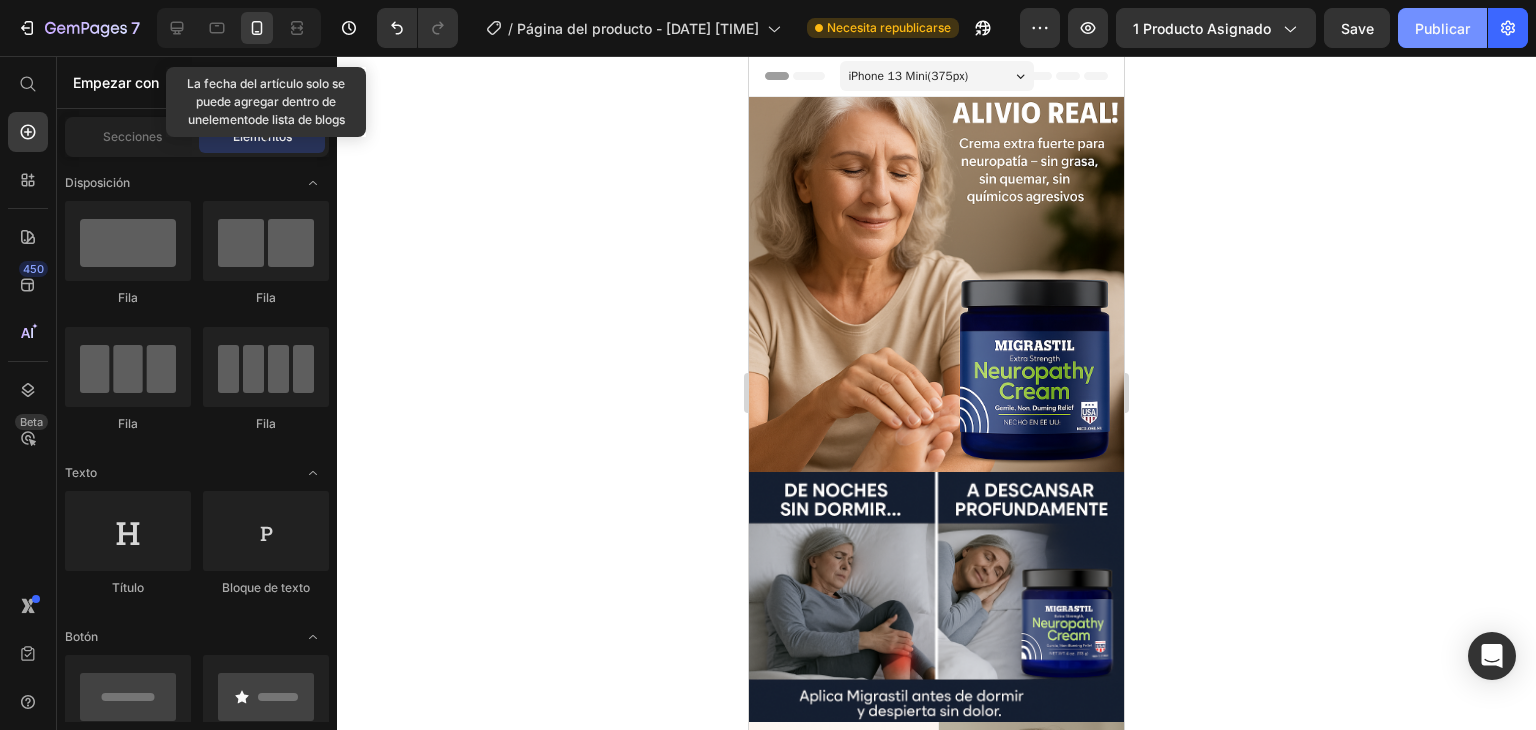 click on "Publicar" at bounding box center (1442, 28) 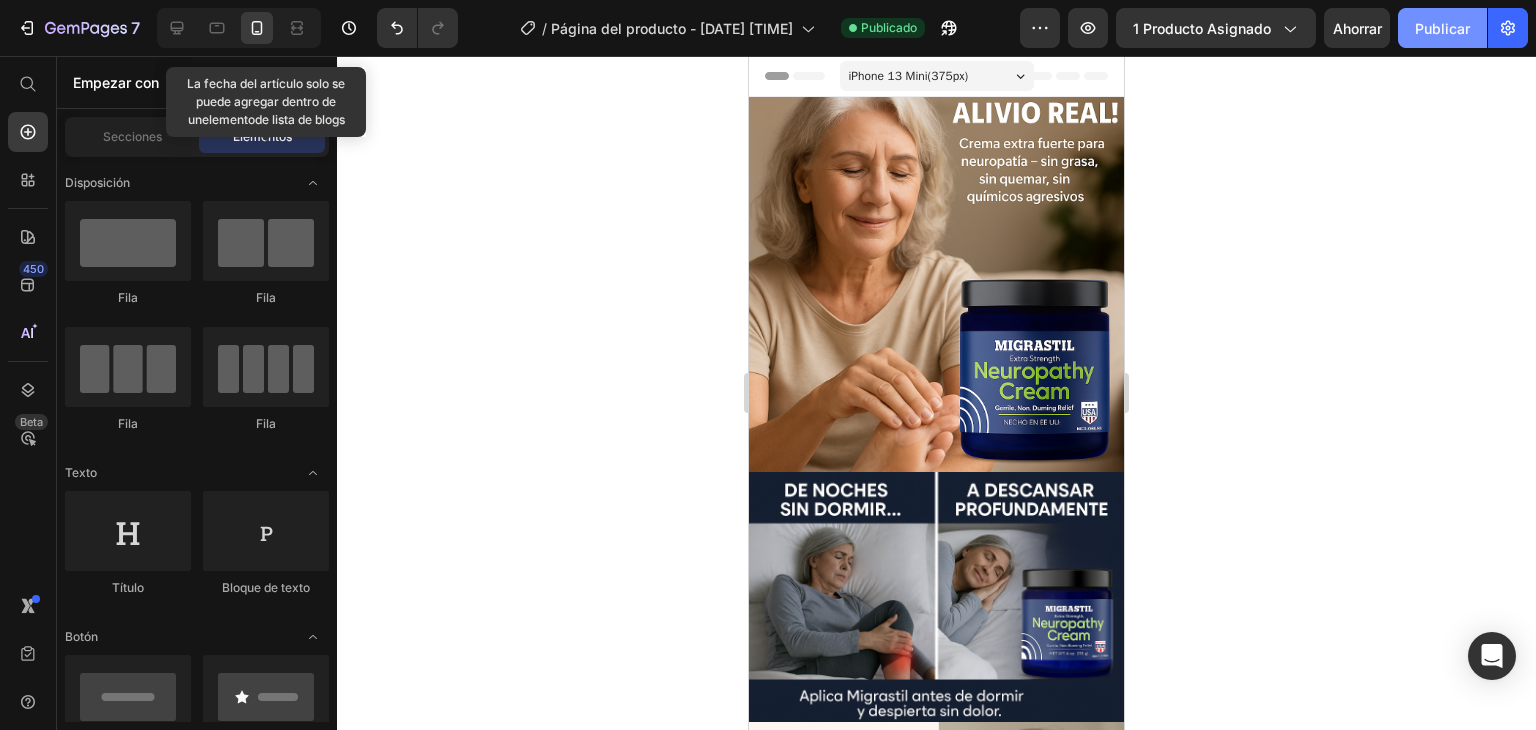 click on "Publicar" 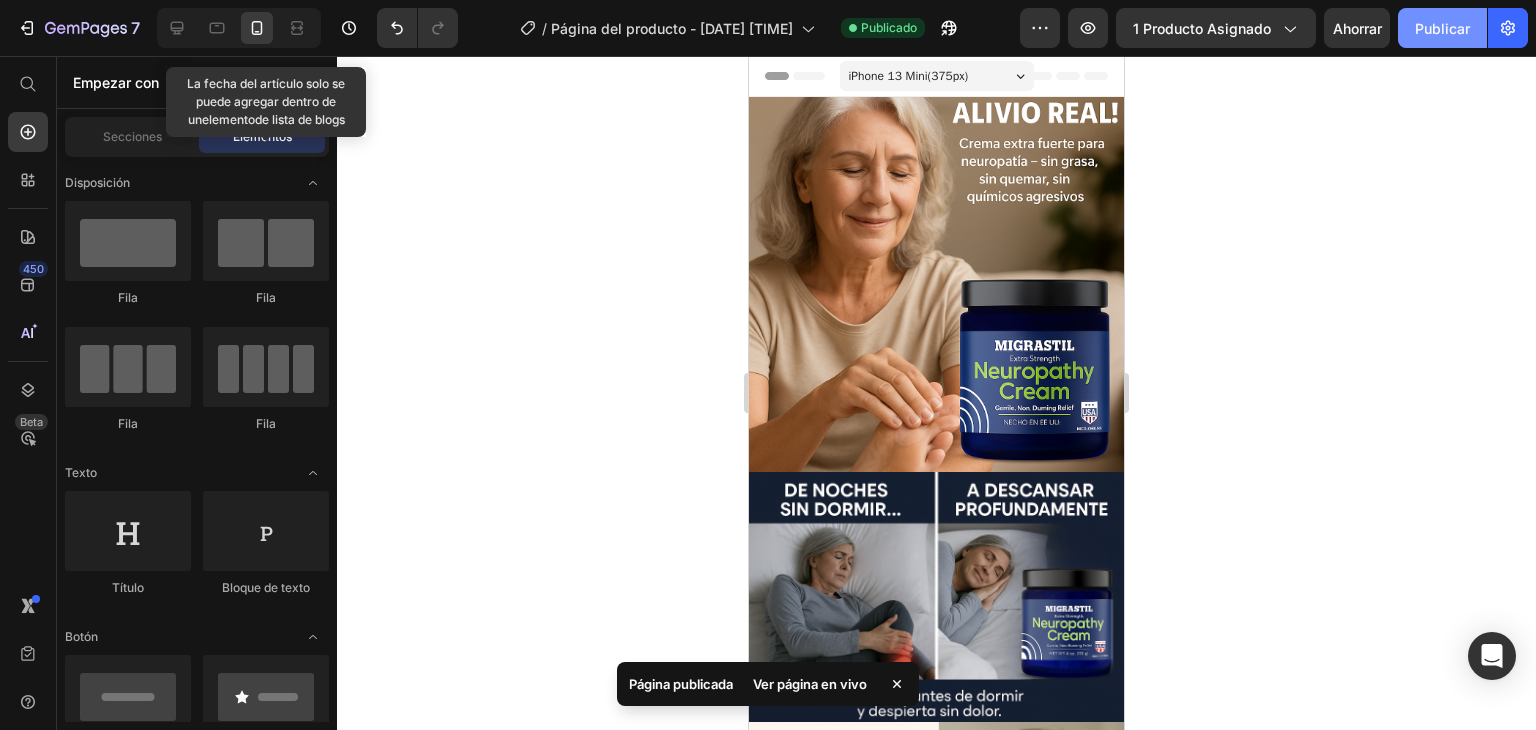 click on "Publicar" 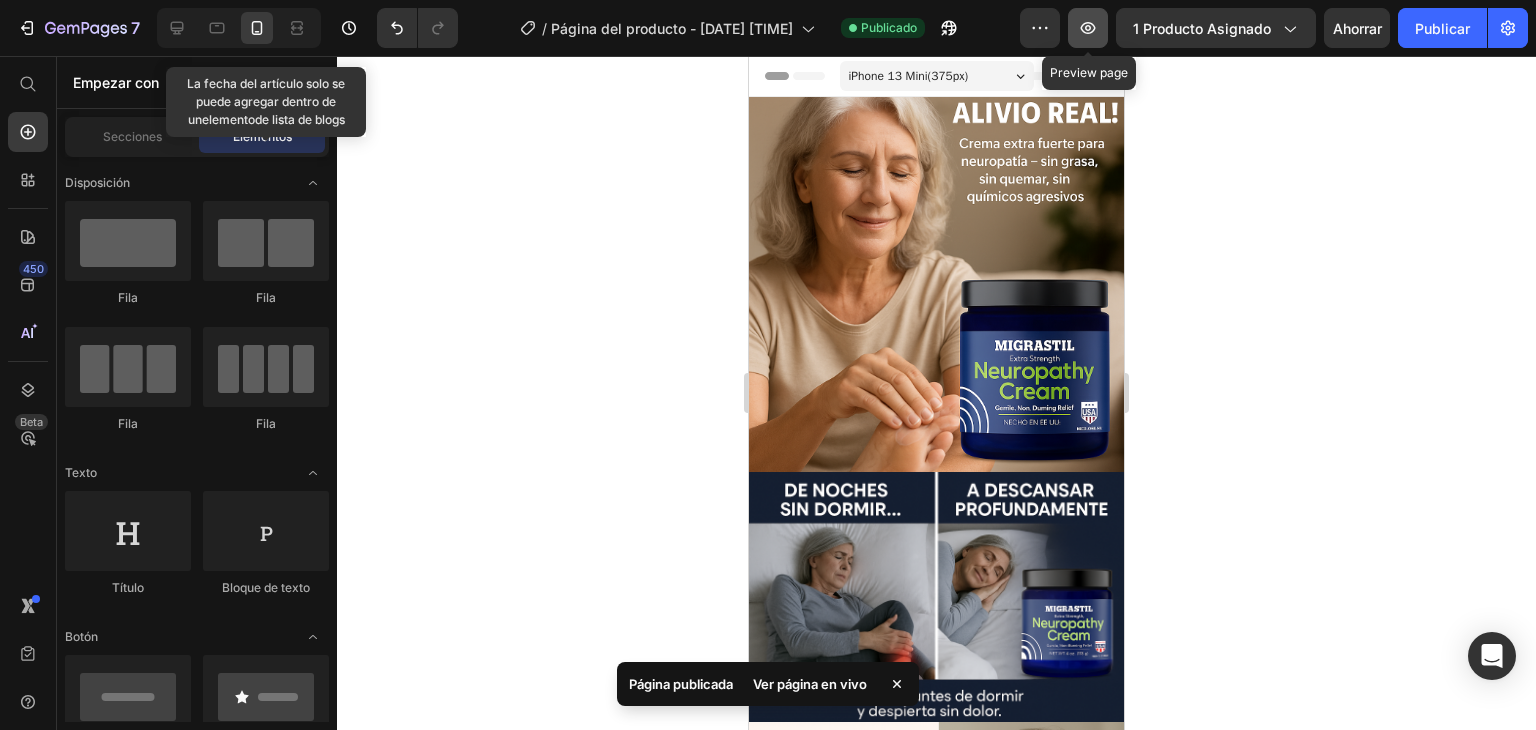 click 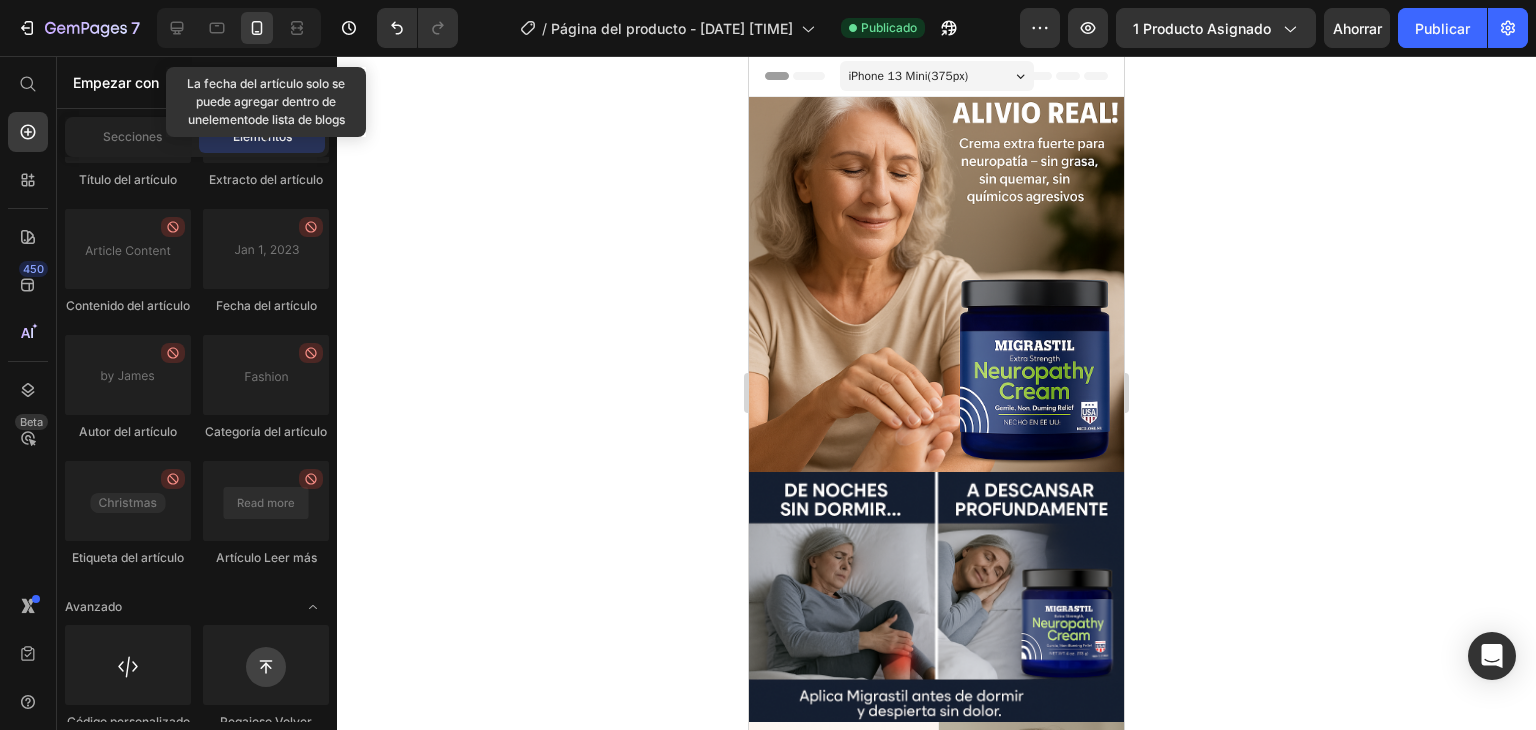 scroll, scrollTop: 5944, scrollLeft: 0, axis: vertical 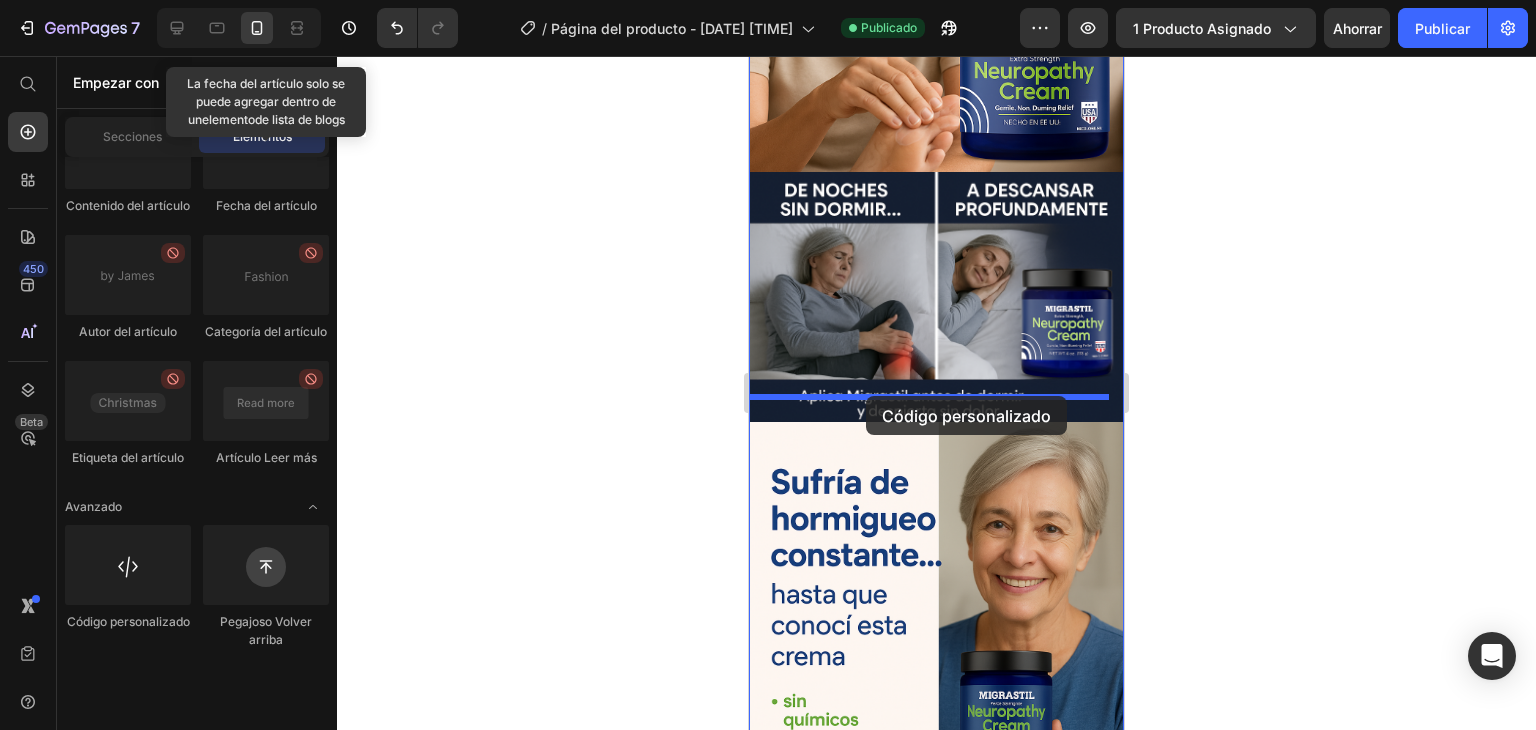 drag, startPoint x: 879, startPoint y: 709, endPoint x: 866, endPoint y: 396, distance: 313.26987 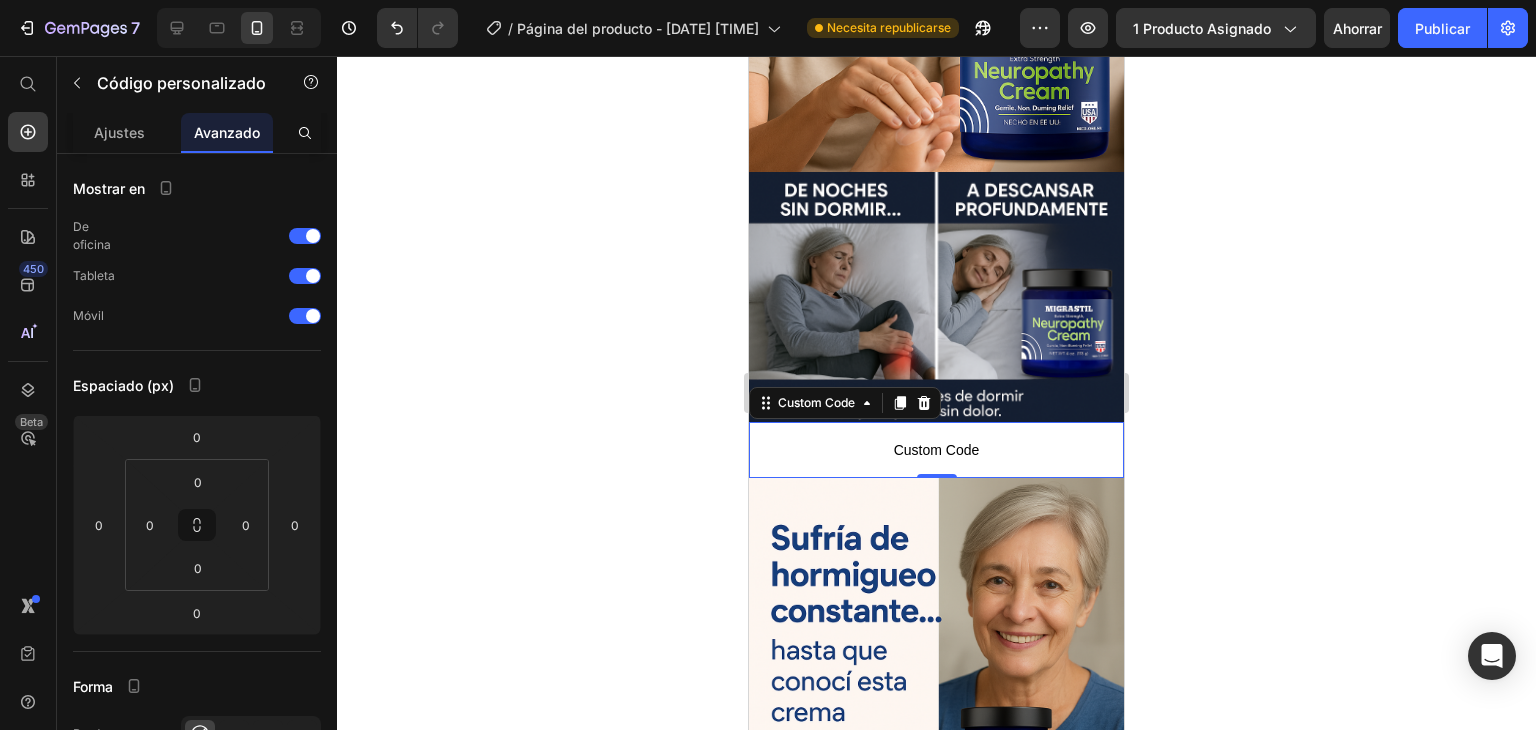 click on "Custom Code" at bounding box center [936, 450] 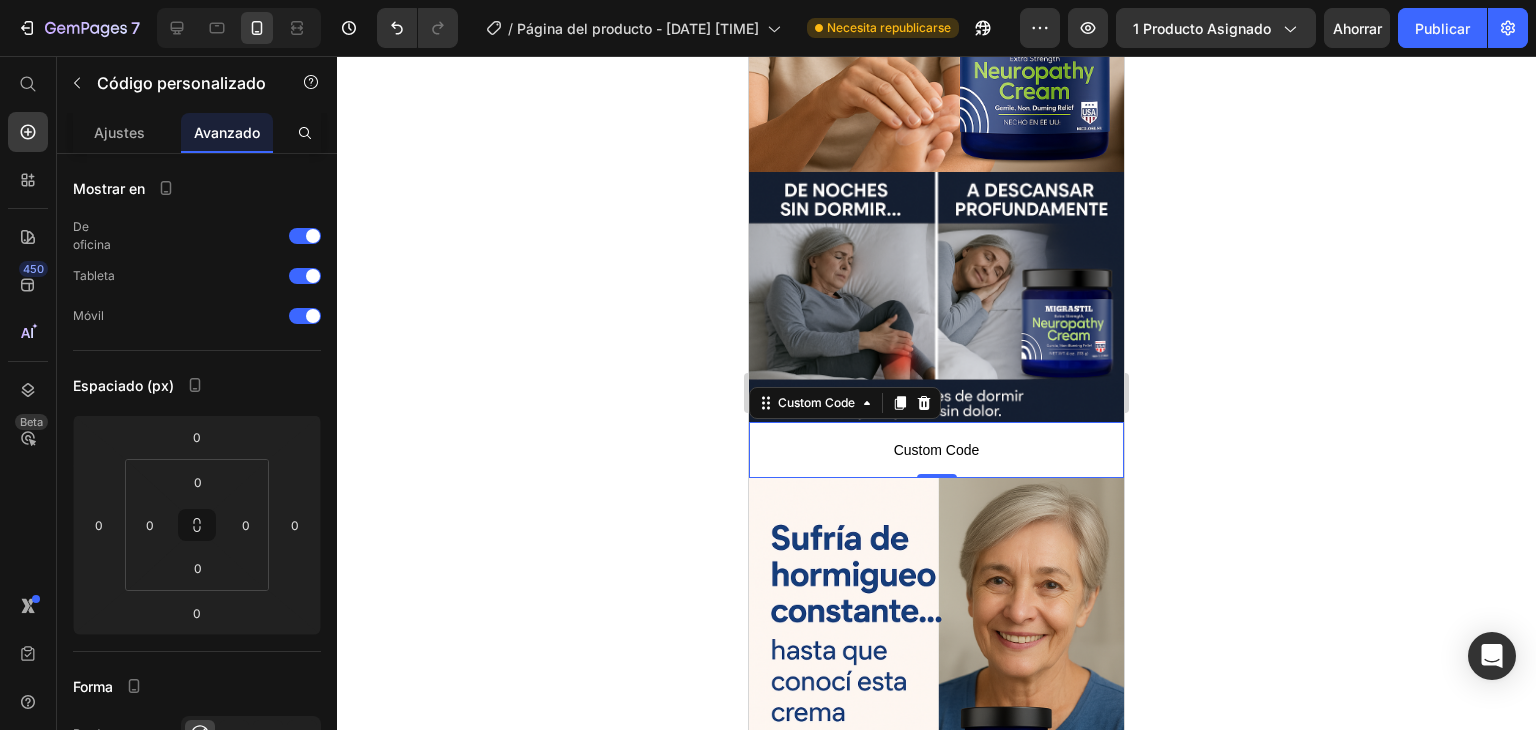 click on "Custom Code" at bounding box center (936, 450) 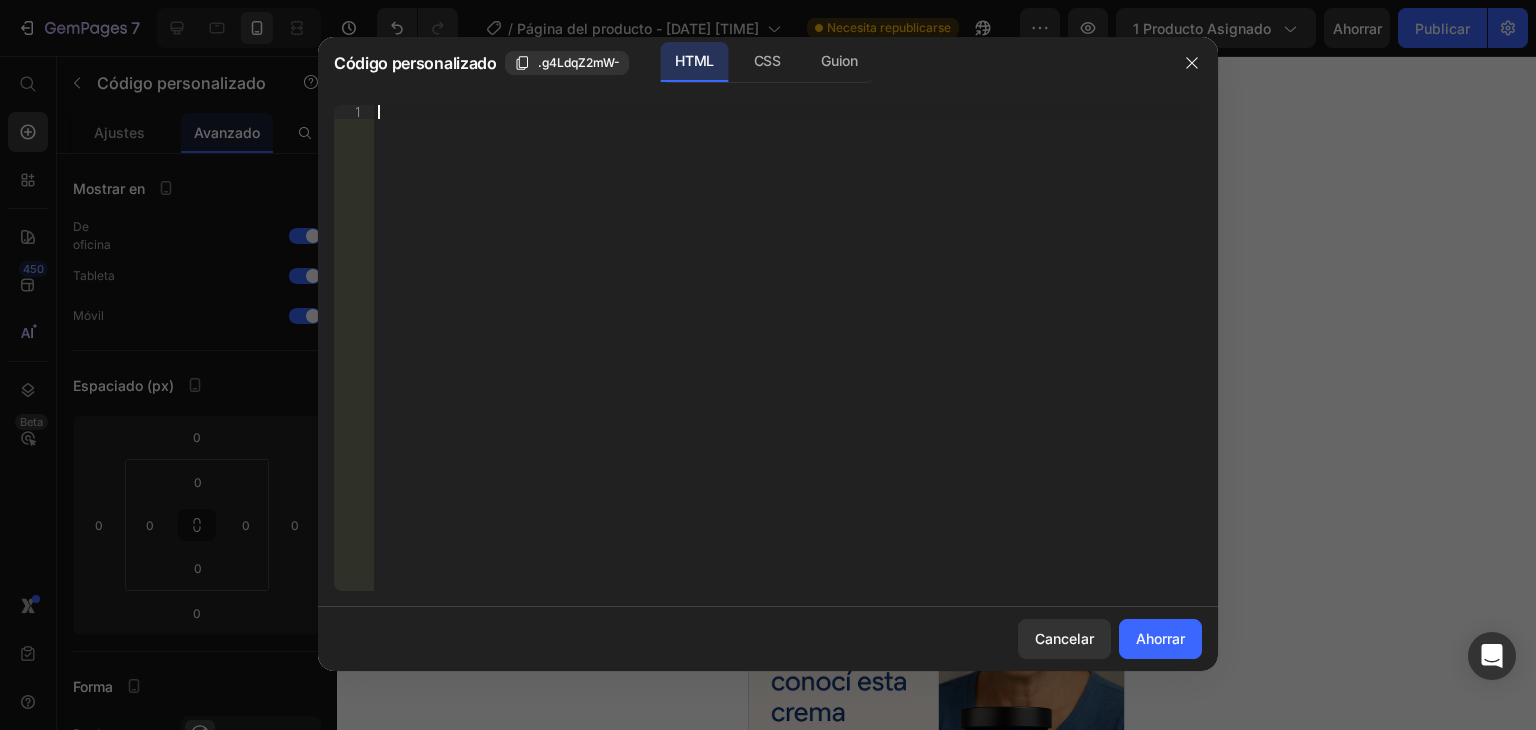 click on "Inserte el código de instalación de terceros, el código HTML o el código Liquid para mostrar contenido personalizado." at bounding box center (788, 362) 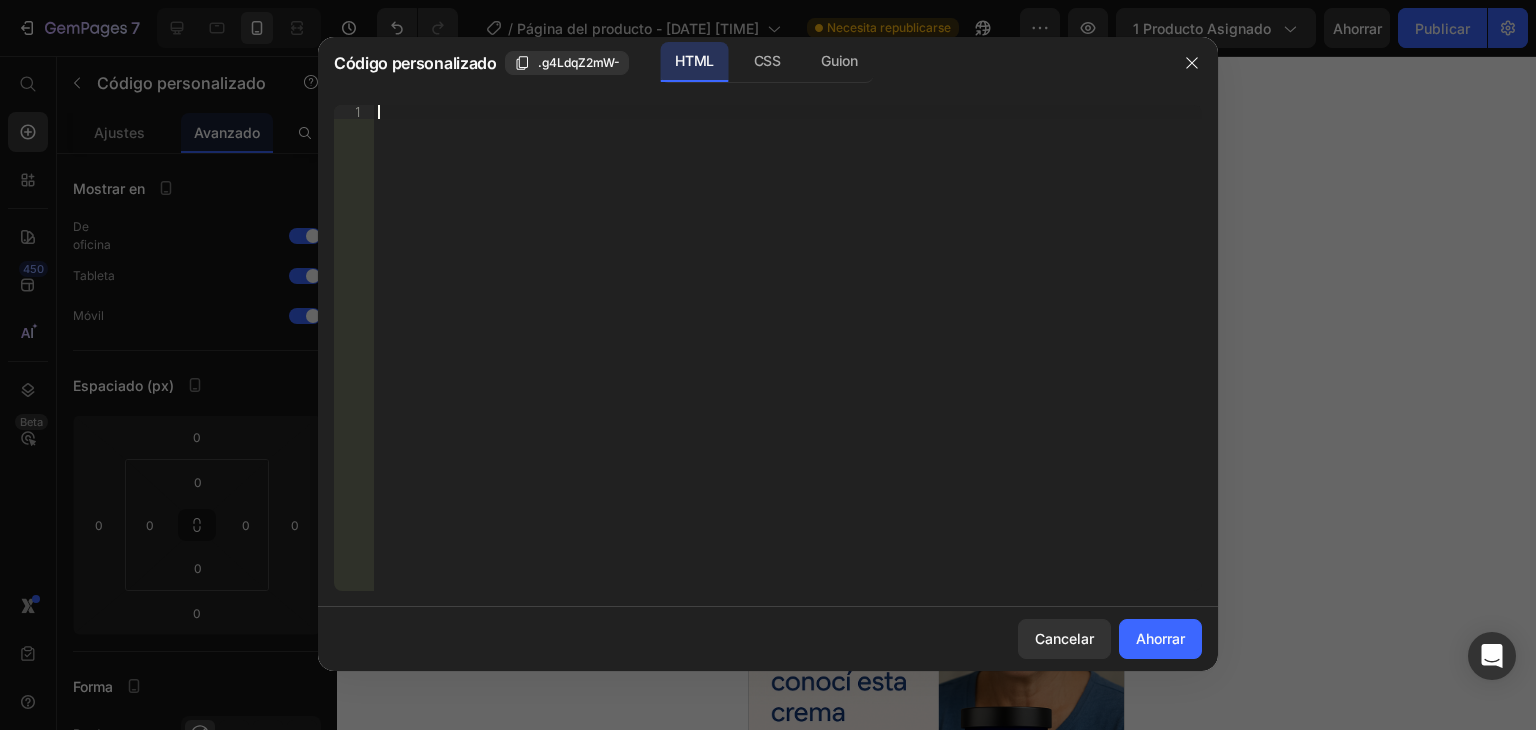 paste on "<div class="_rsi-cod-form-is-gempage"></div><div class="_rsi-cod-form-gempages-button-hook"></div><div id="_rsi-cod-form-embed-custom-hook"></div>" 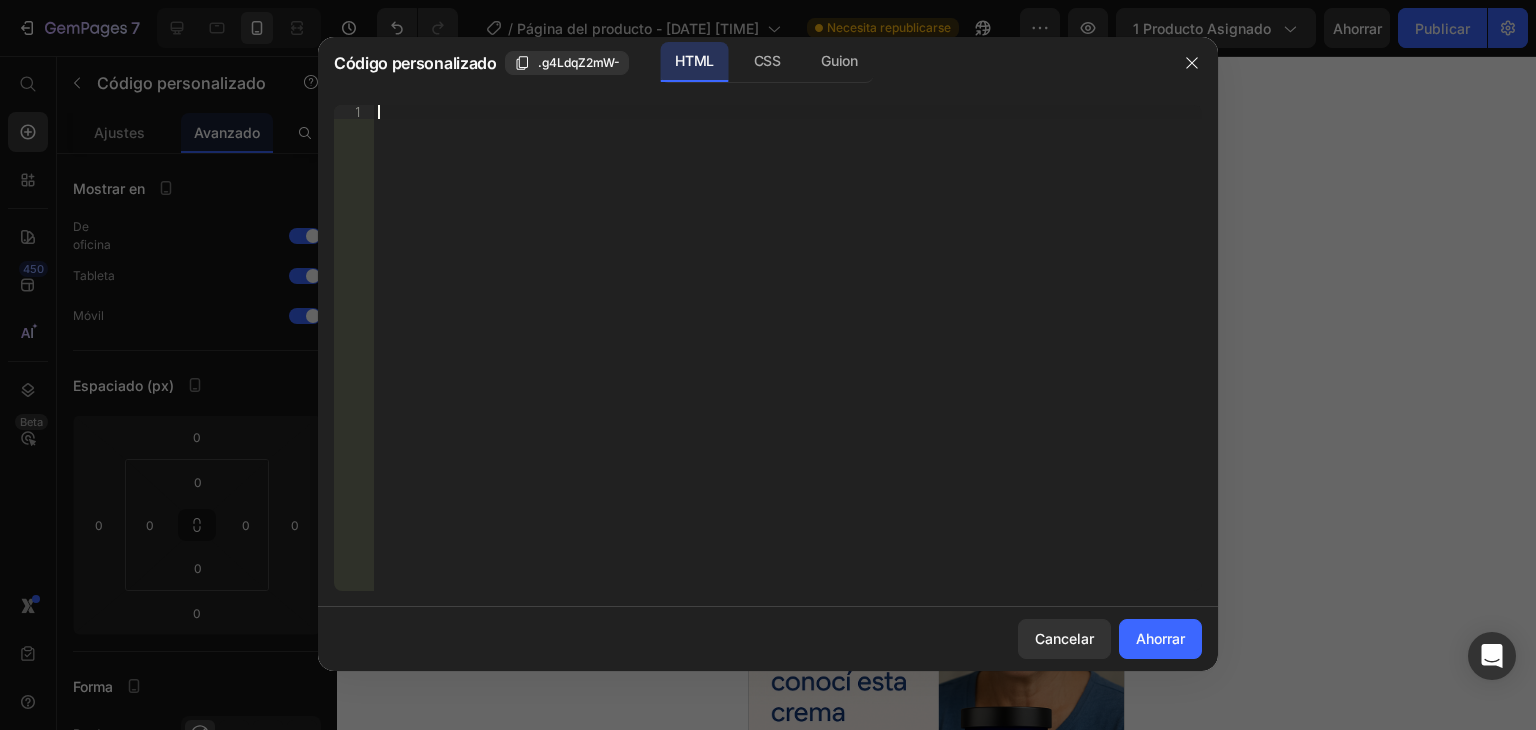 type on "<div class="_rsi-cod-form-is-gempage"></div><div class="_rsi-cod-form-gempages-button-hook"></div><div id="_rsi-cod-form-embed-custom-hook"></div>" 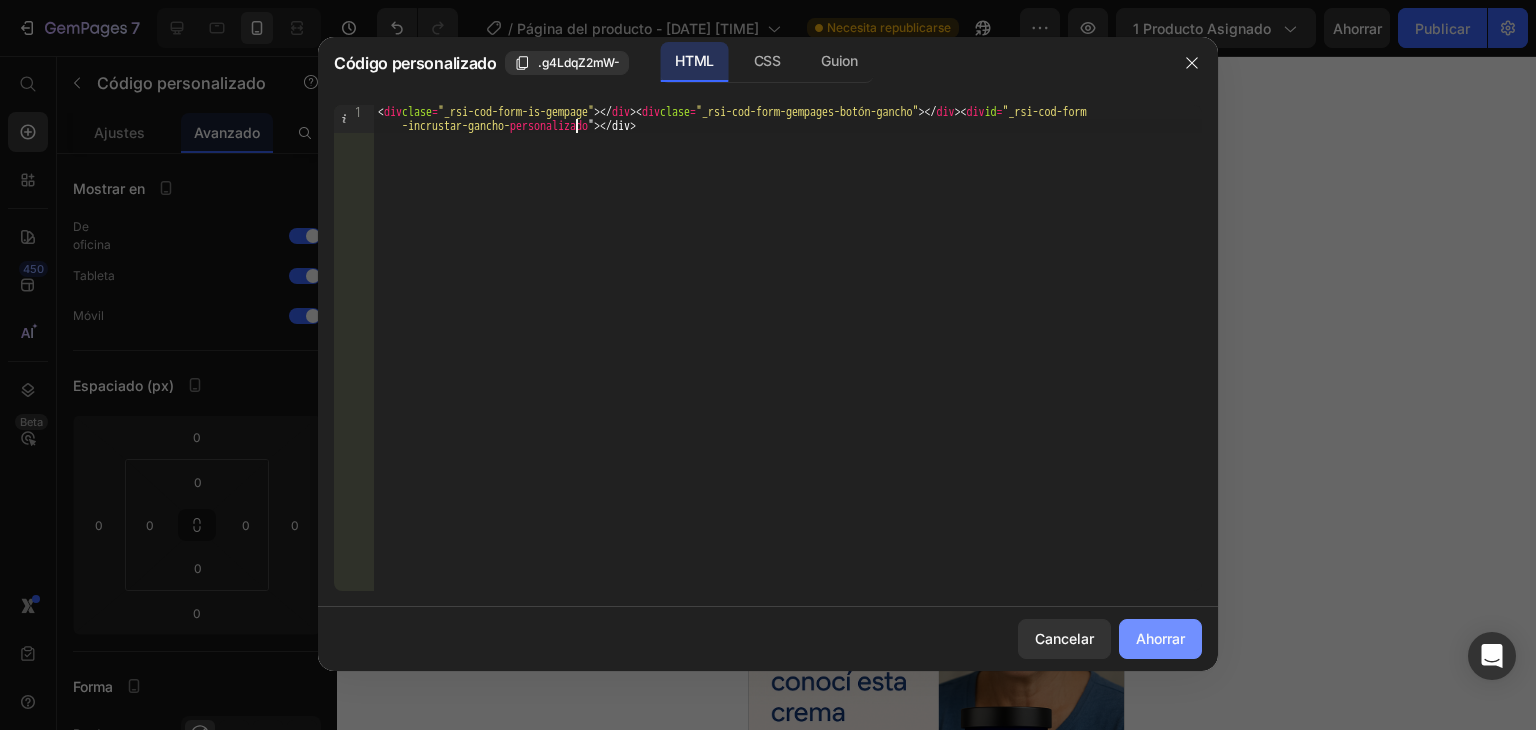 click on "Ahorrar" at bounding box center (1160, 638) 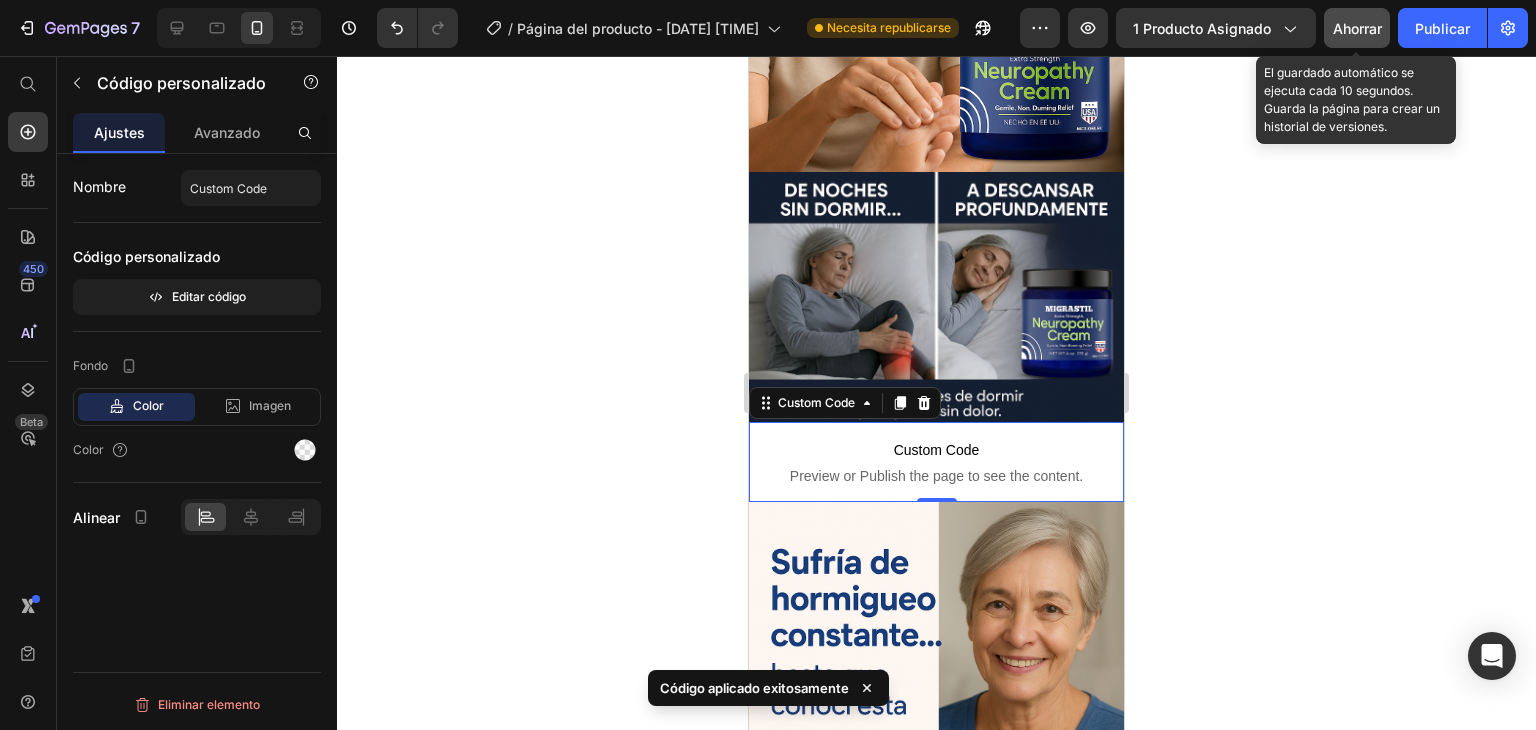 click on "Ahorrar" at bounding box center (1357, 28) 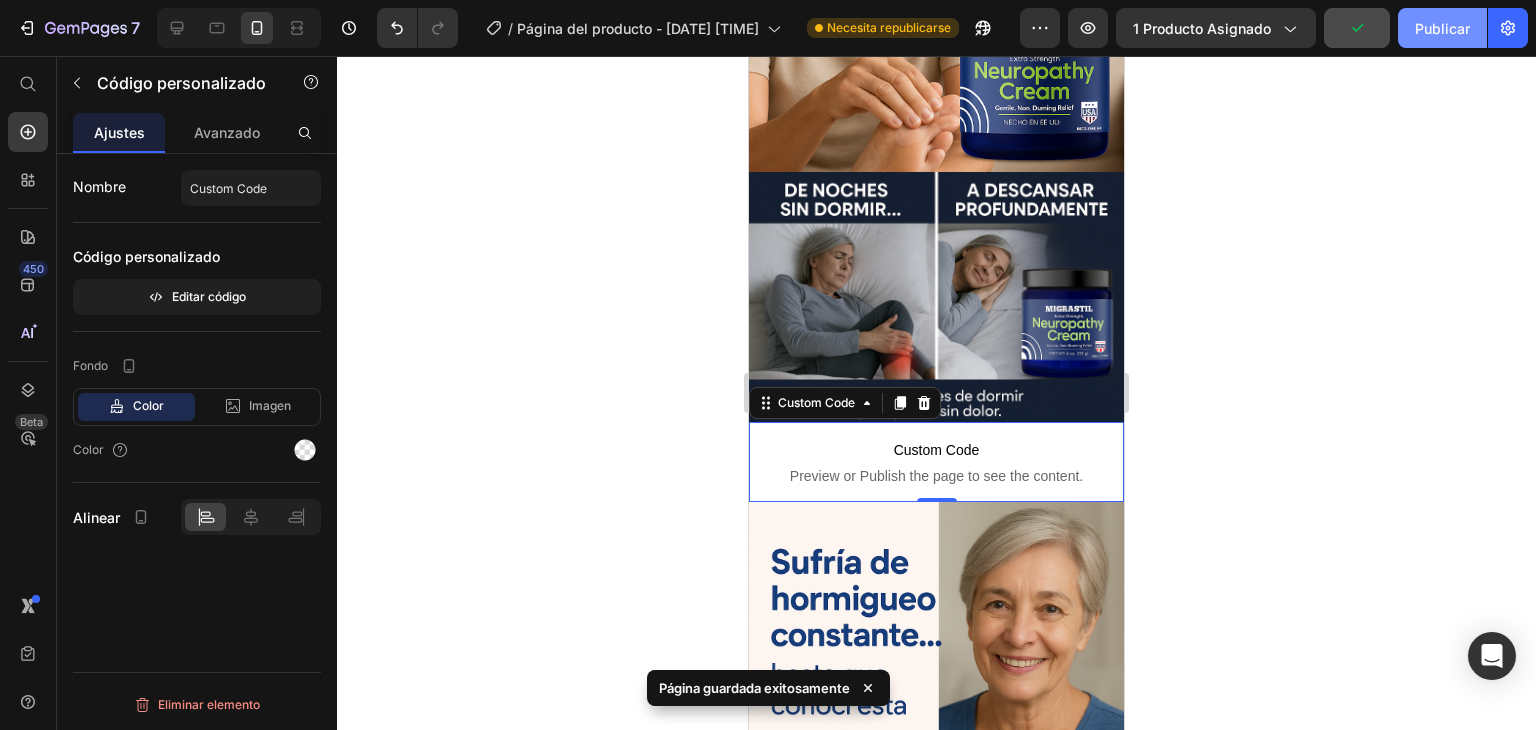 click on "Publicar" 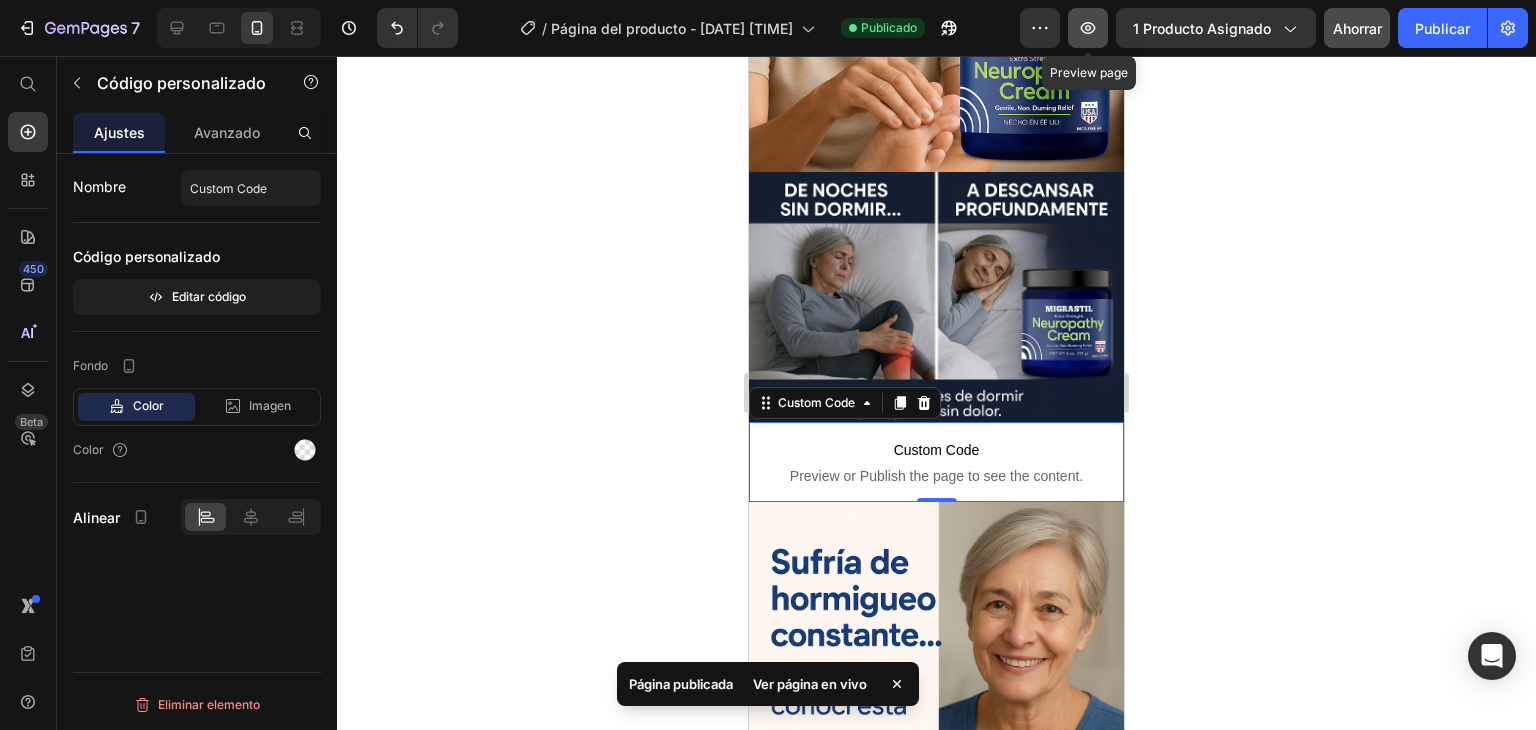click 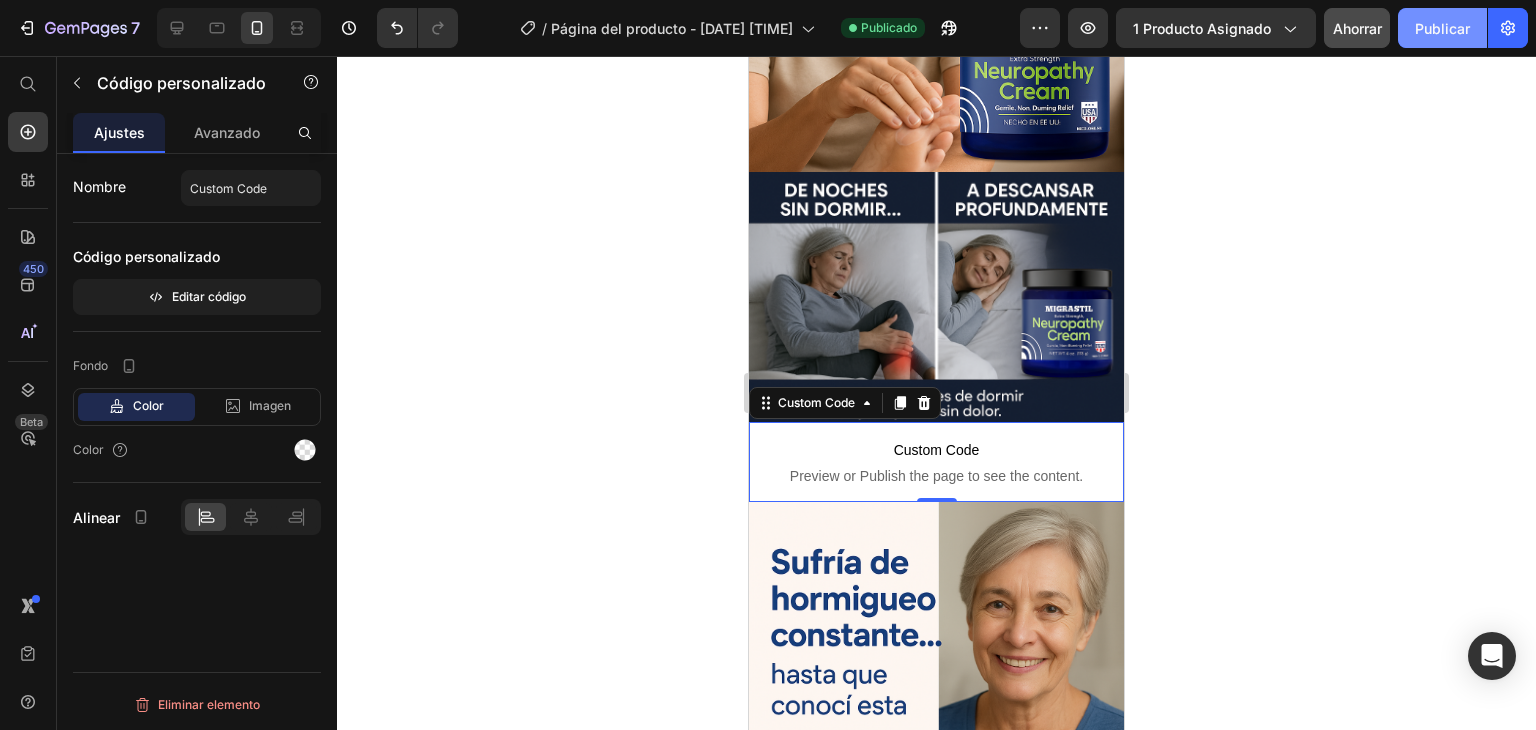click on "Publicar" 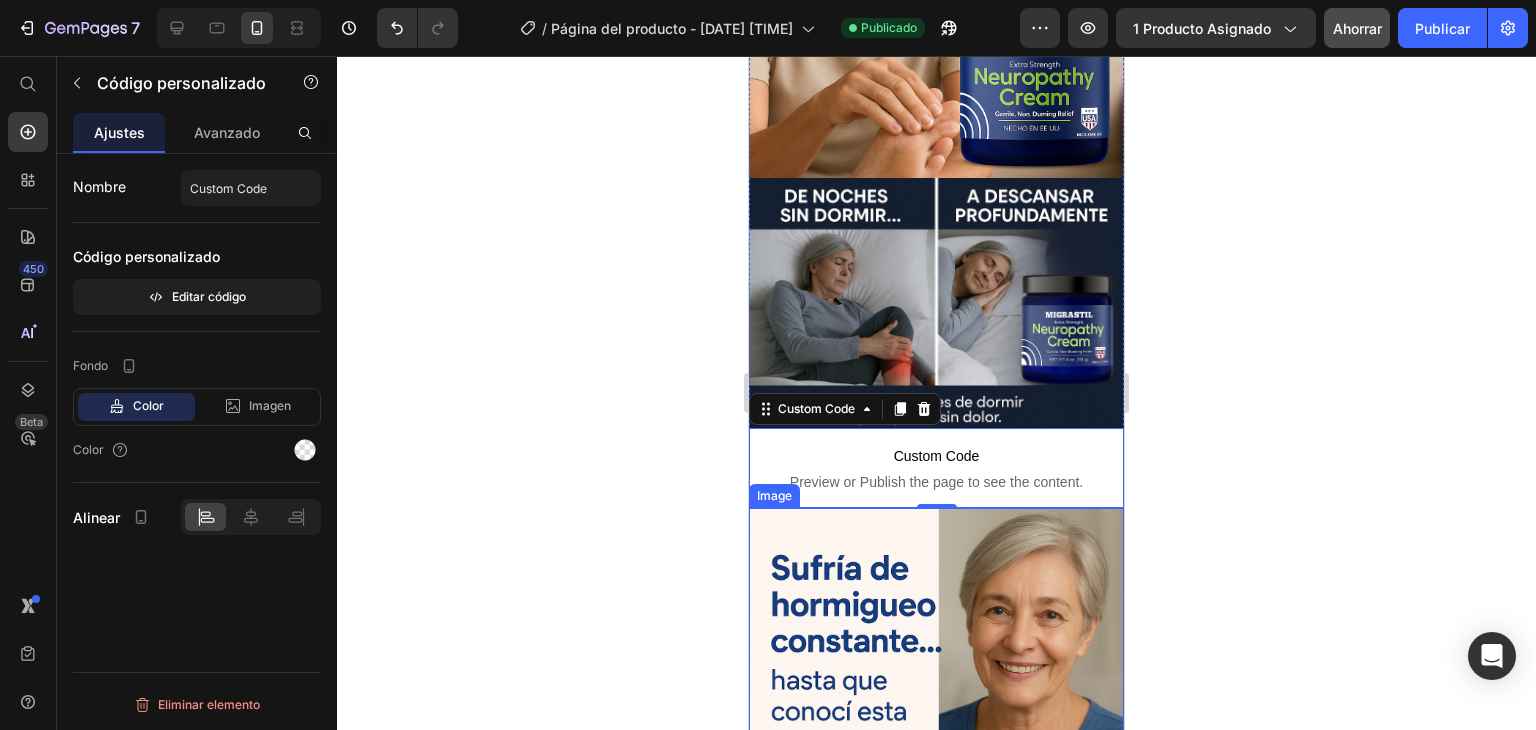 scroll, scrollTop: 300, scrollLeft: 0, axis: vertical 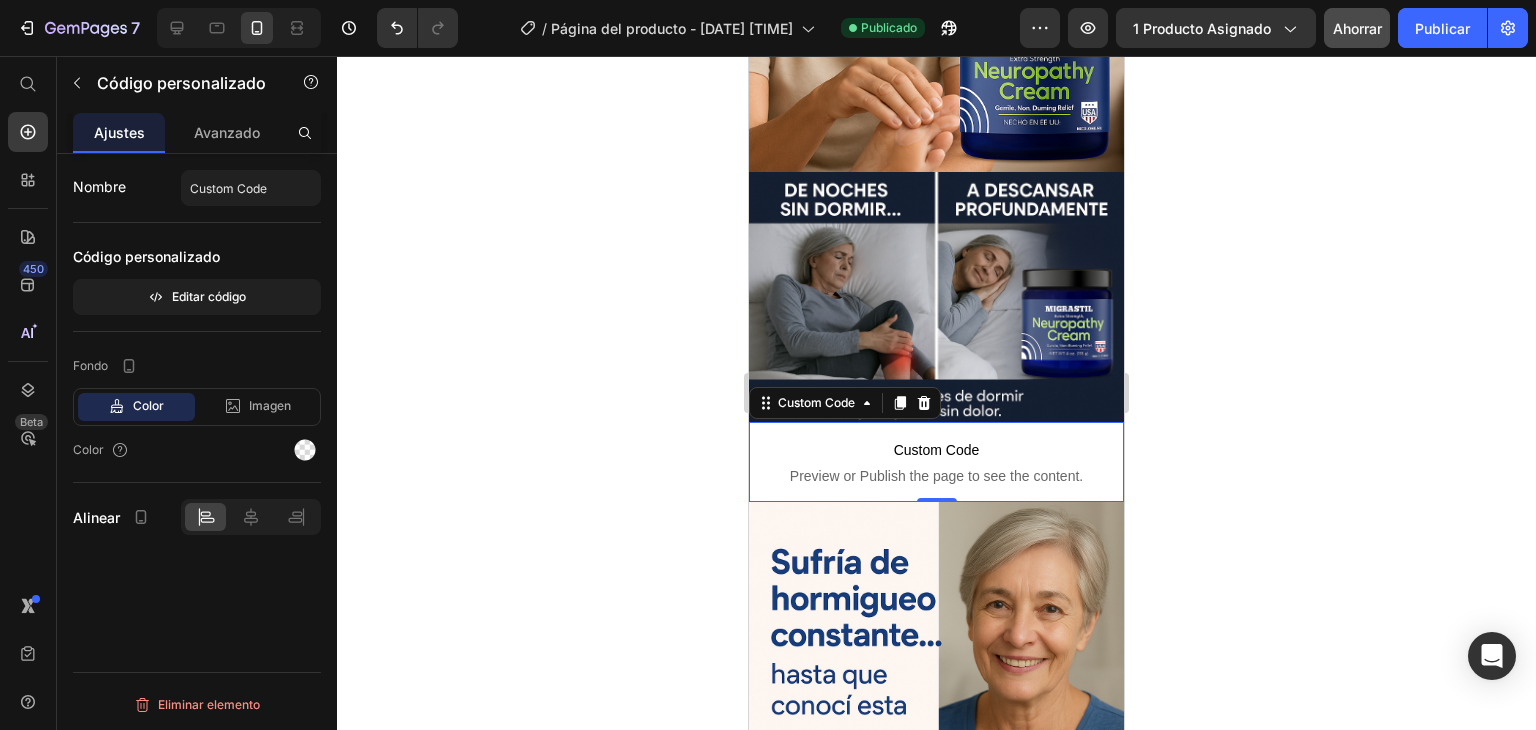click on "Preview or Publish the page to see the content." at bounding box center (936, 476) 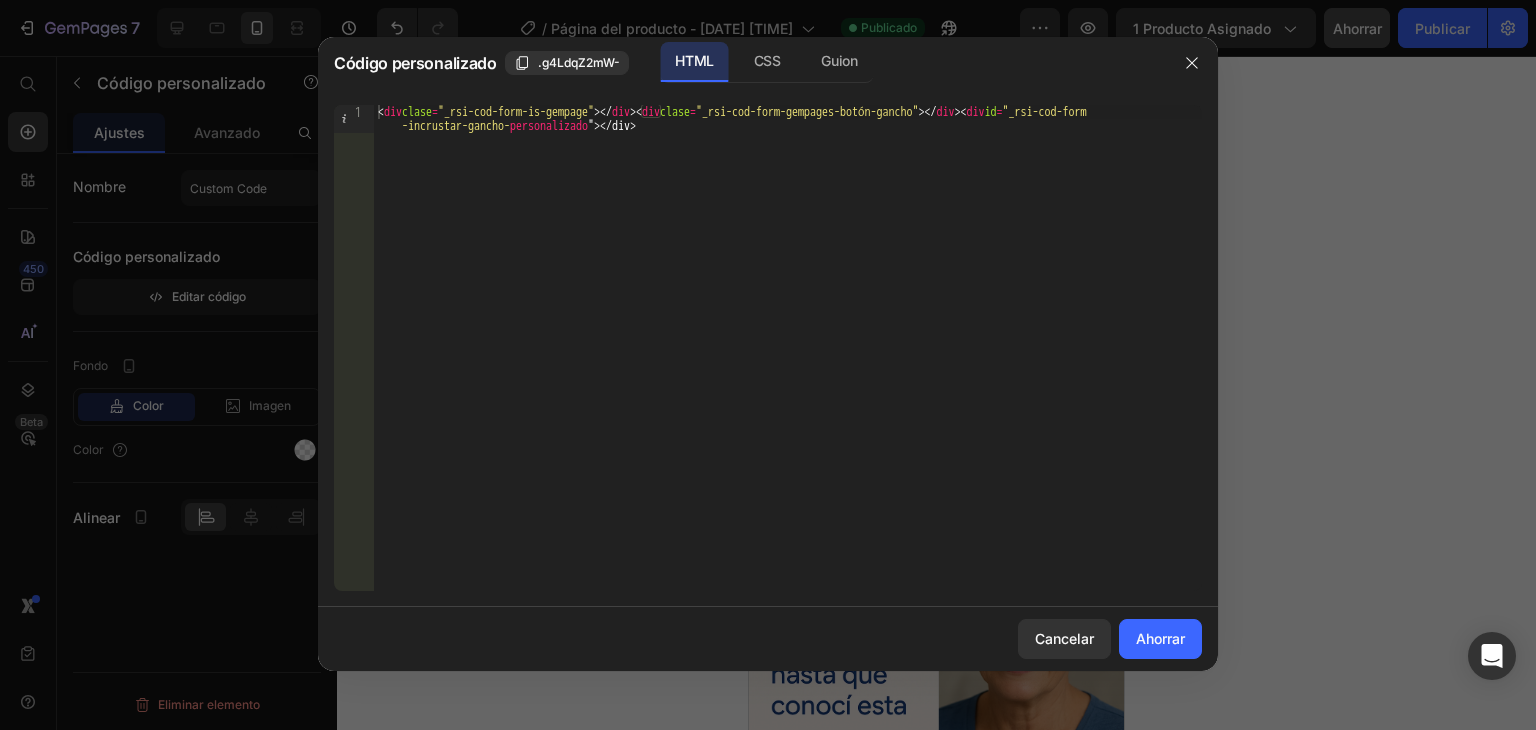 click on "<  div  clase  =  "_rsi-cod-form-is-gempage"  >  </  div  >  <  div  clase  =  "_rsi-cod-form-gempages-botón-gancho"  >  </  div  >  <  div  id  =  "_rsi-cod-form            -incrustar-gancho-  personalizado  "  >  </div>" at bounding box center [788, 376] 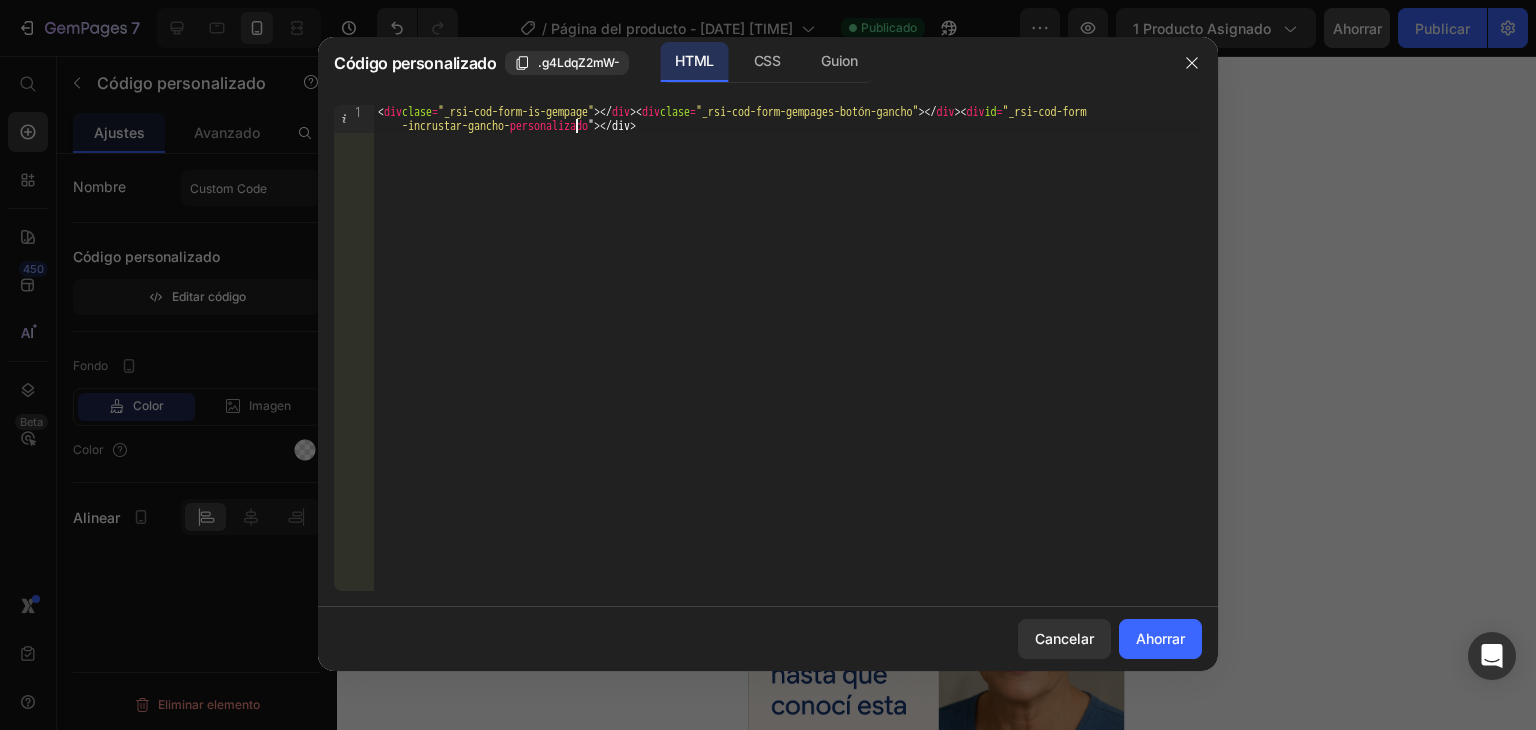 click on "<  div  clase  =  "_rsi-cod-form-is-gempage"  >  </  div  >  <  div  clase  =  "_rsi-cod-form-gempages-botón-gancho"  >  </  div  >  <  div  id  =  "_rsi-cod-form            -incrustar-gancho-  personalizado  "  >  </div>" at bounding box center [788, 376] 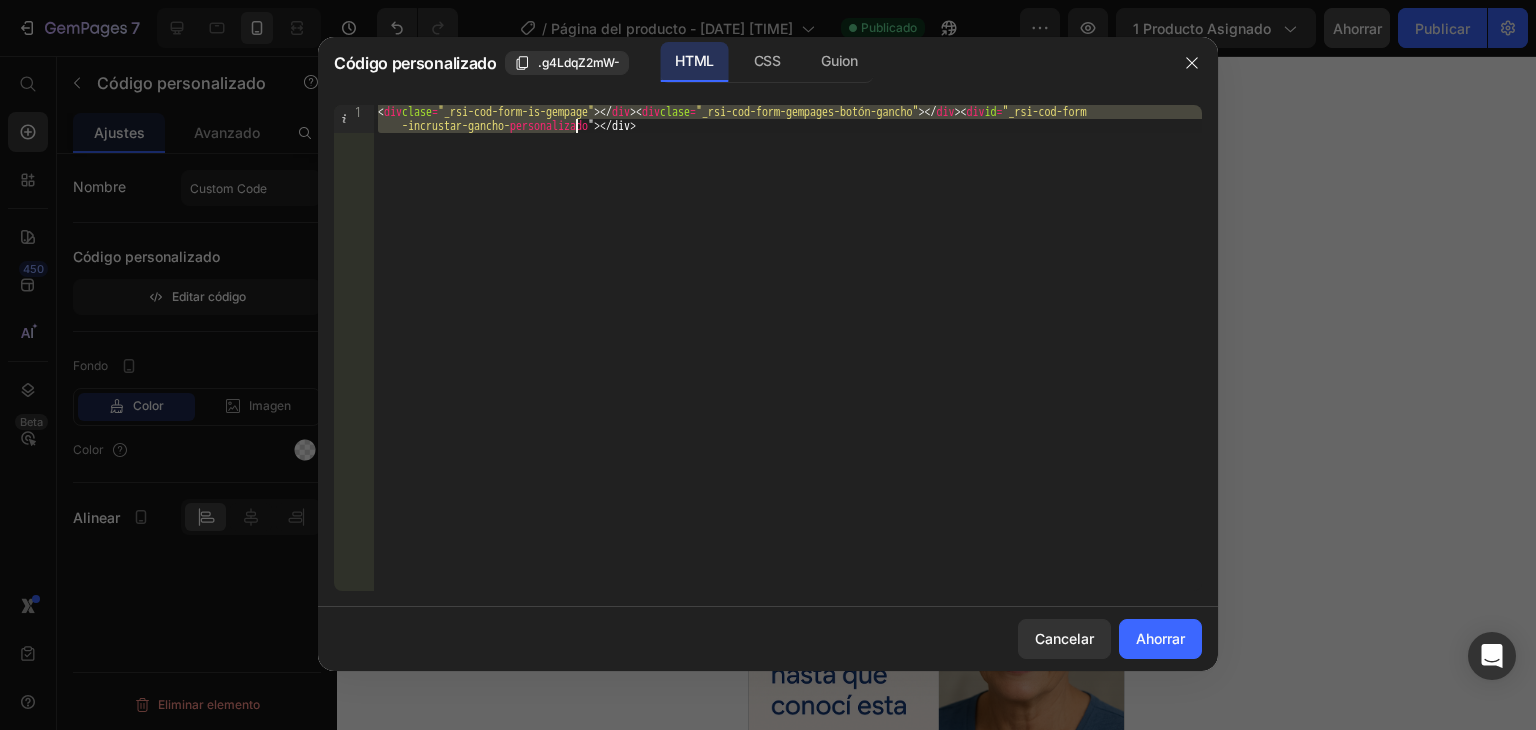 click on "<  div  clase  =  "_rsi-cod-form-is-gempage"  >  </  div  >  <  div  clase  =  "_rsi-cod-form-gempages-botón-gancho"  >  </  div  >  <  div  id  =  "_rsi-cod-form            -incrustar-gancho-  personalizado  "  >  </div>" at bounding box center (788, 376) 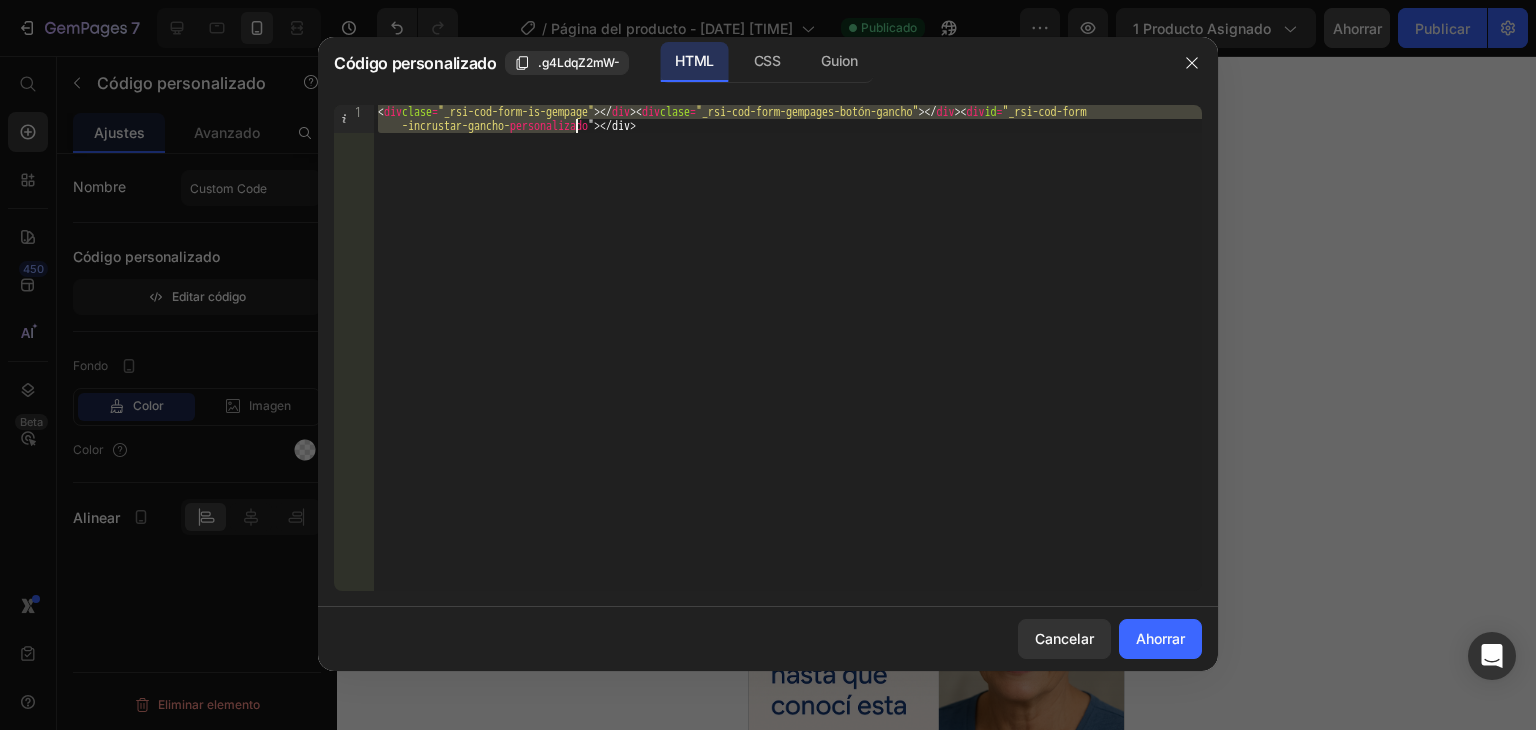 click on "<  div  clase  =  "_rsi-cod-form-is-gempage"  >  </  div  >  <  div  clase  =  "_rsi-cod-form-gempages-botón-gancho"  >  </  div  >  <  div  id  =  "_rsi-cod-form            -incrustar-gancho-  personalizado  "  >  </div>" at bounding box center (788, 348) 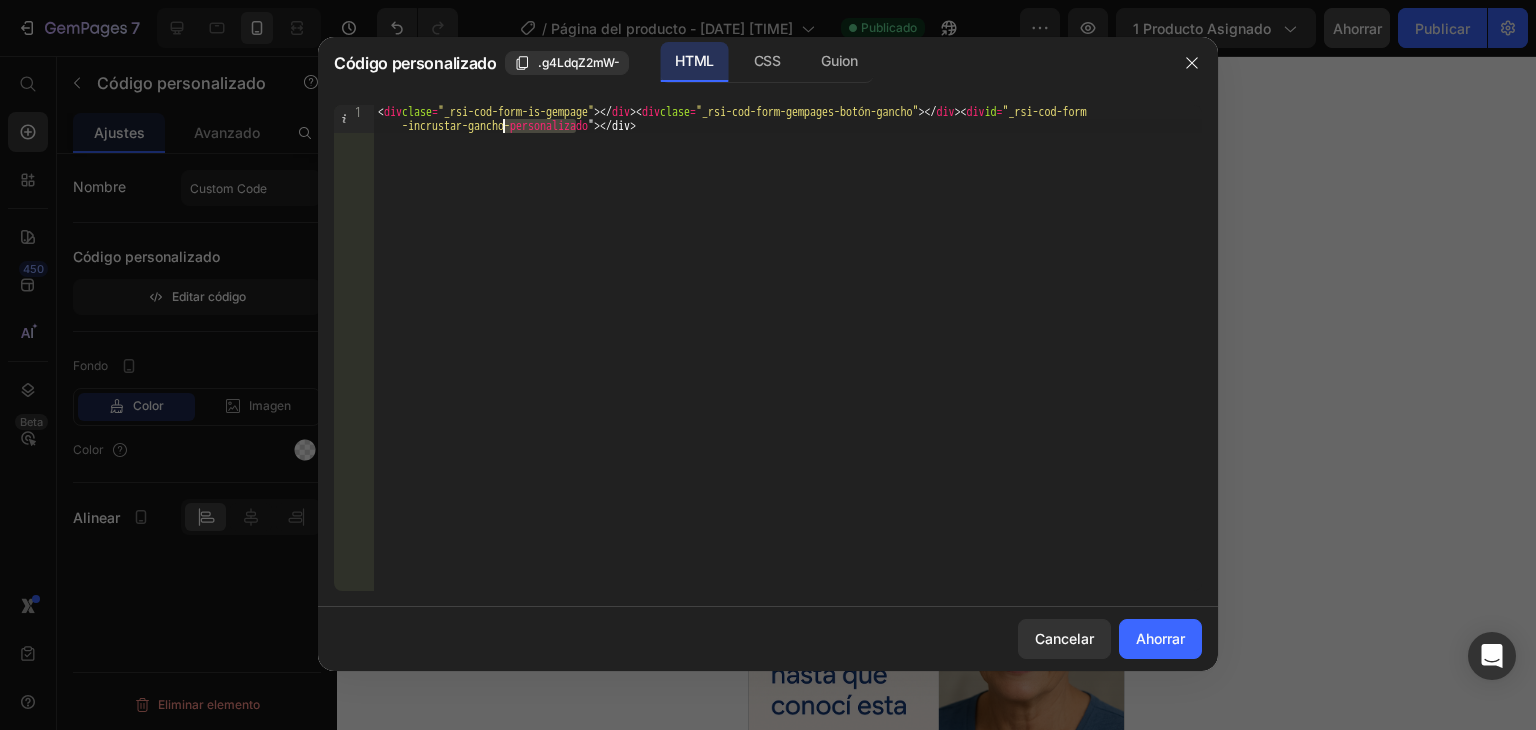drag, startPoint x: 721, startPoint y: 142, endPoint x: 500, endPoint y: 125, distance: 221.65288 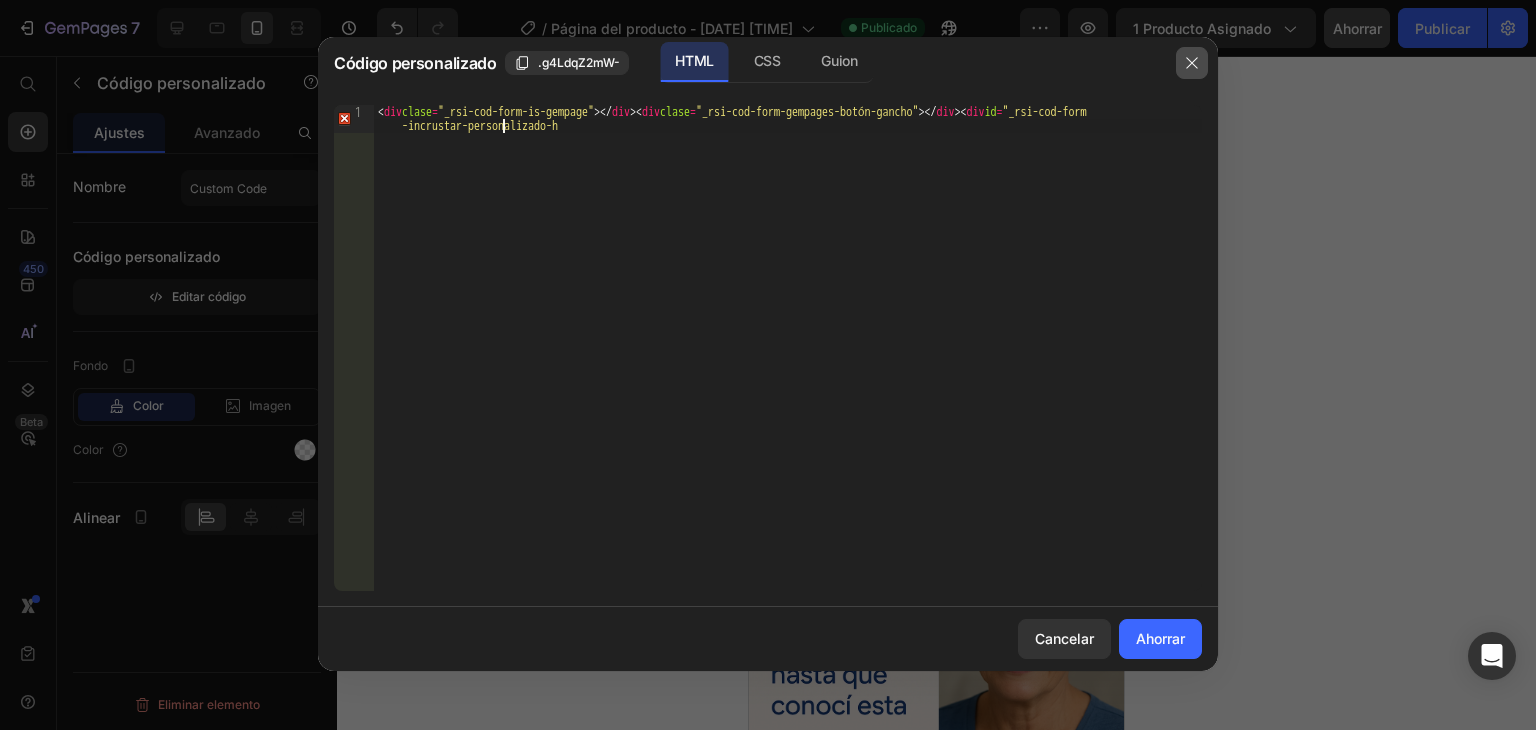 click at bounding box center (1192, 63) 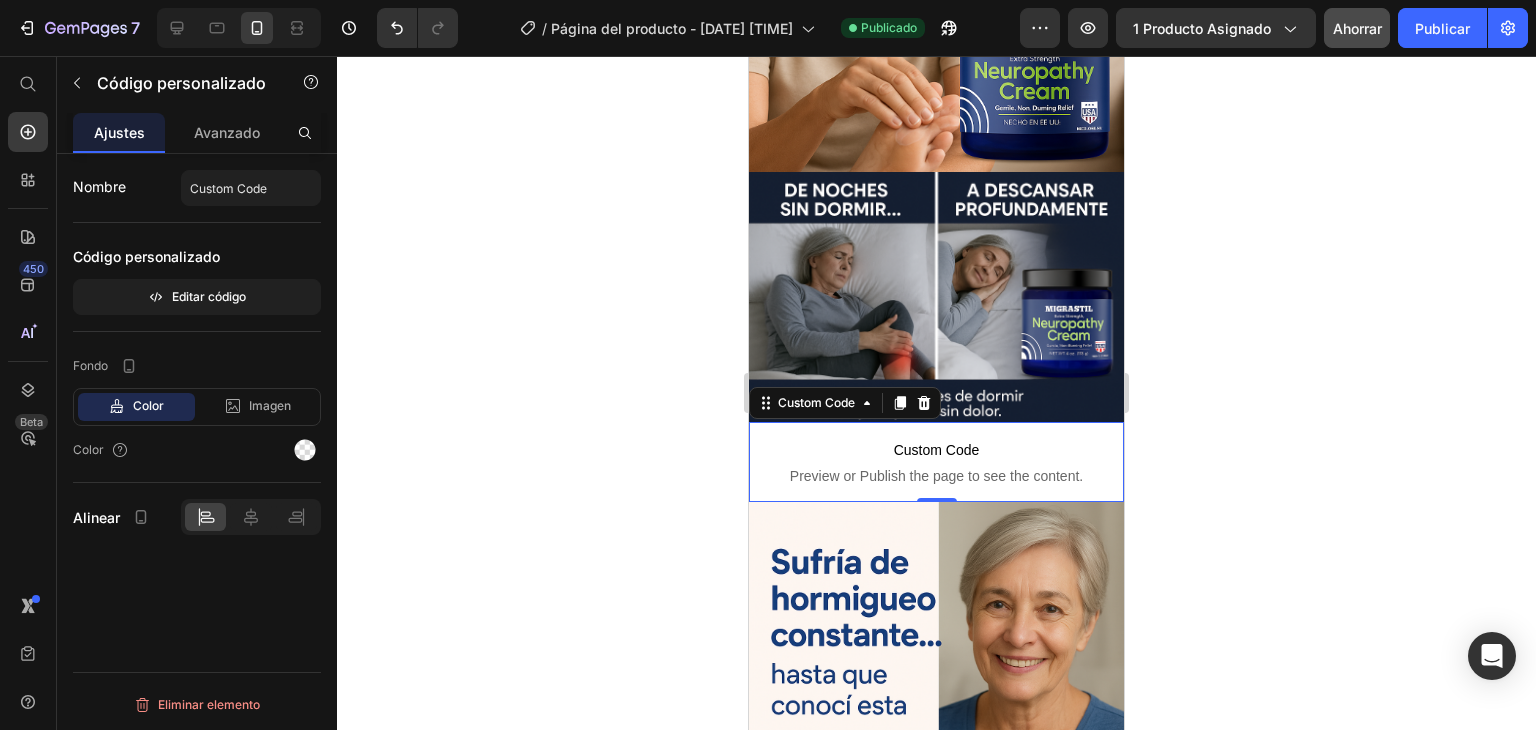 click on "Custom Code" at bounding box center (936, 450) 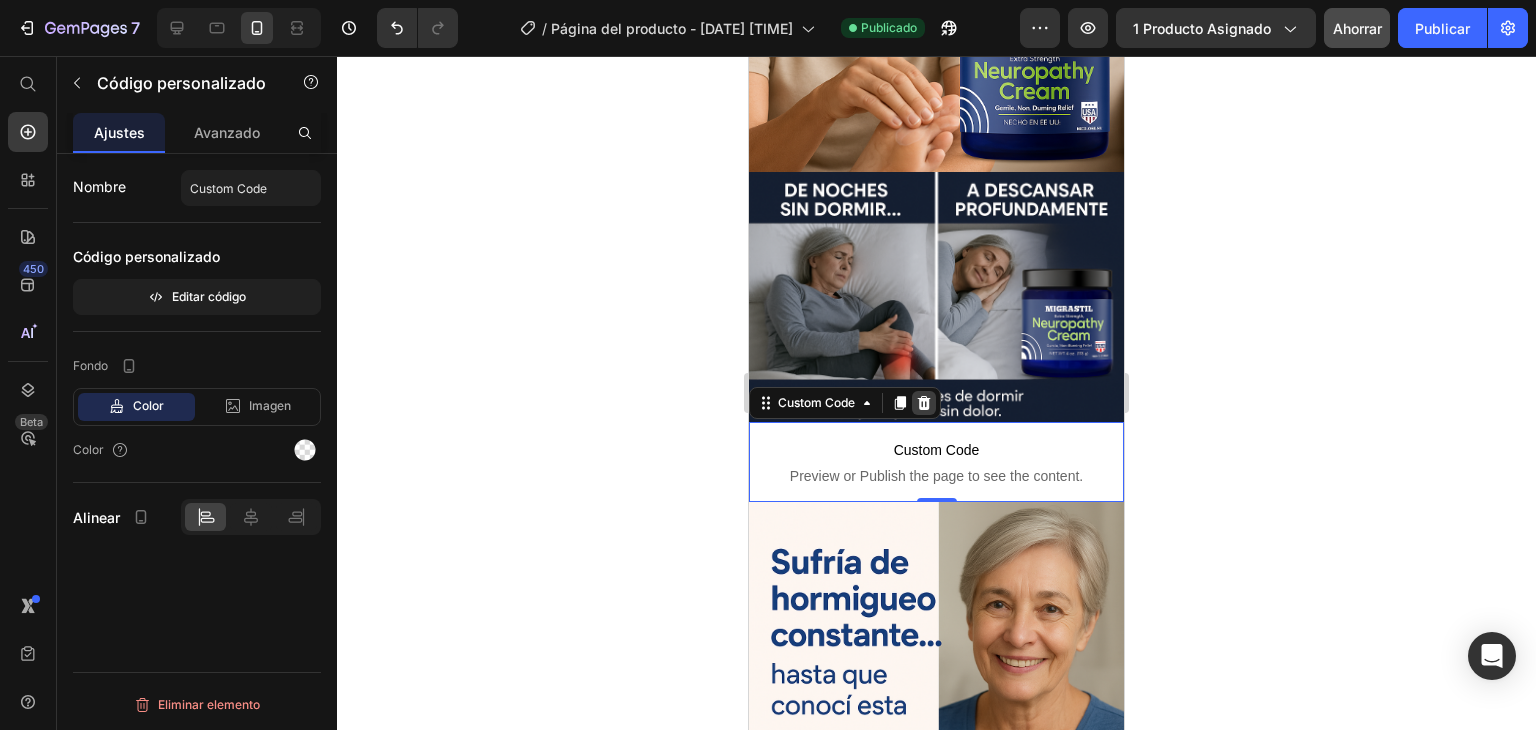 click 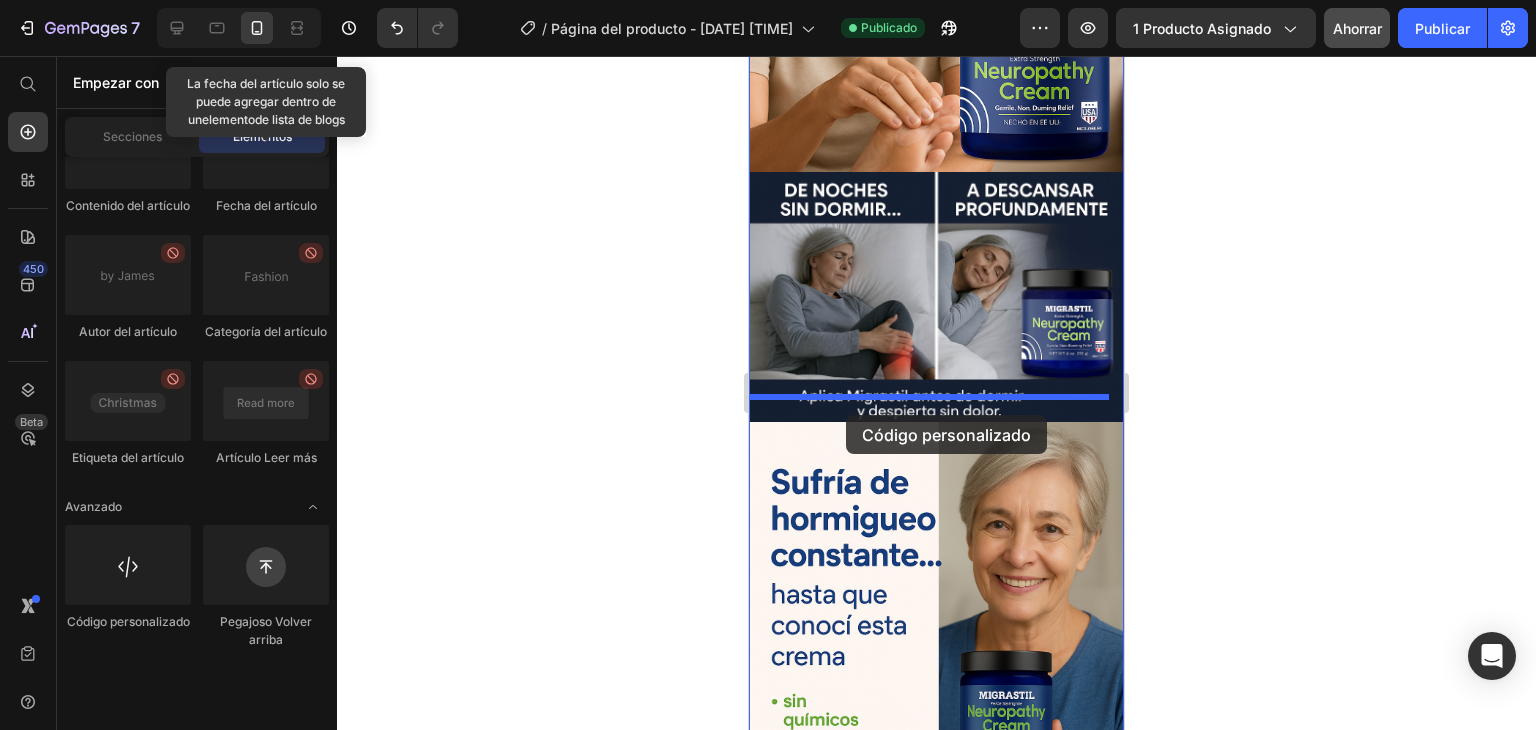 drag, startPoint x: 878, startPoint y: 693, endPoint x: 846, endPoint y: 414, distance: 280.82913 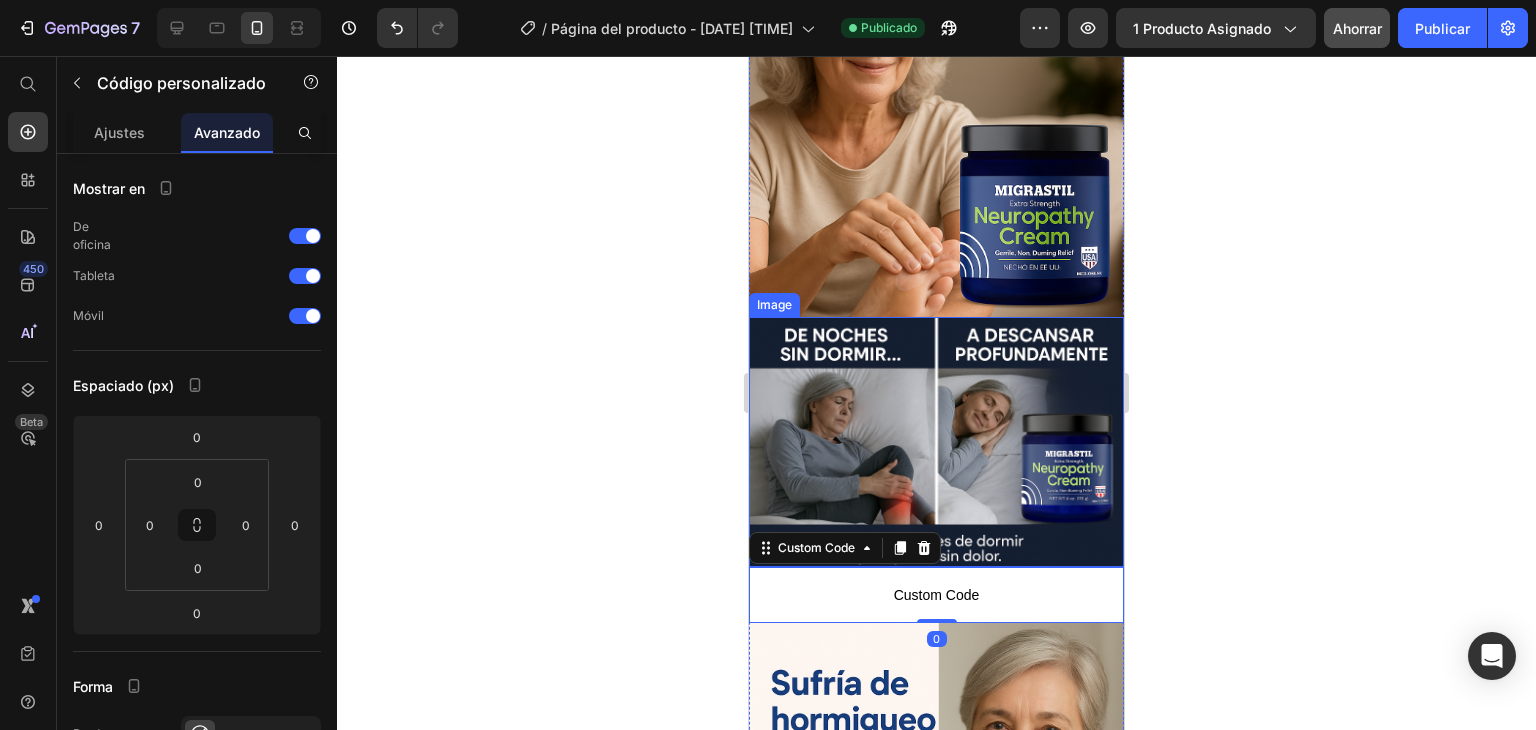 scroll, scrollTop: 200, scrollLeft: 0, axis: vertical 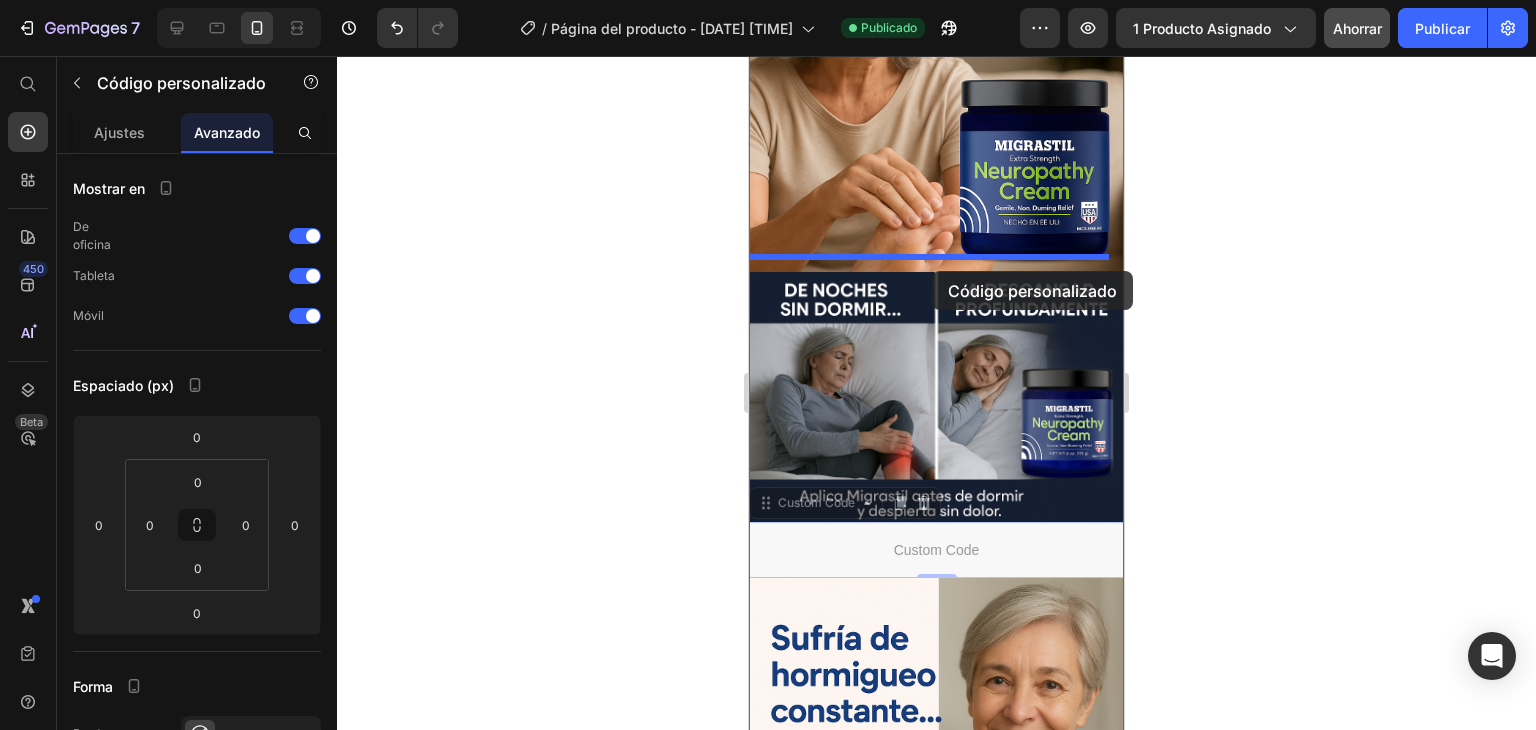 drag, startPoint x: 934, startPoint y: 527, endPoint x: 932, endPoint y: 271, distance: 256.0078 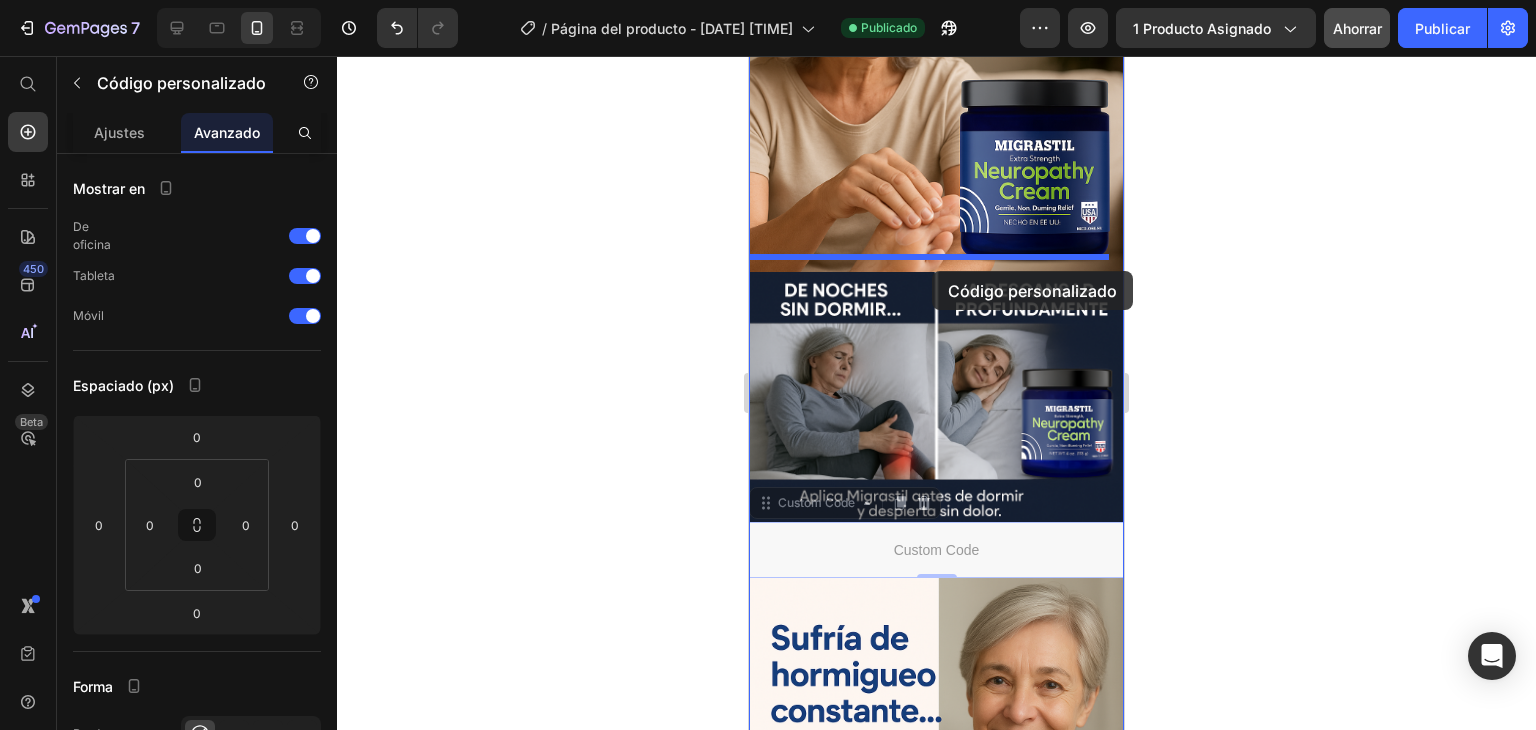 click on "iPhone 13 Mini  ( 375 px) iPhone 13 Mini iPhone 13 Pro iPhone 11 Pro Max iPhone 15 Pro Max Pixel 7 Galaxy S8+ Galaxy S20 Ultra iPad Mini iPad Air iPad Pro Header Image Image
Custom Code
Custom Code   0
Custom Code
Custom Code   0 Image Image Image Image Image Image Section 1 Root Start with Sections from sidebar Add sections Add elements Start with Generating from URL or image Add section Choose templates inspired by CRO experts Generate layout from URL or image Add blank section then drag & drop elements Footer" at bounding box center [936, 1470] 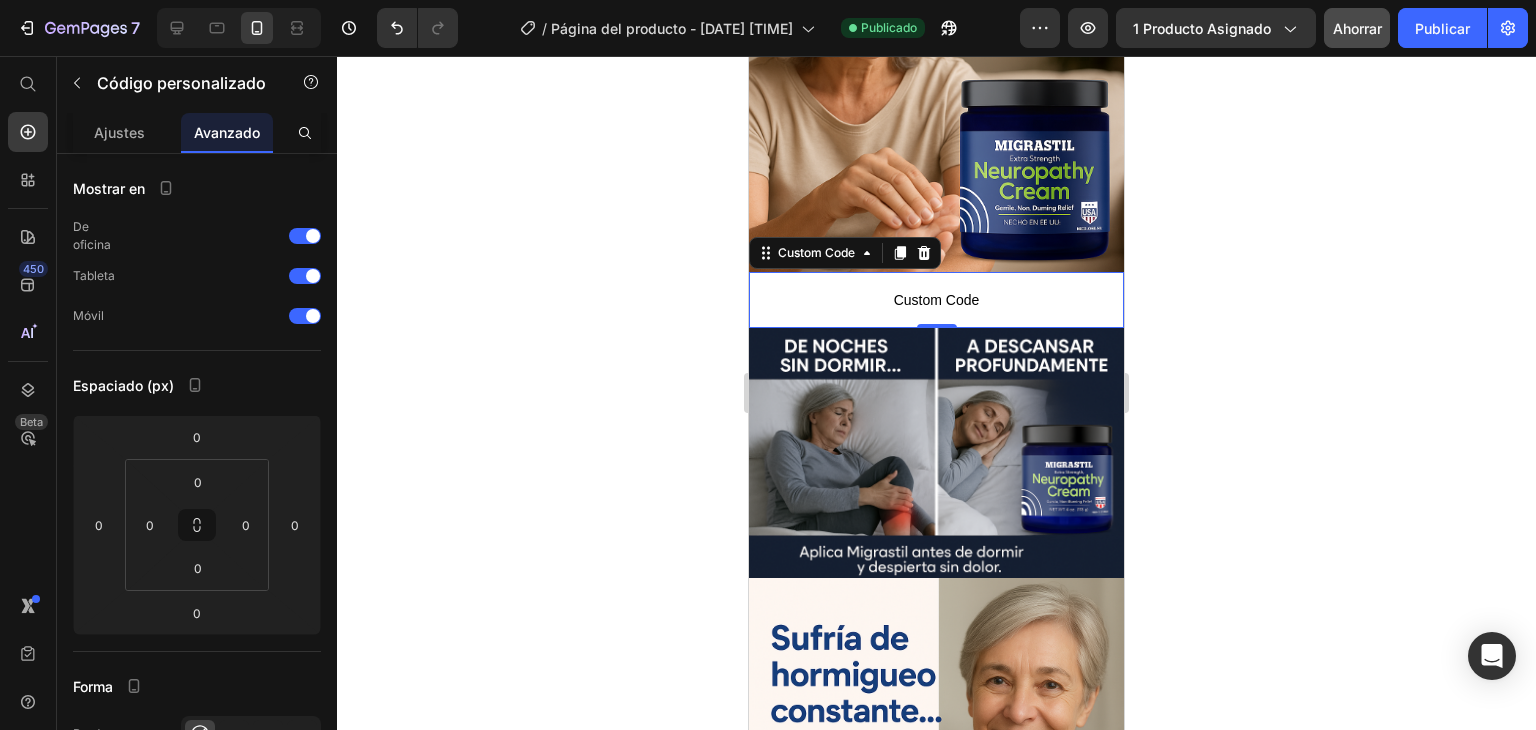 click on "Custom Code" at bounding box center (936, 300) 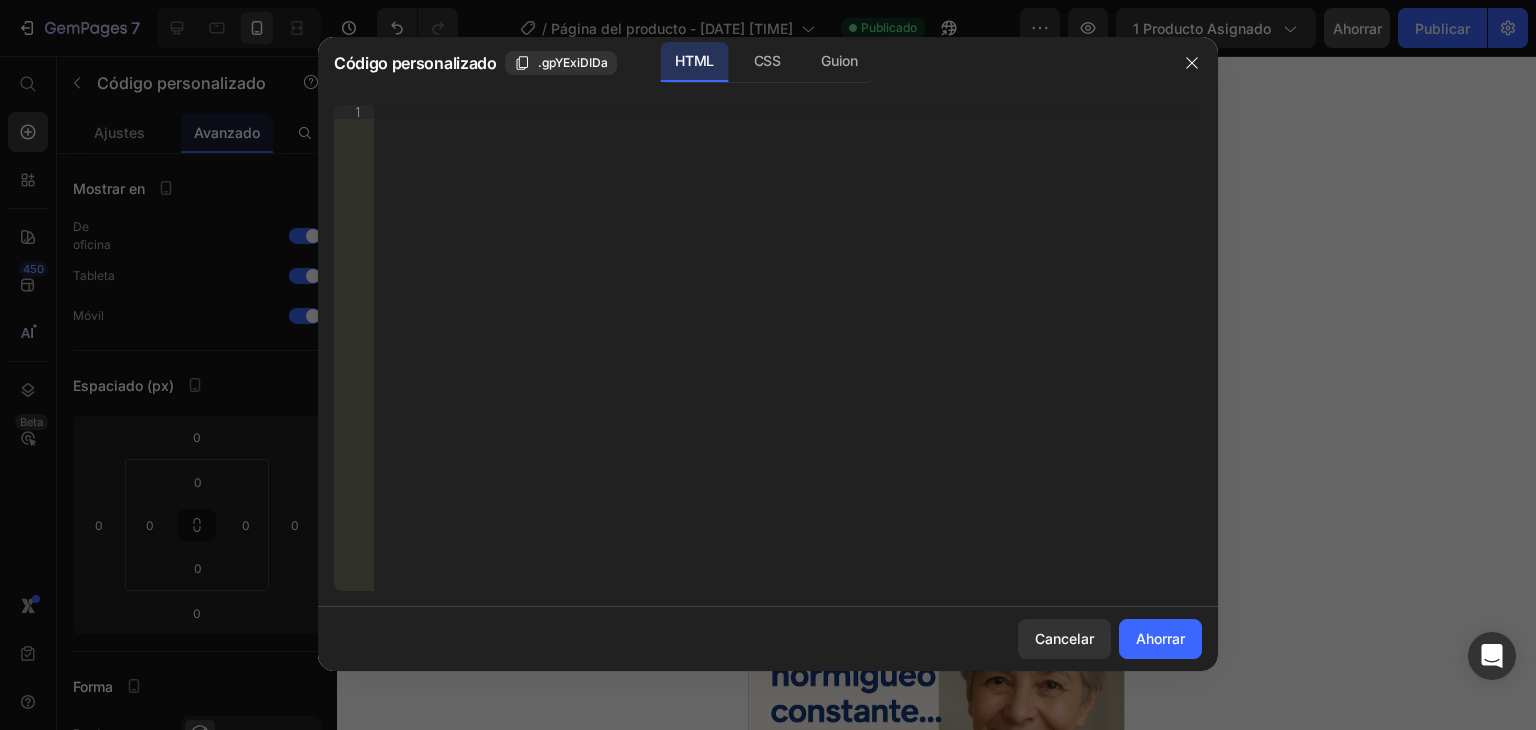 type 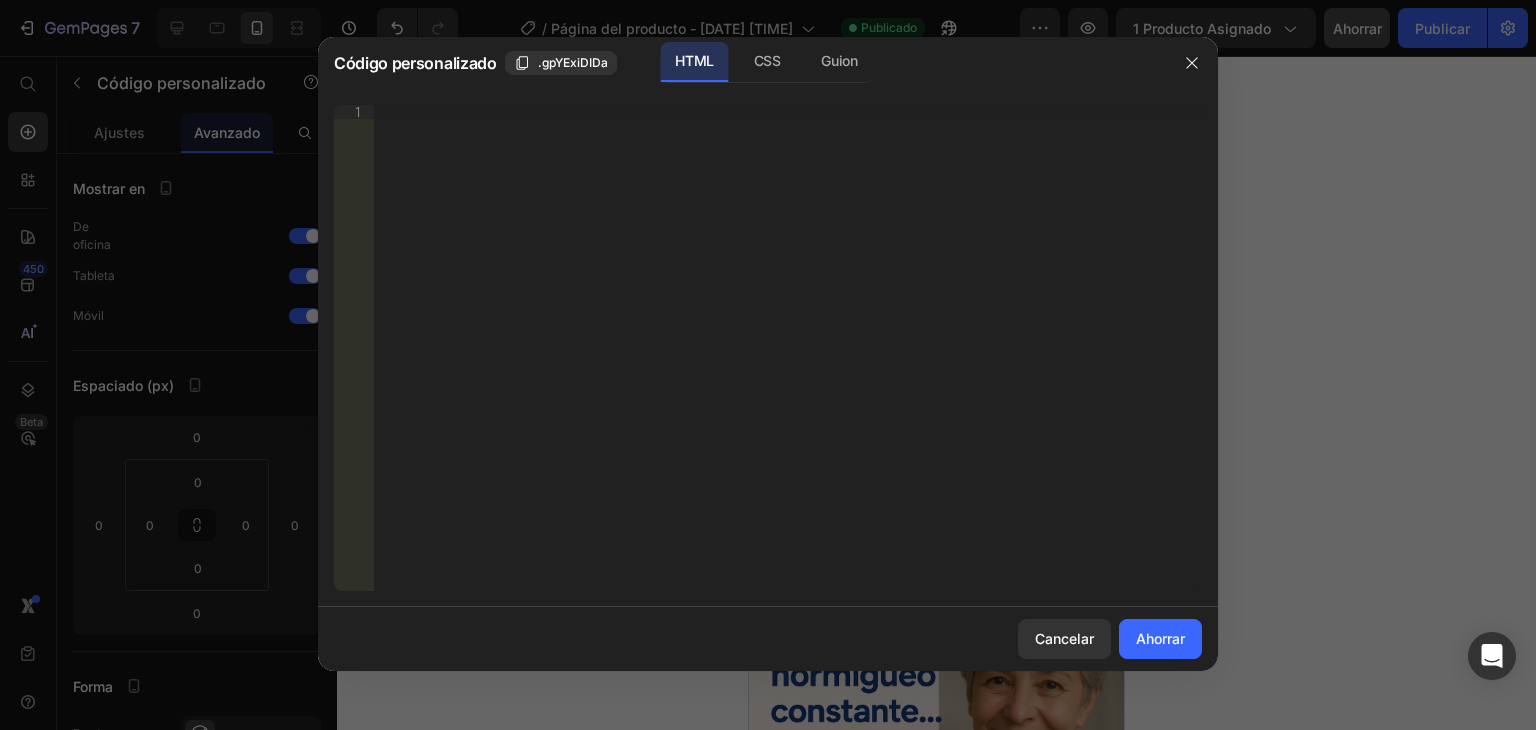 click on "Inserte el código de instalación de terceros, el código HTML o el código Liquid para mostrar contenido personalizado." at bounding box center [788, 362] 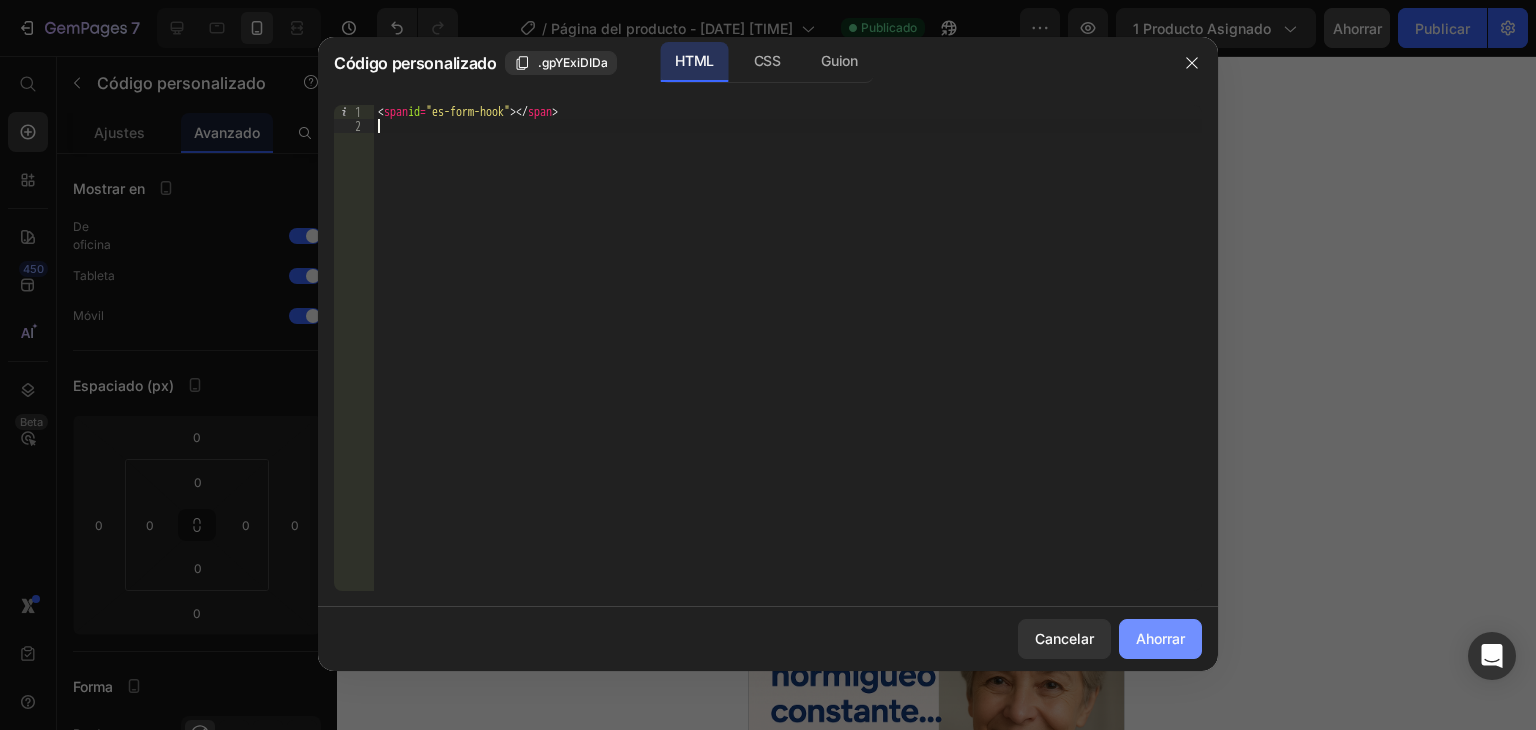 click on "Ahorrar" 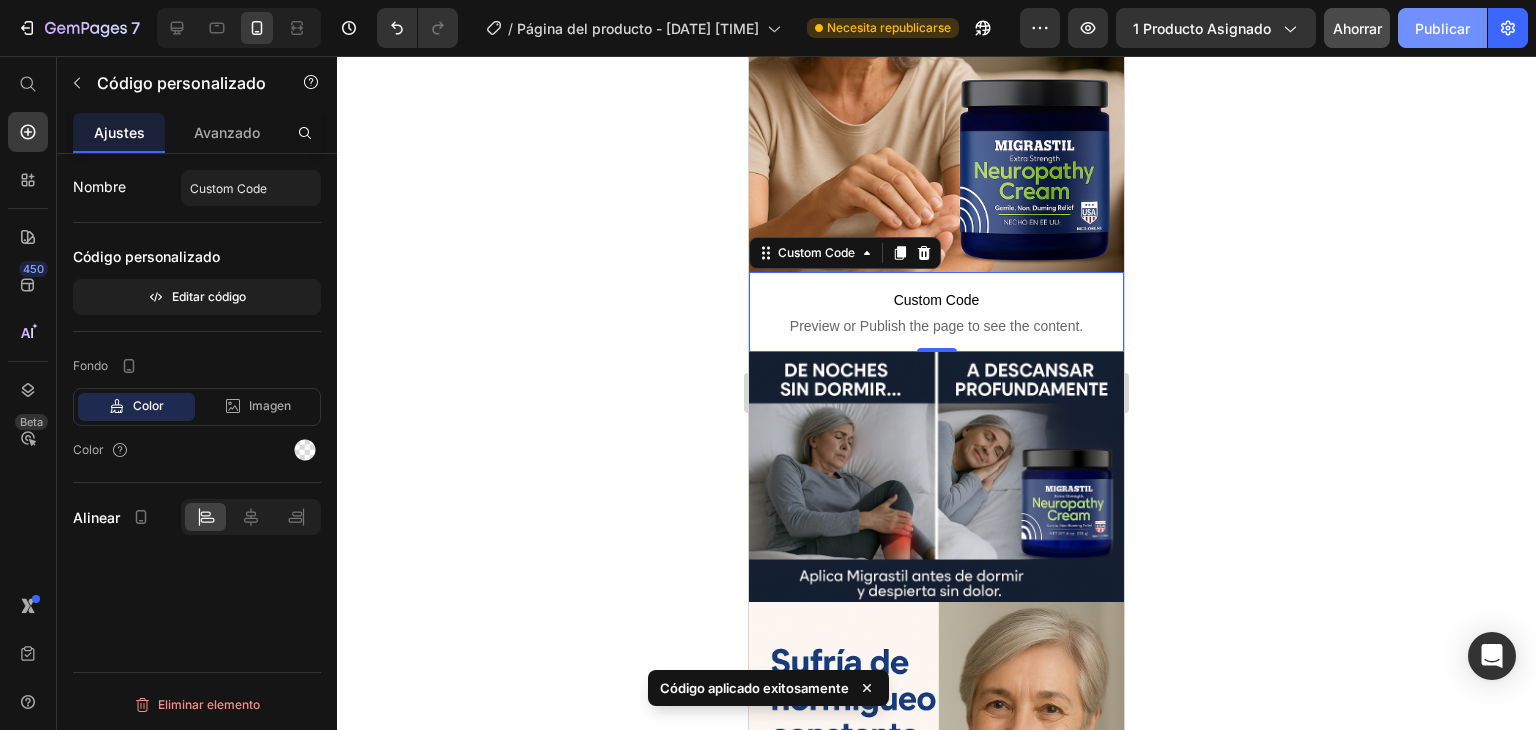 click on "Publicar" at bounding box center [1442, 28] 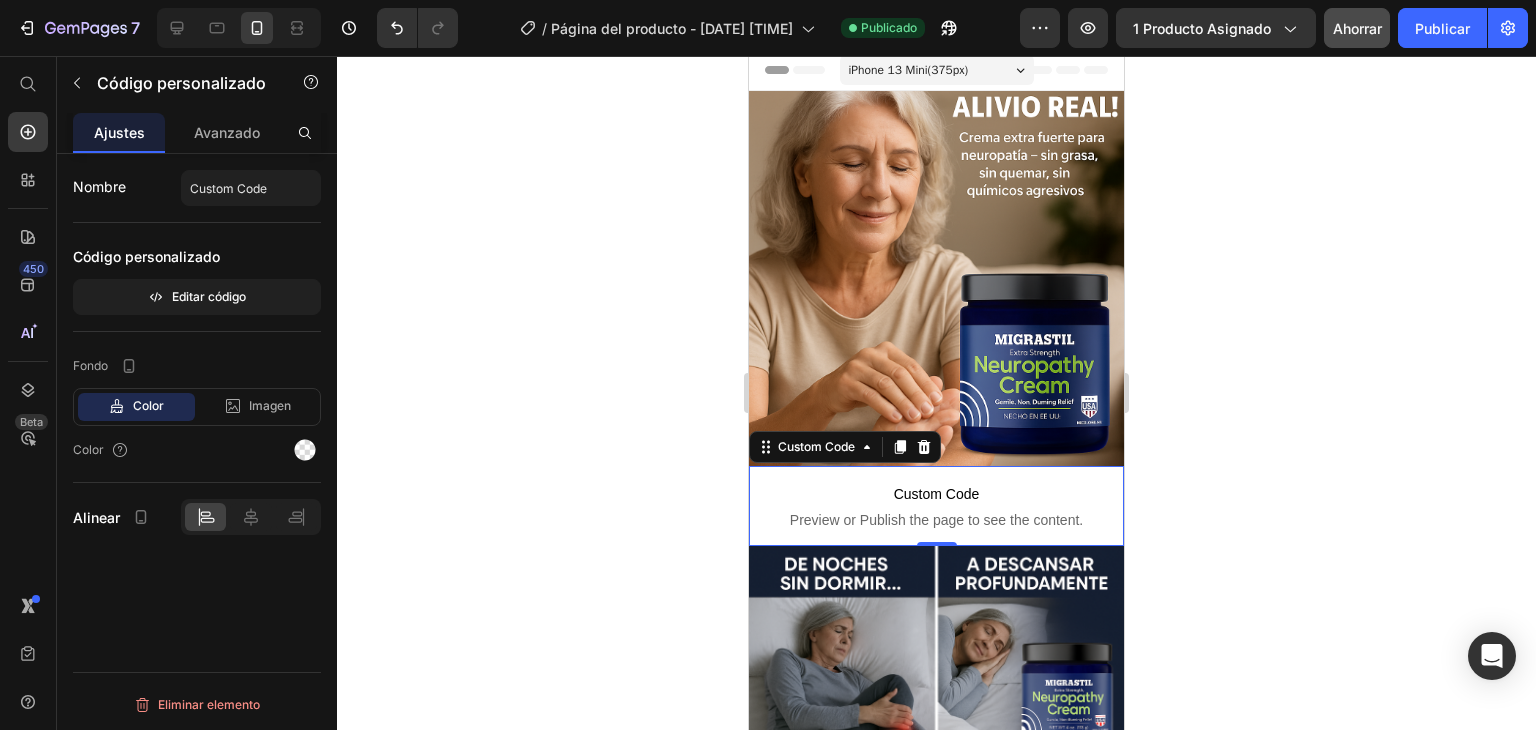 scroll, scrollTop: 0, scrollLeft: 0, axis: both 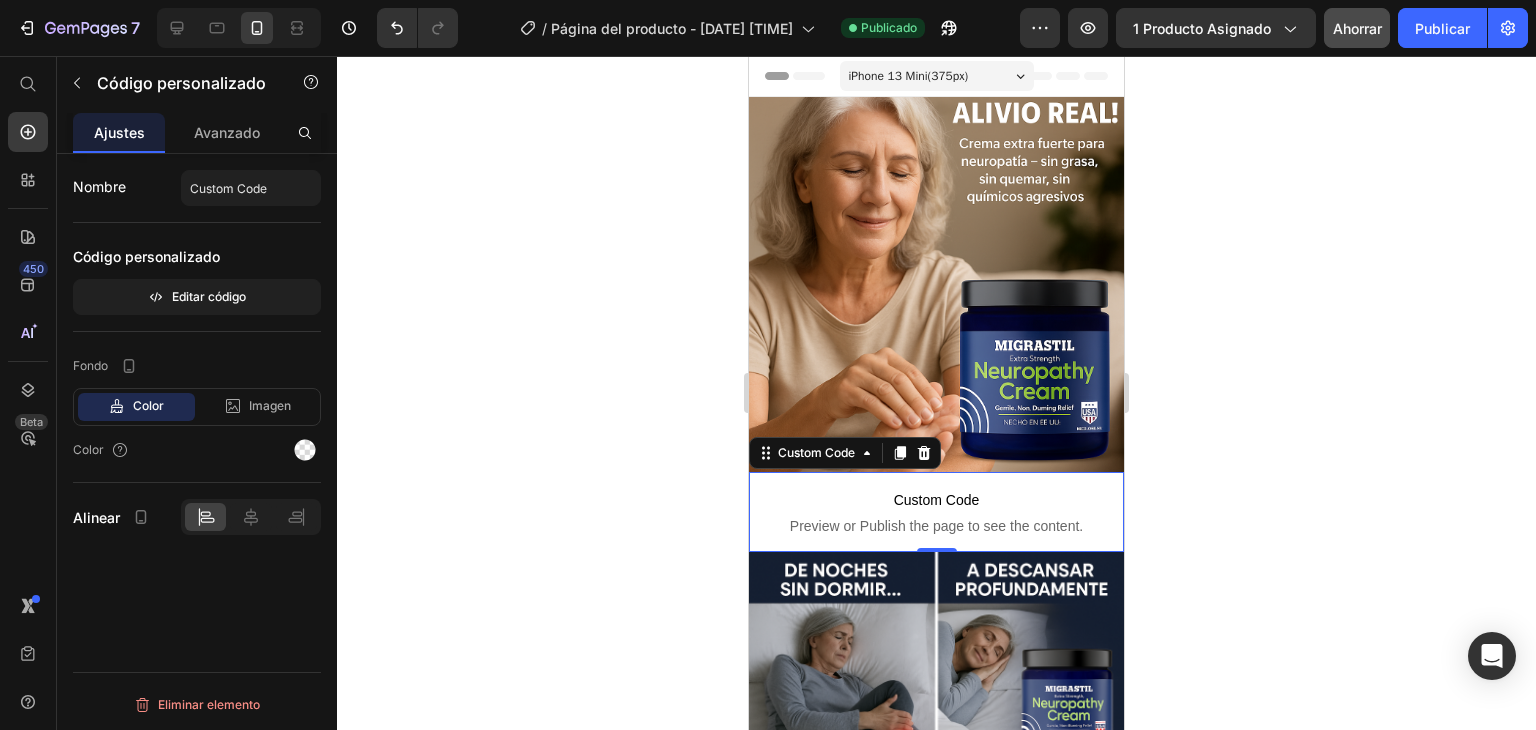 click on "Custom Code" at bounding box center [936, 500] 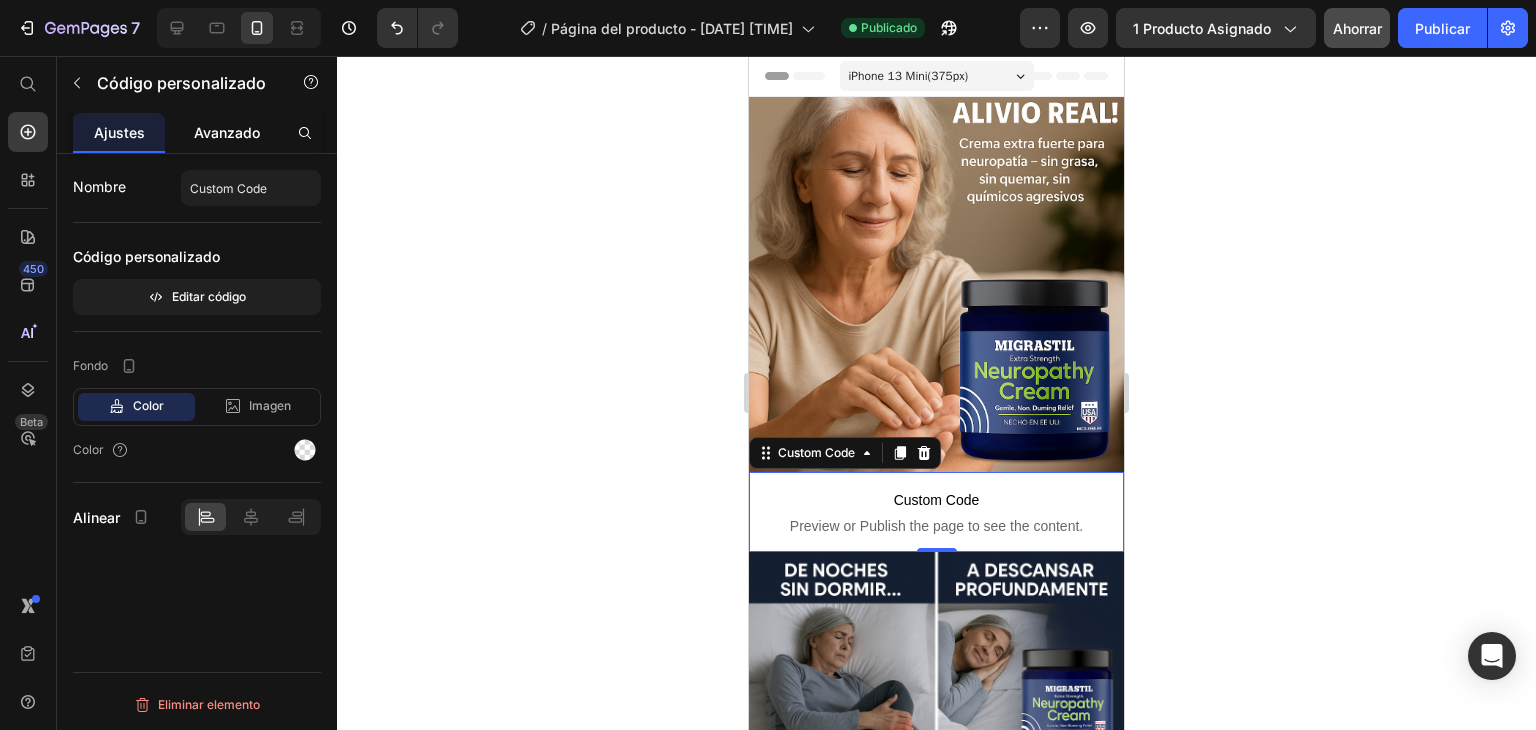 click on "Avanzado" at bounding box center (227, 132) 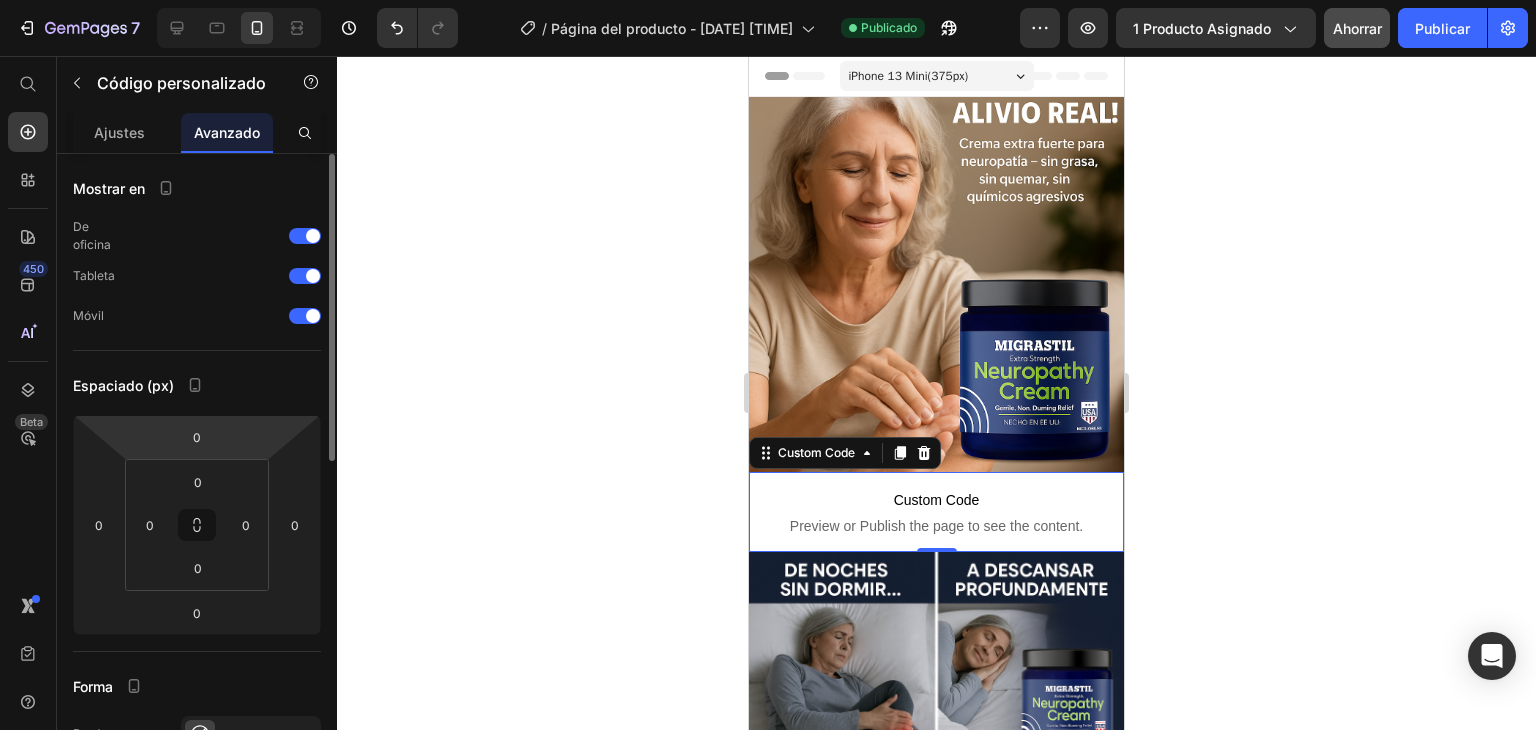 click on "0" at bounding box center [197, 437] 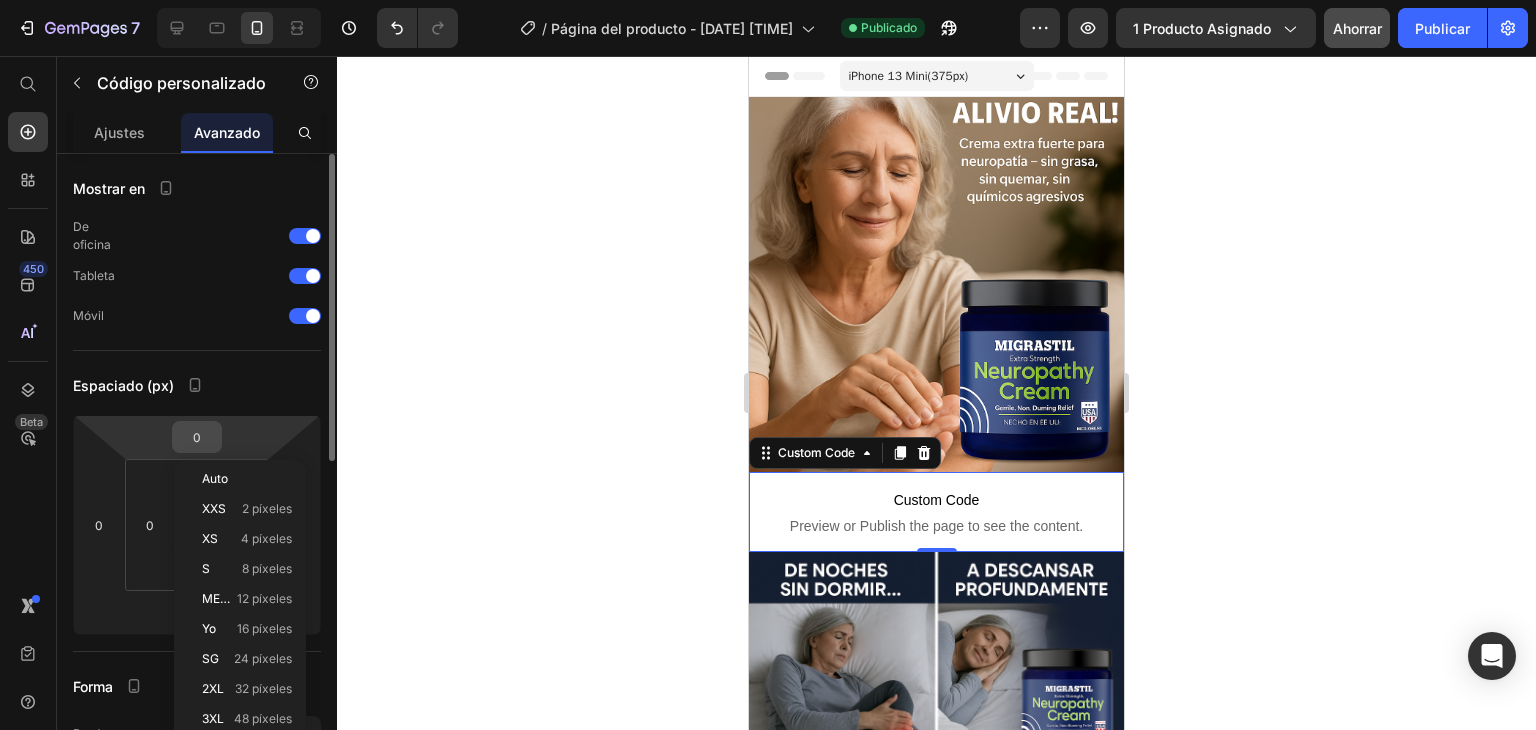 click on "0" at bounding box center [197, 437] 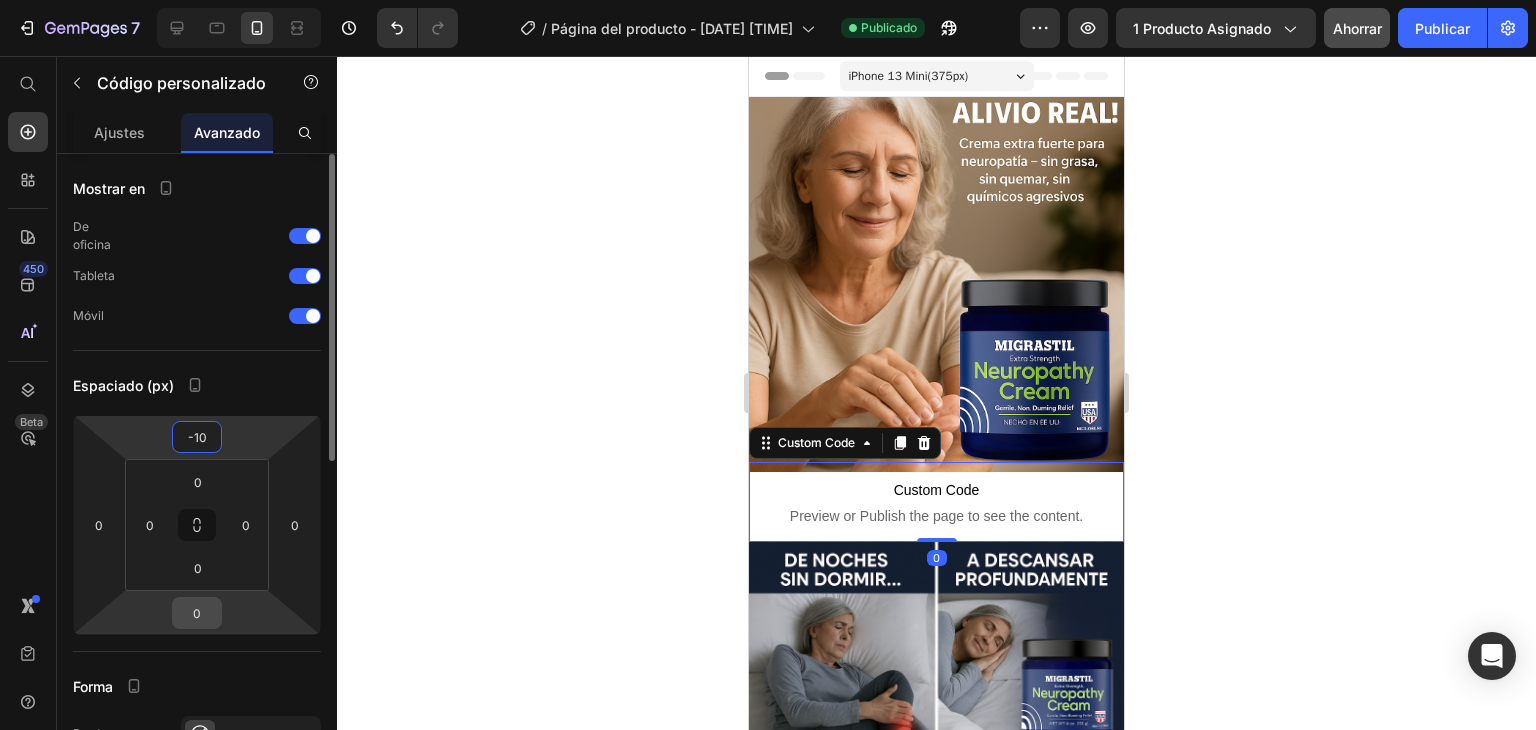 type on "-10" 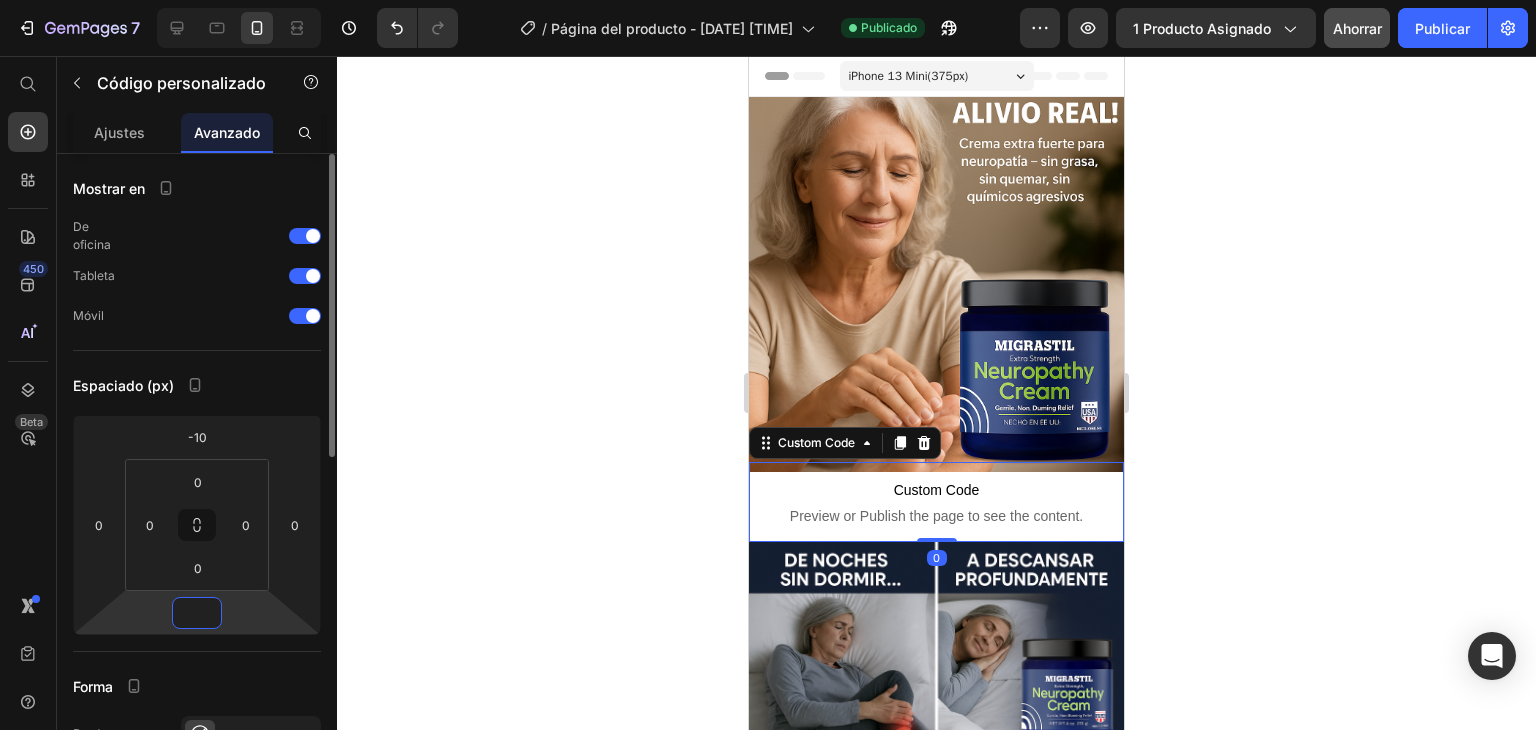 type on "-6" 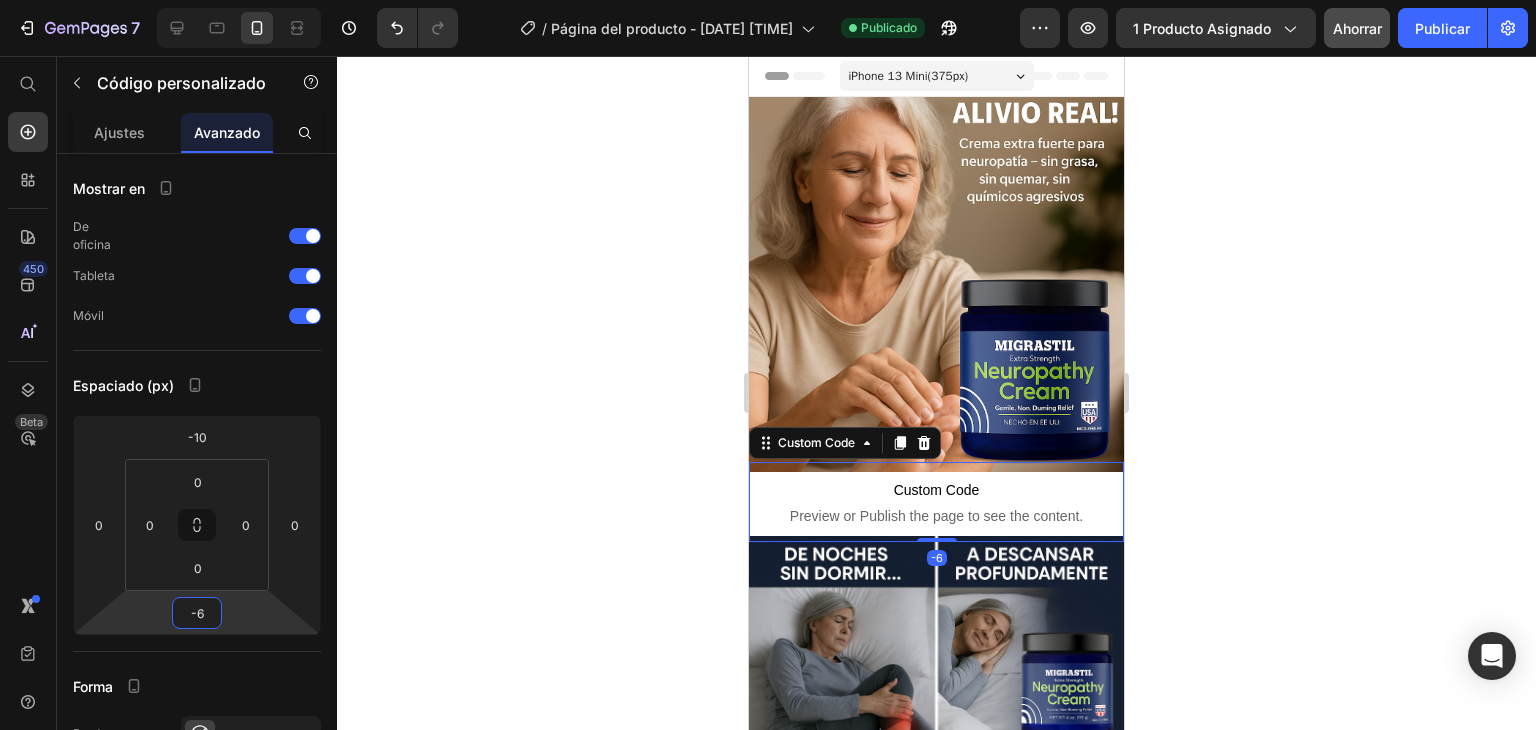 click 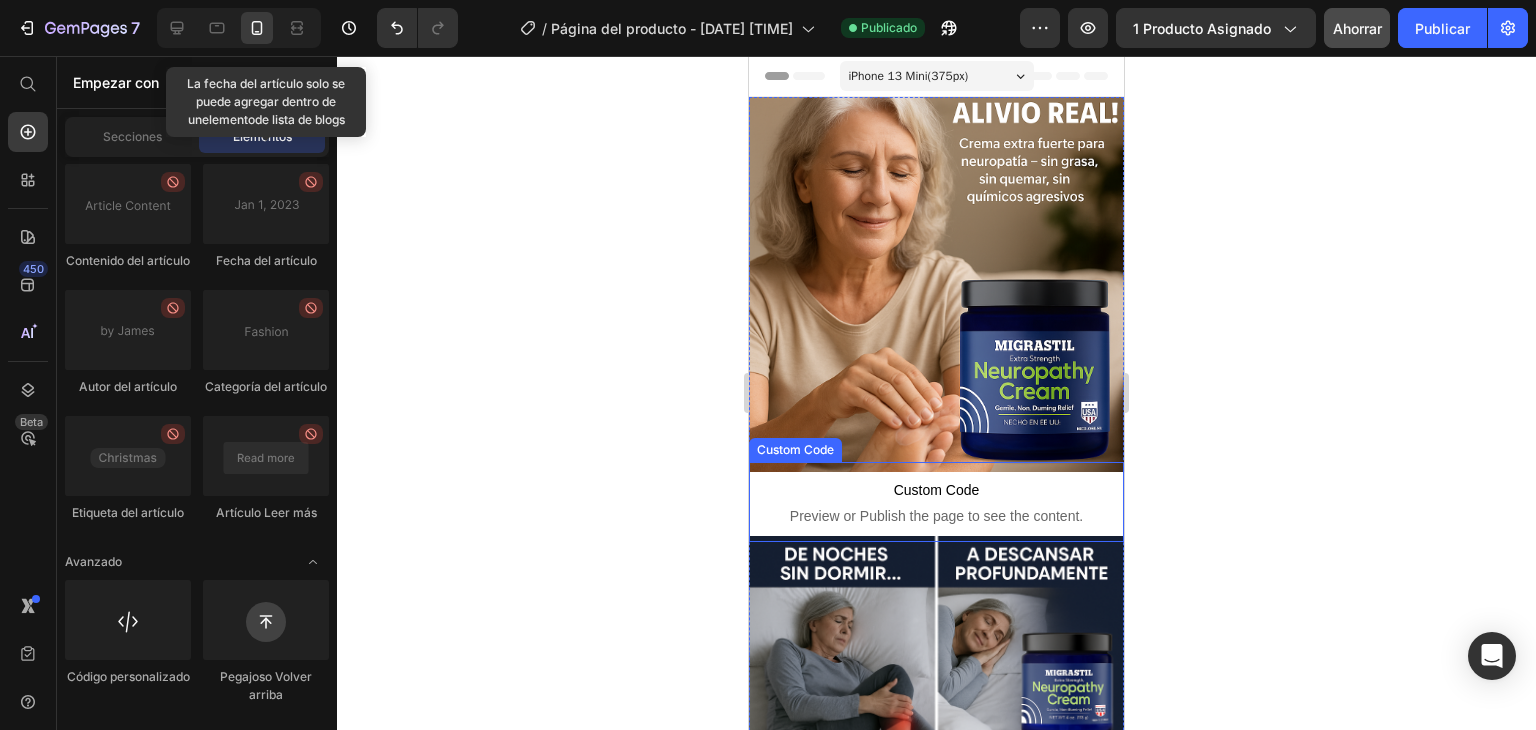 click on "Custom Code" at bounding box center (936, 490) 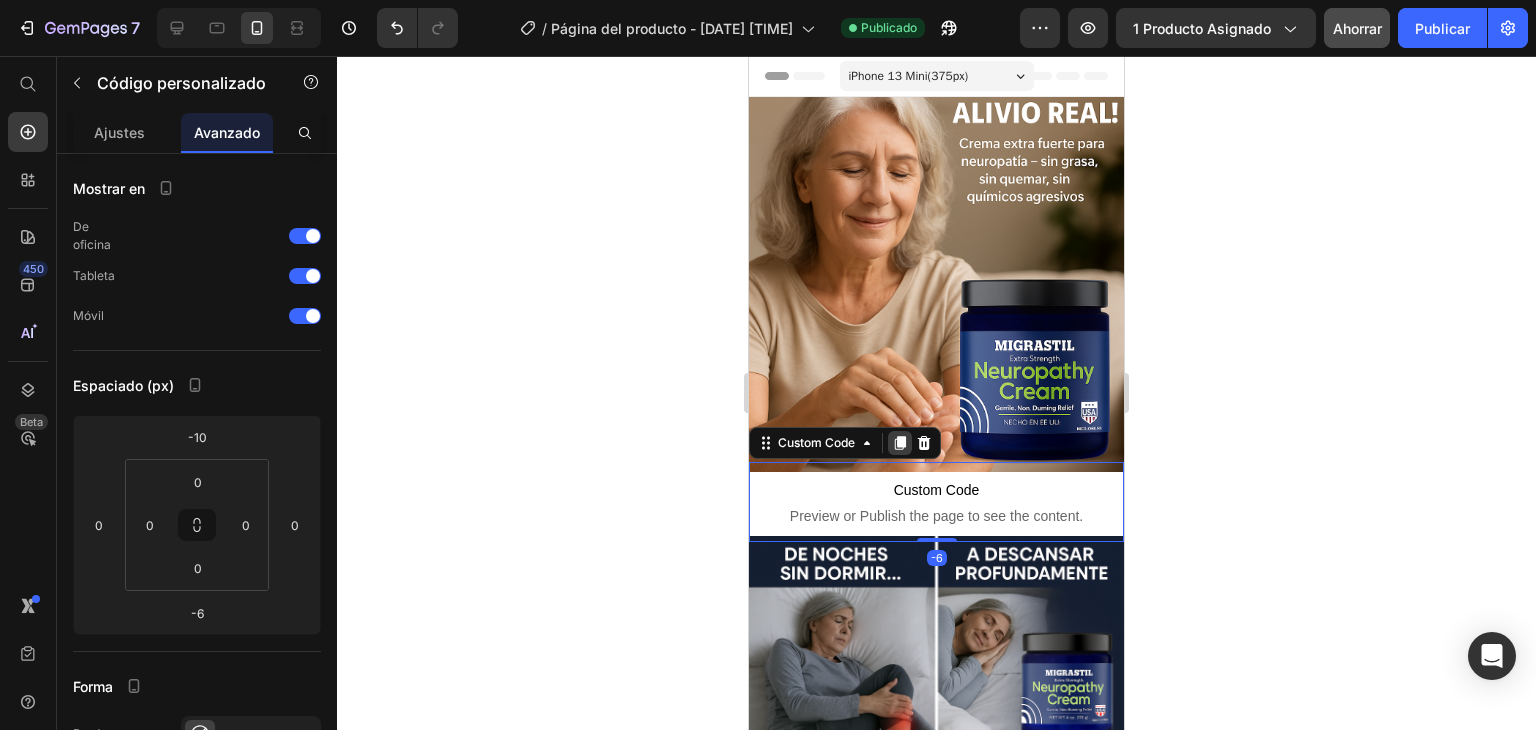 click 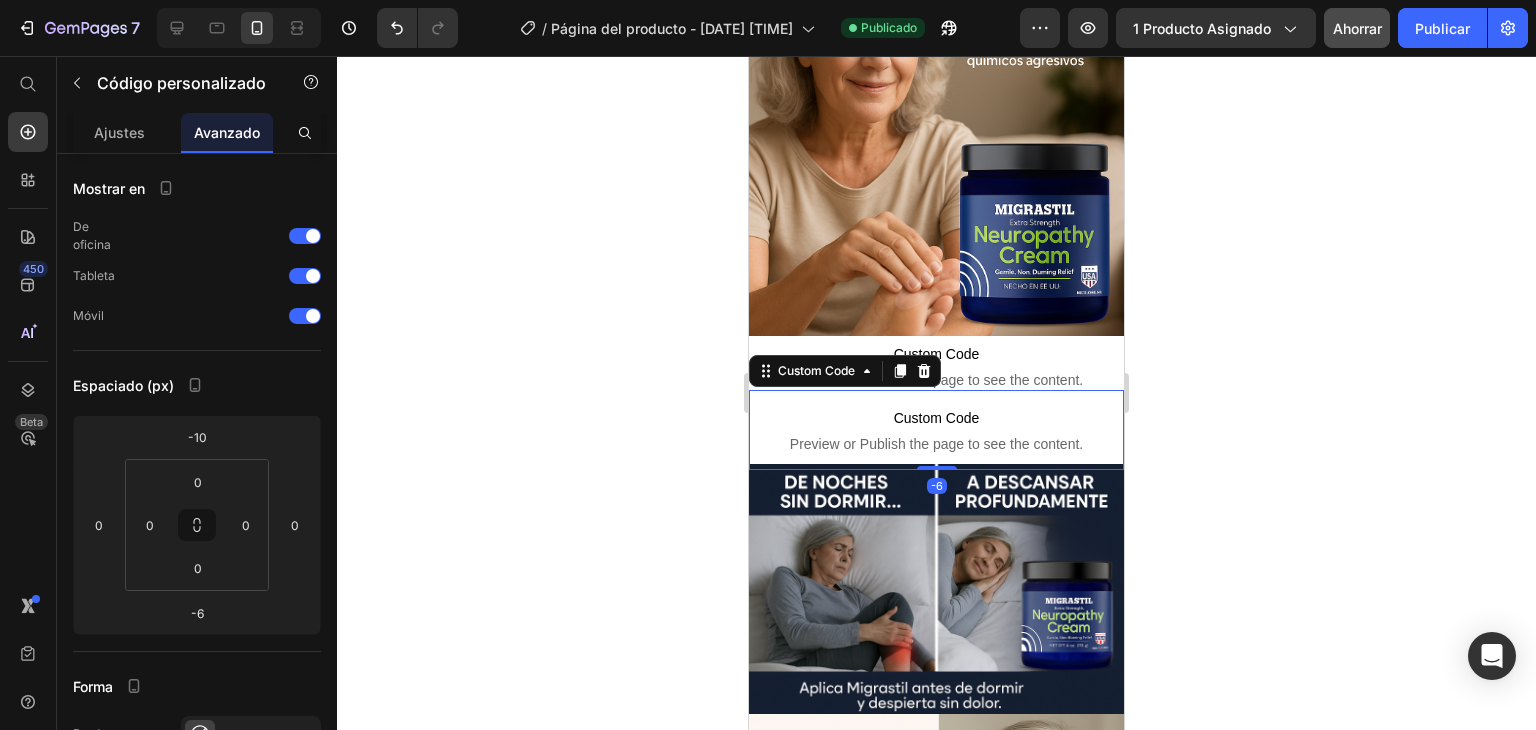 scroll, scrollTop: 200, scrollLeft: 0, axis: vertical 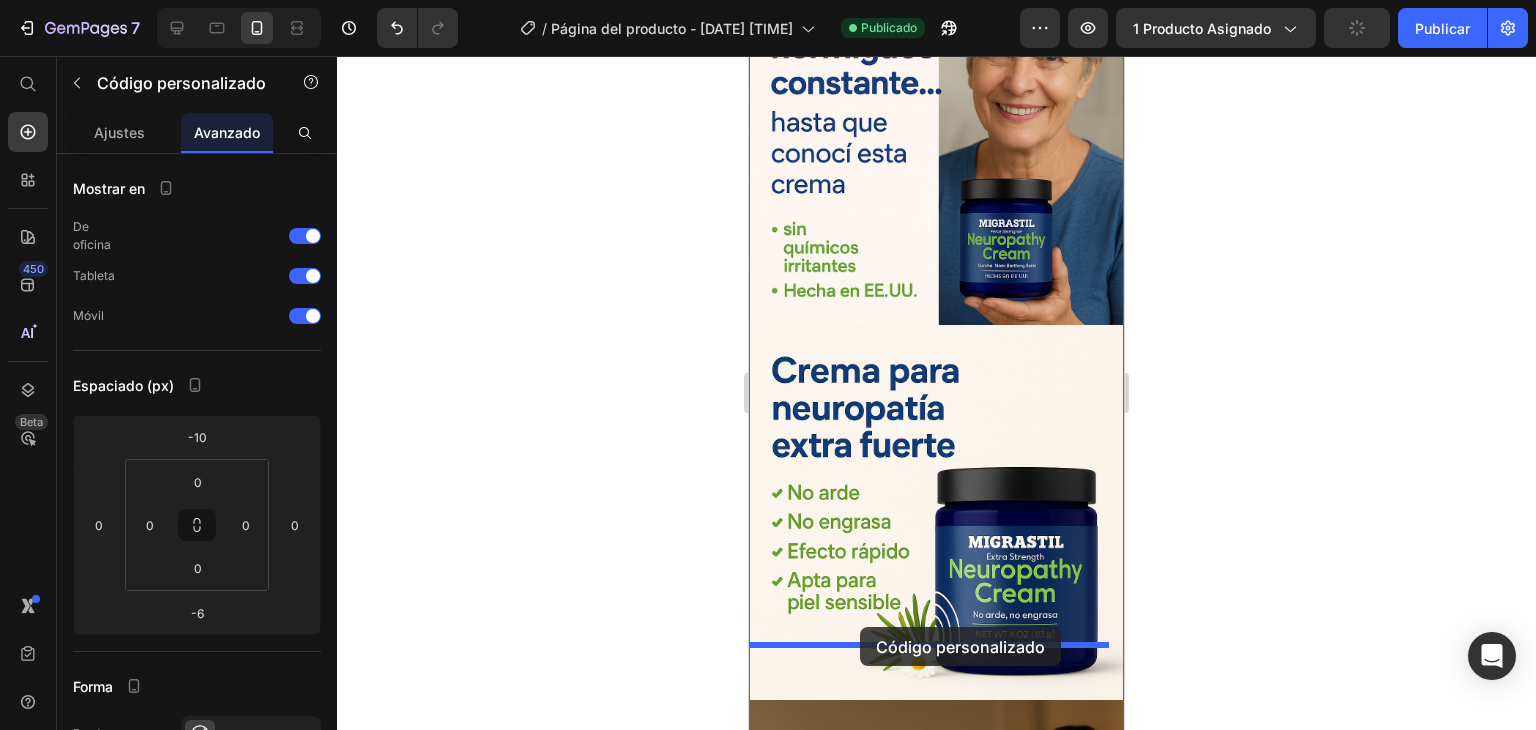 drag, startPoint x: 889, startPoint y: 345, endPoint x: 860, endPoint y: 627, distance: 283.4872 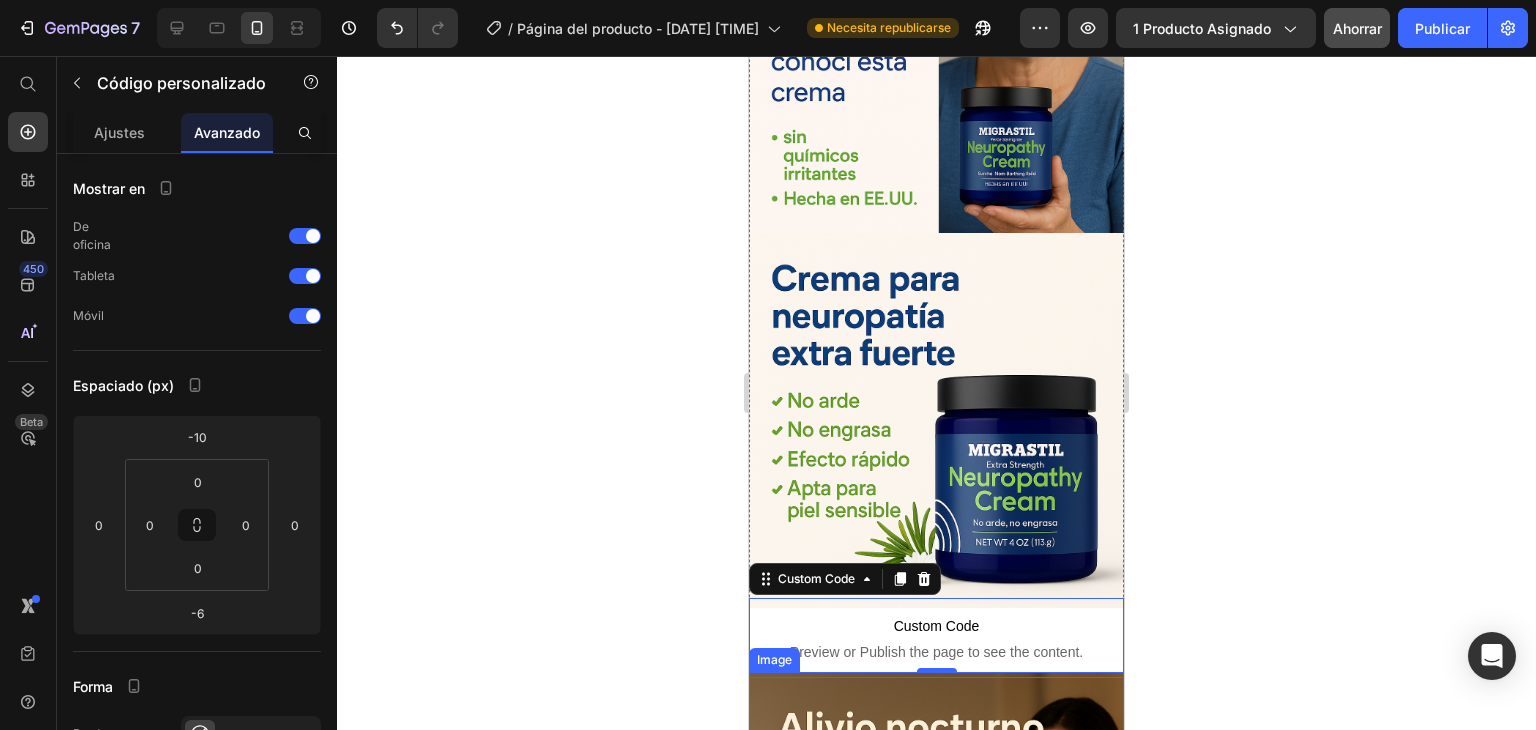 scroll, scrollTop: 936, scrollLeft: 0, axis: vertical 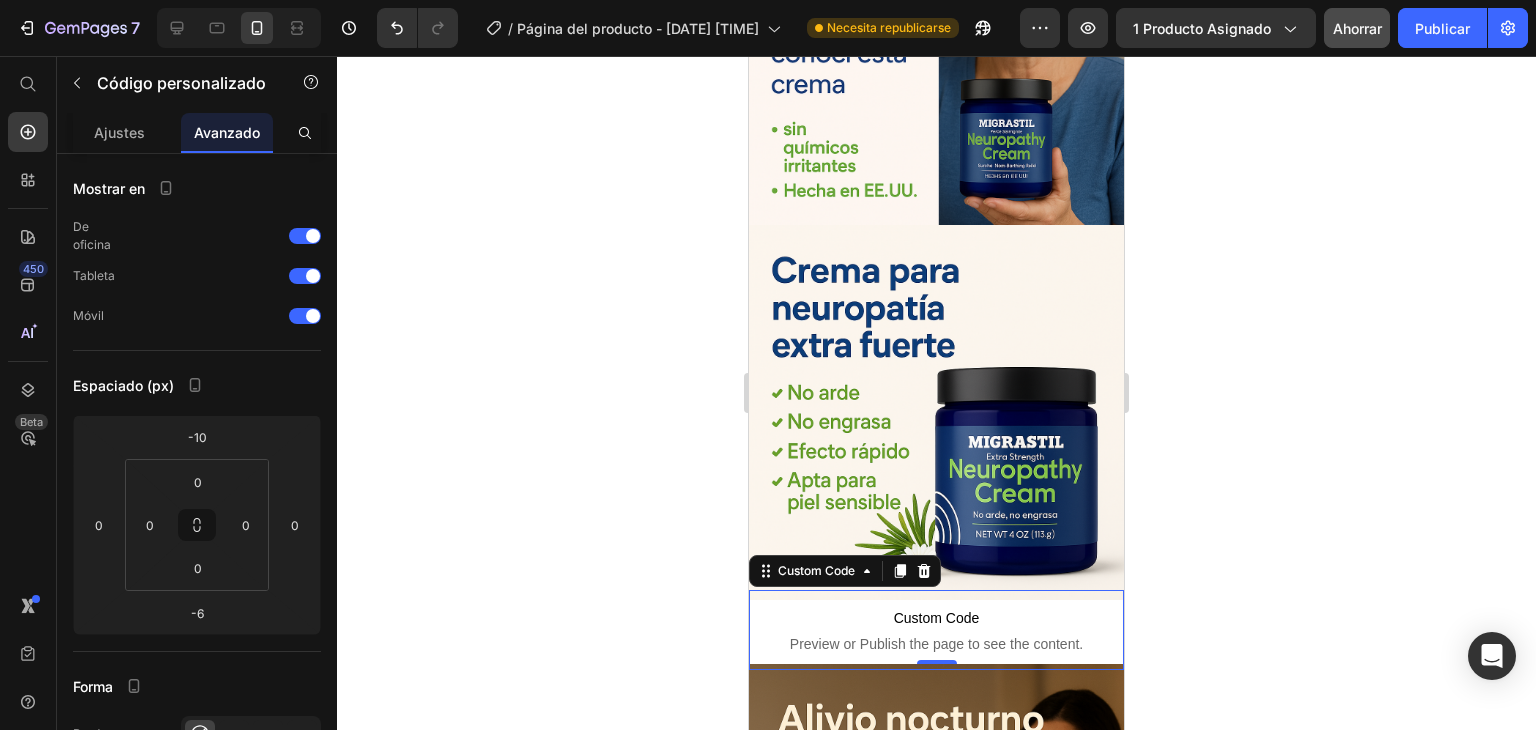 click on "Custom Code" at bounding box center (936, 618) 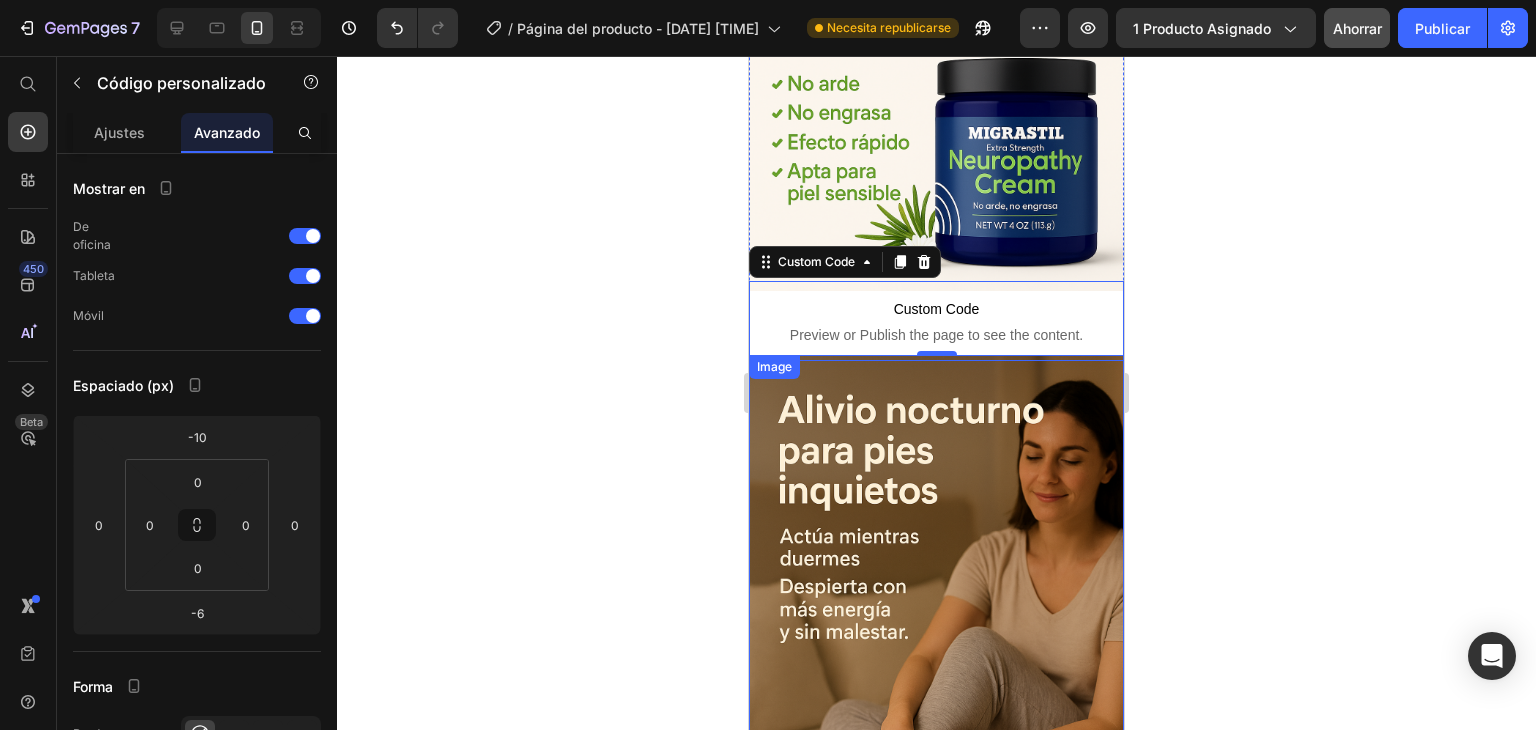 scroll, scrollTop: 1136, scrollLeft: 0, axis: vertical 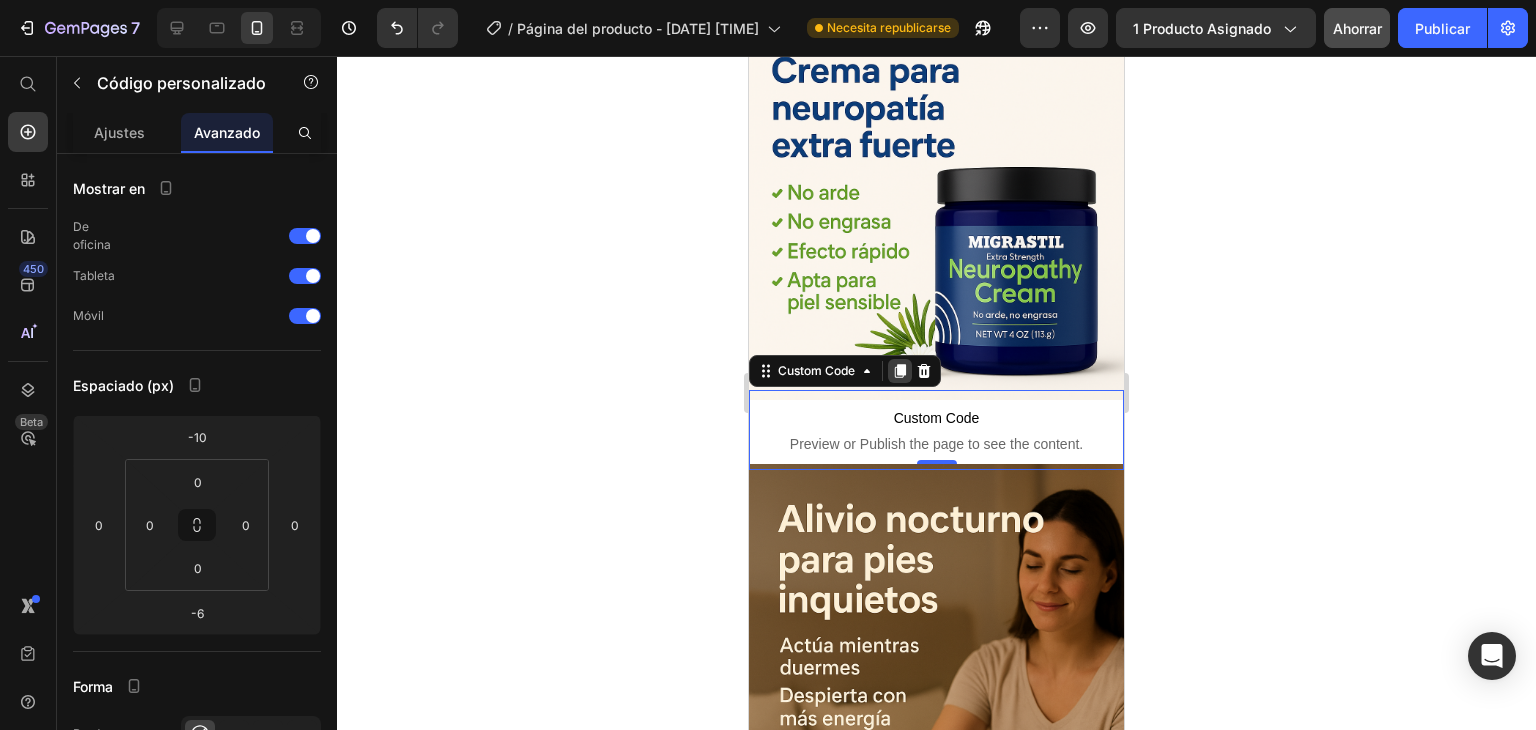 click 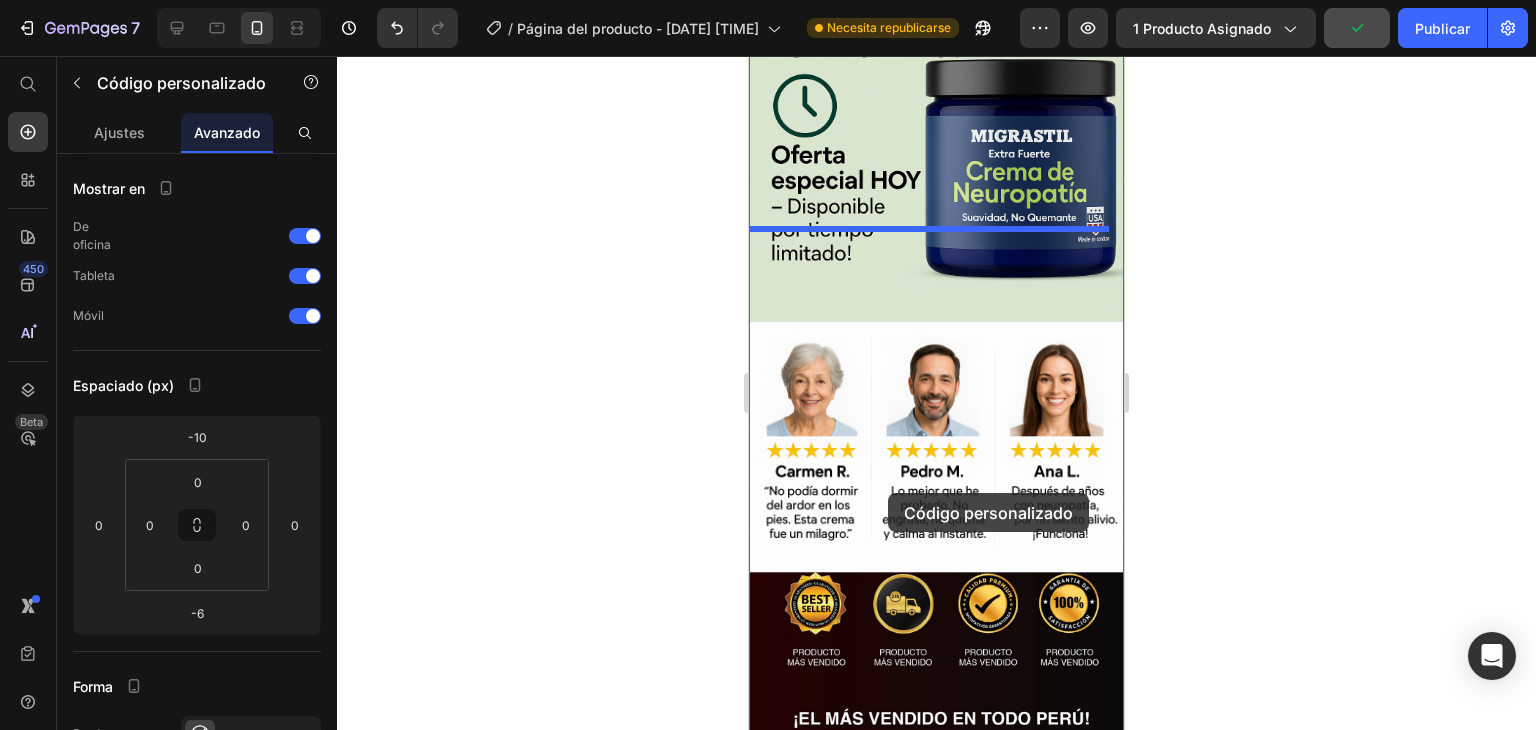 scroll, scrollTop: 2336, scrollLeft: 0, axis: vertical 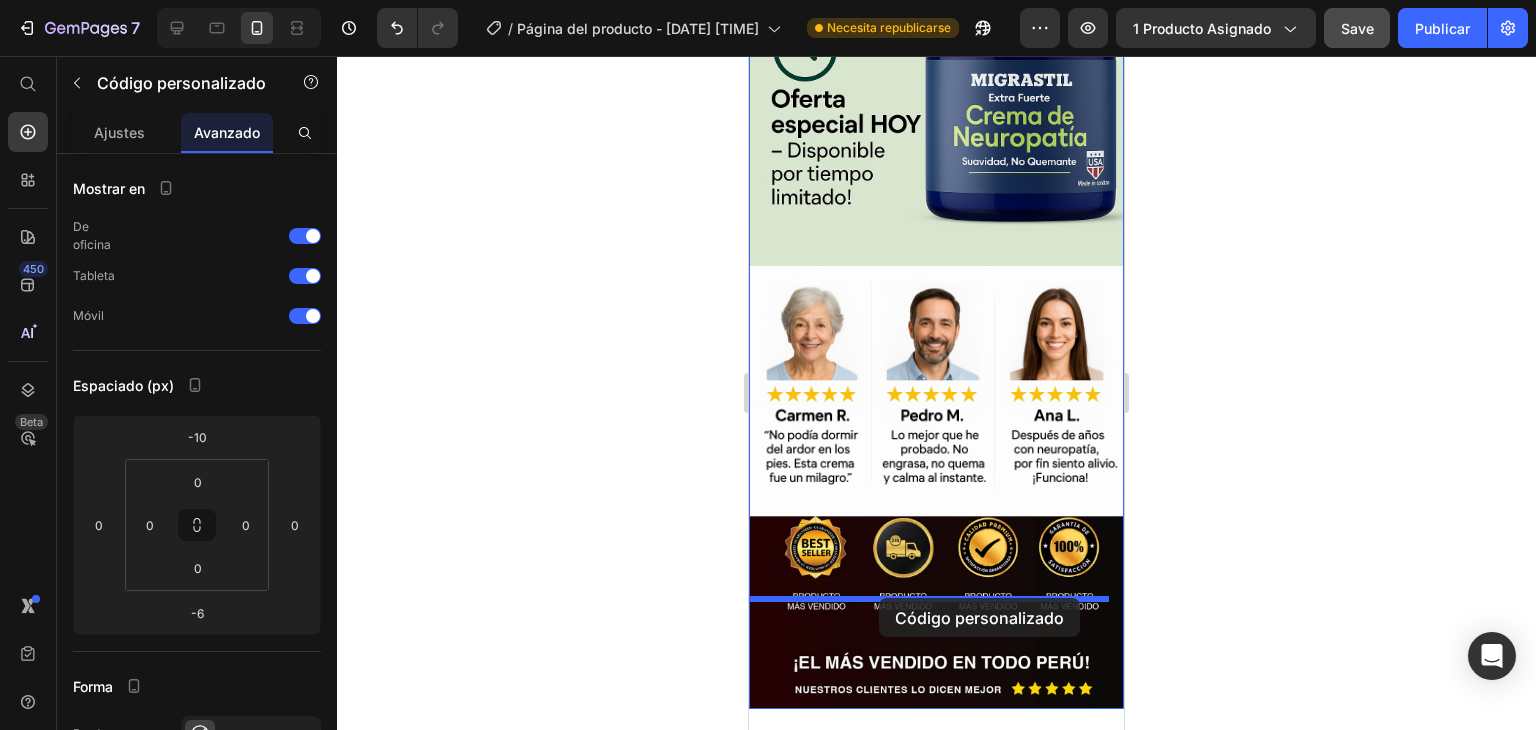 drag, startPoint x: 875, startPoint y: 440, endPoint x: 879, endPoint y: 598, distance: 158.05063 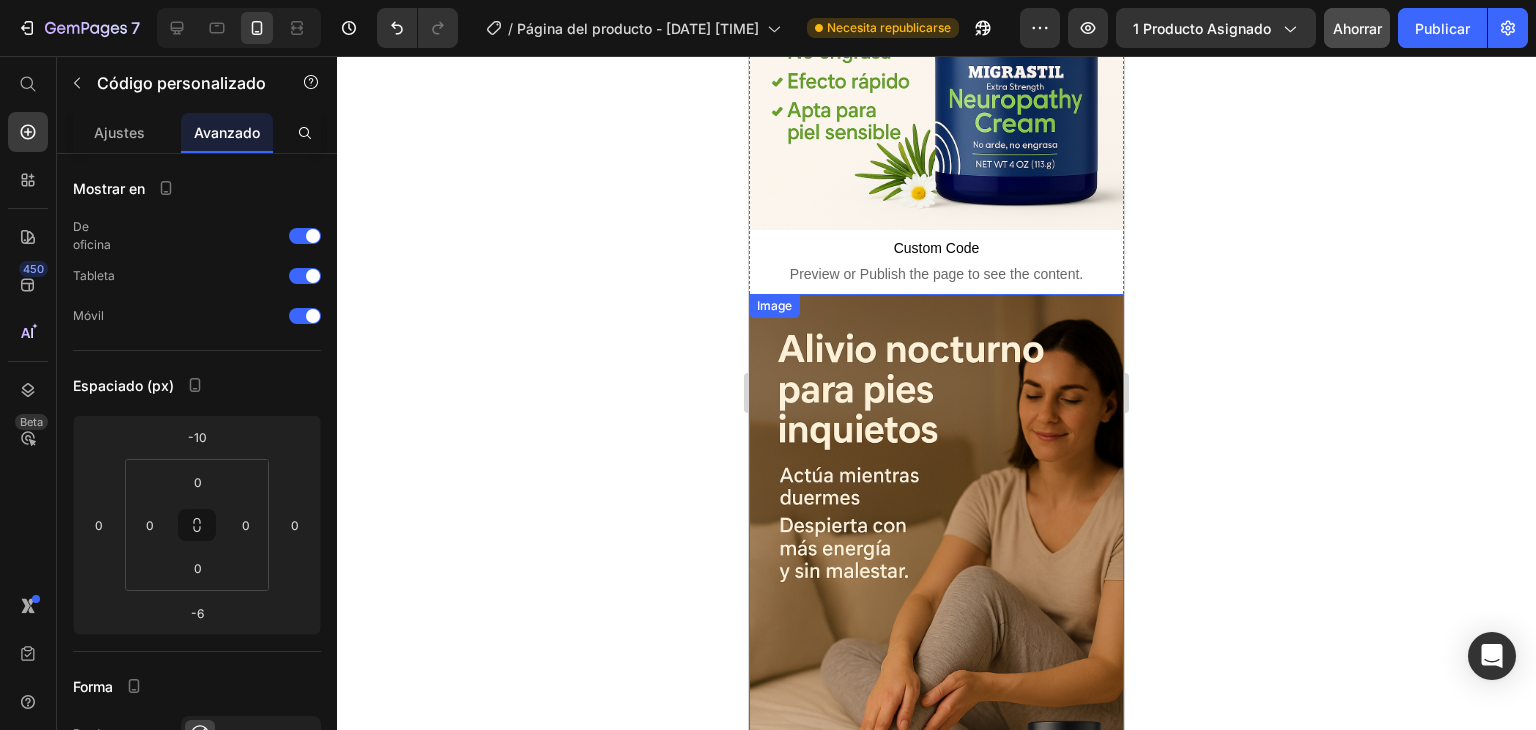 scroll, scrollTop: 1272, scrollLeft: 0, axis: vertical 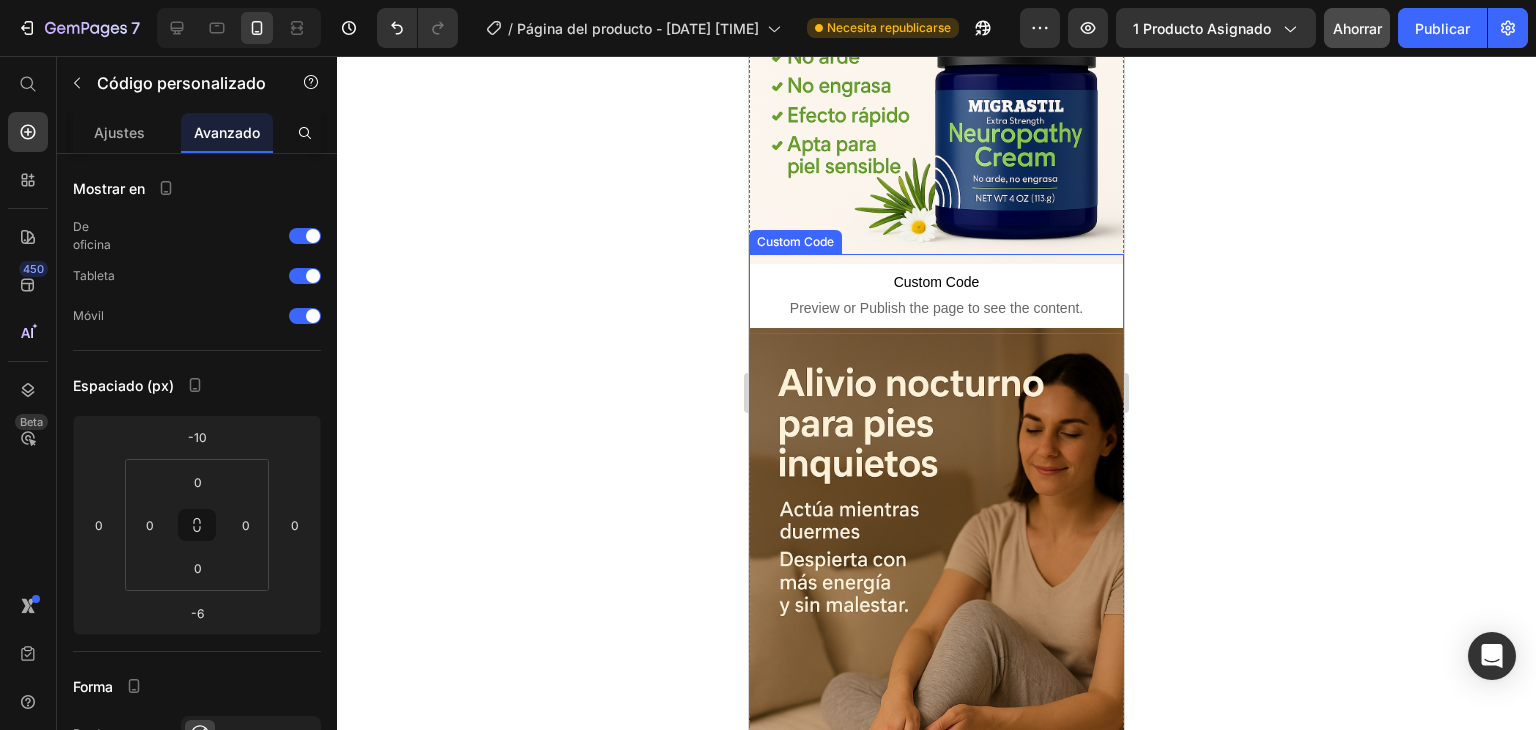 click on "Custom Code
Preview or Publish the page to see the content." at bounding box center [936, 294] 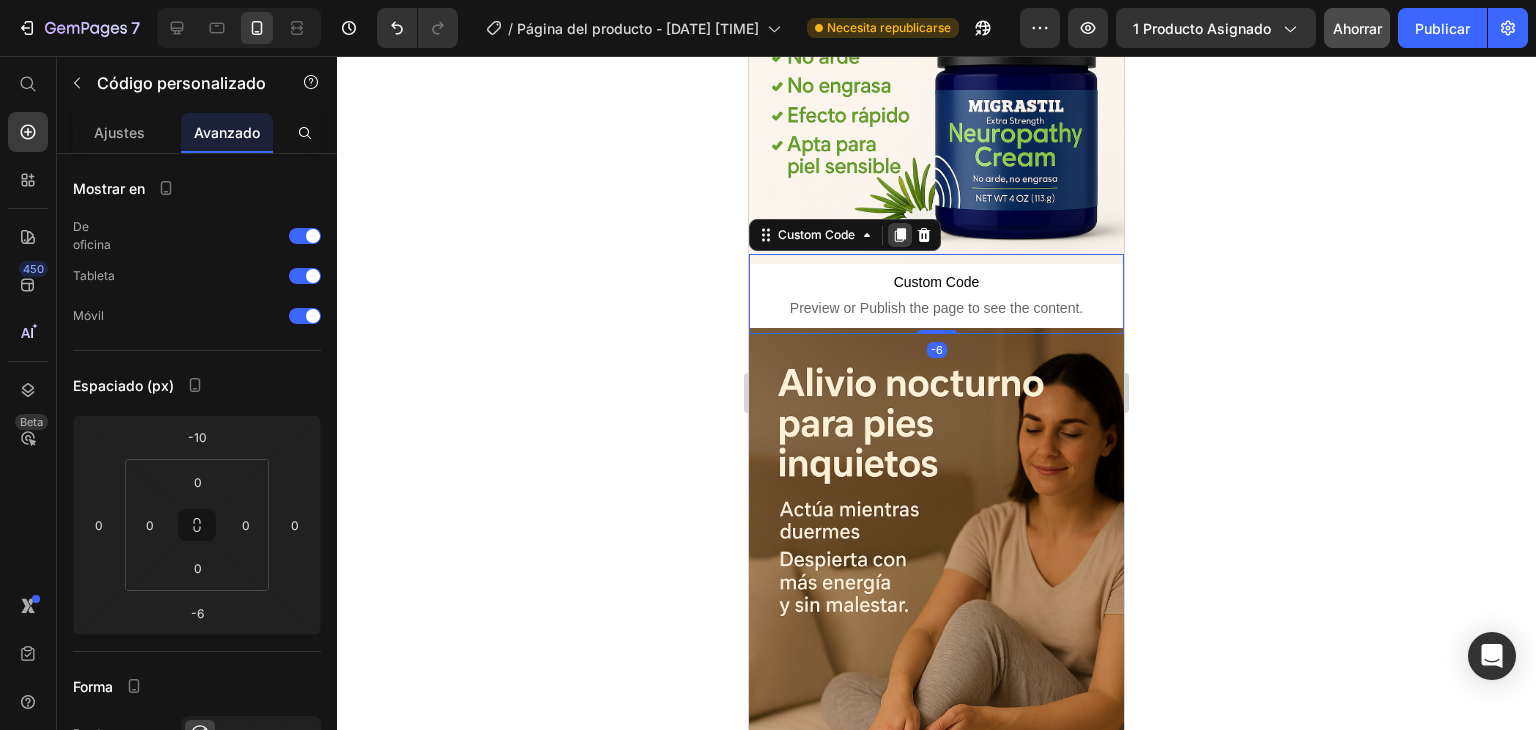 click 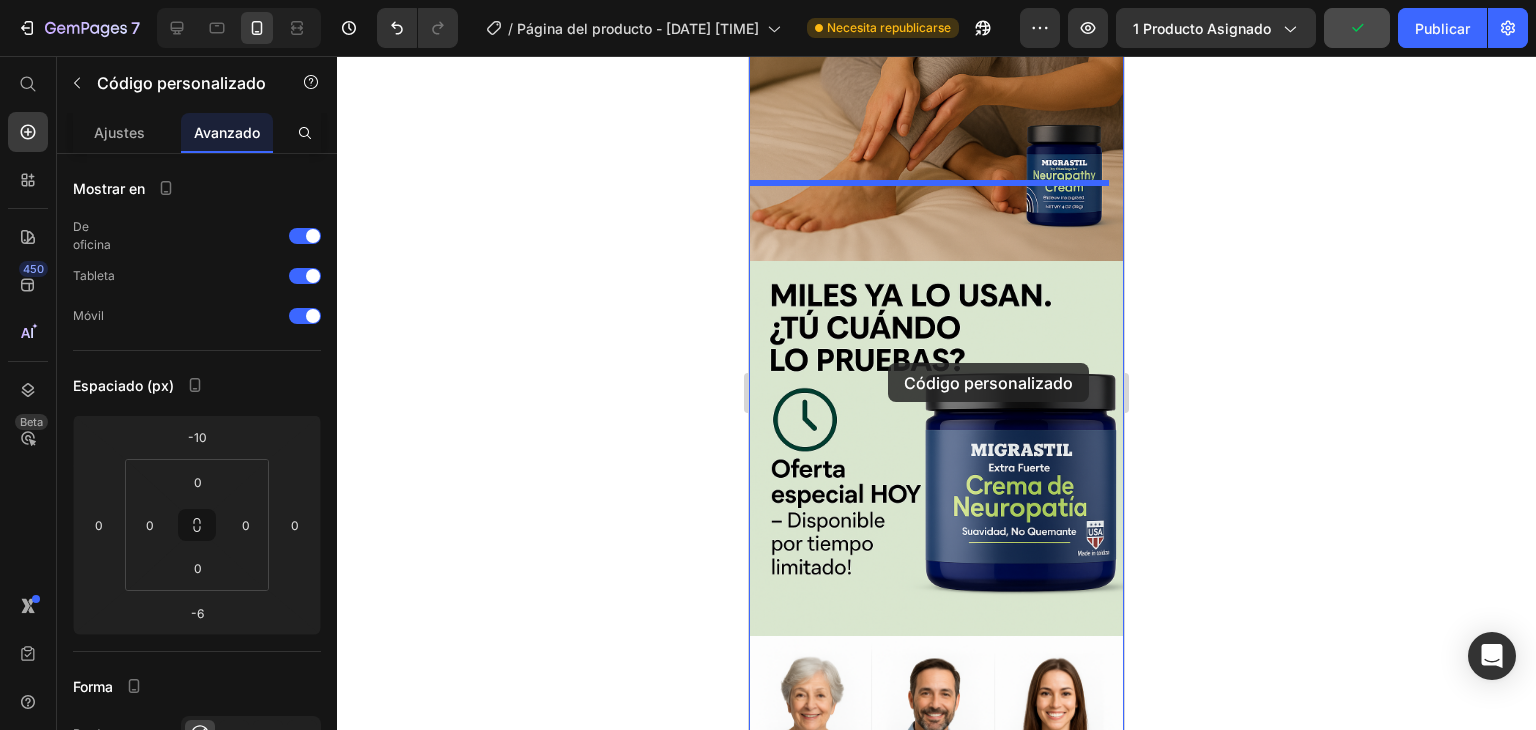 scroll, scrollTop: 2072, scrollLeft: 0, axis: vertical 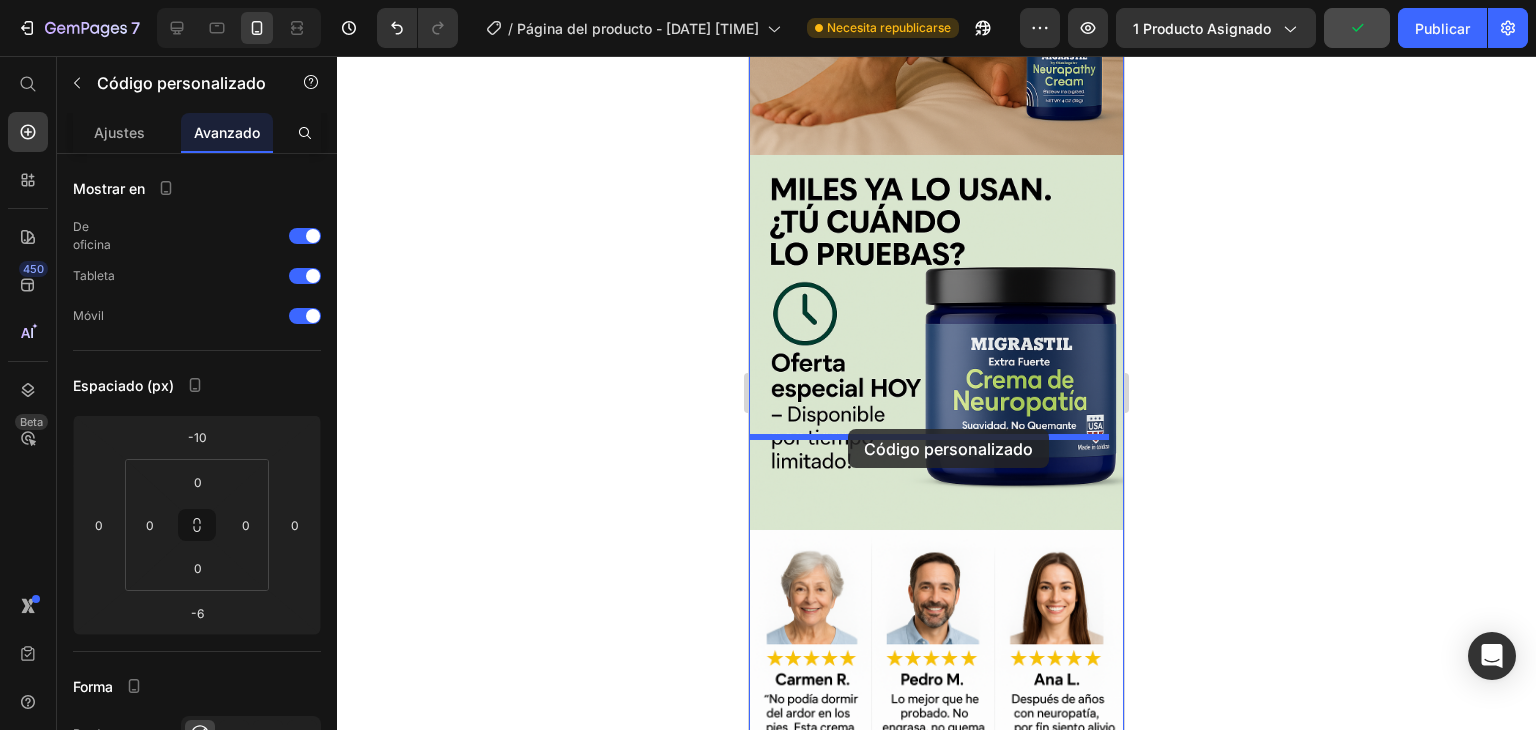 drag, startPoint x: 882, startPoint y: 289, endPoint x: 848, endPoint y: 429, distance: 144.06943 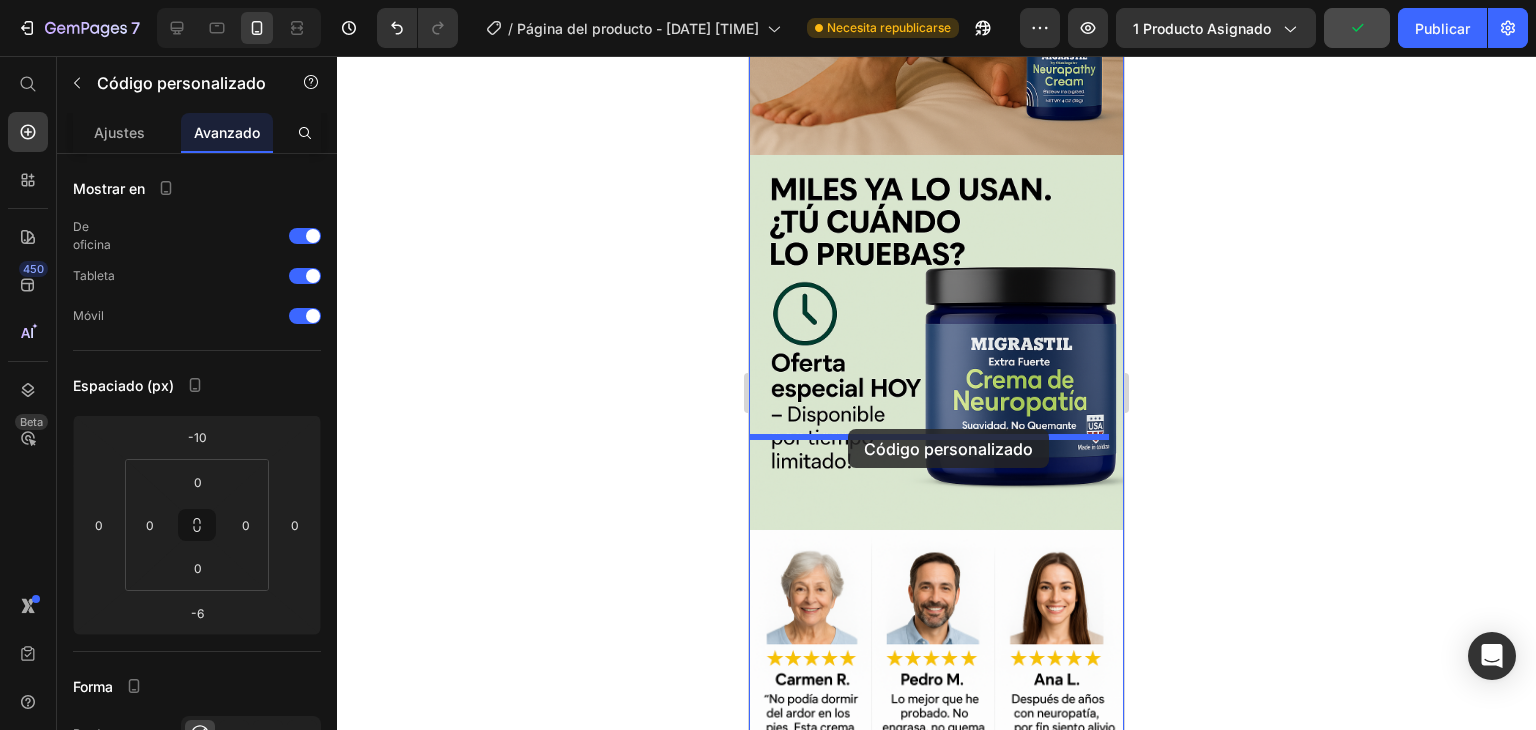 scroll, scrollTop: 2008, scrollLeft: 0, axis: vertical 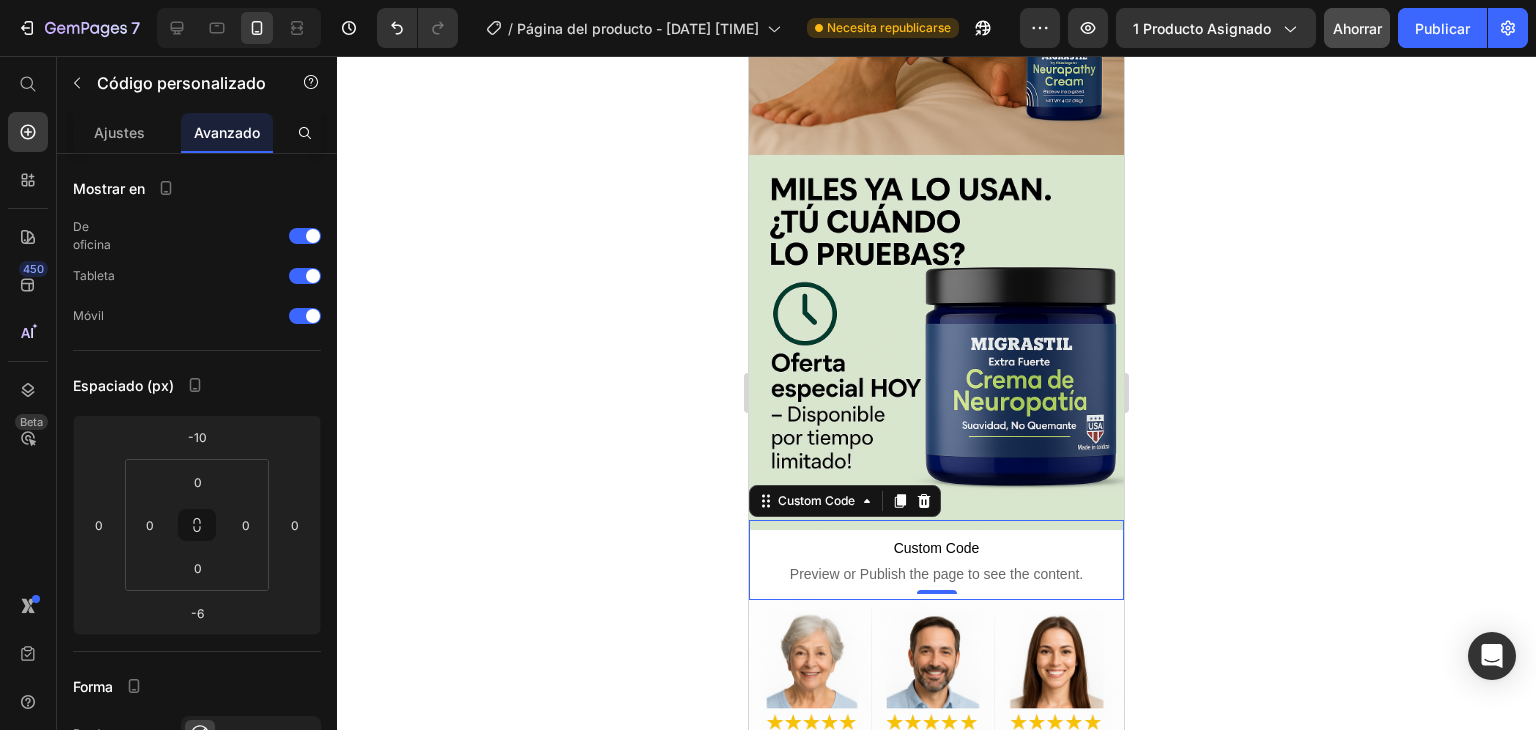 click 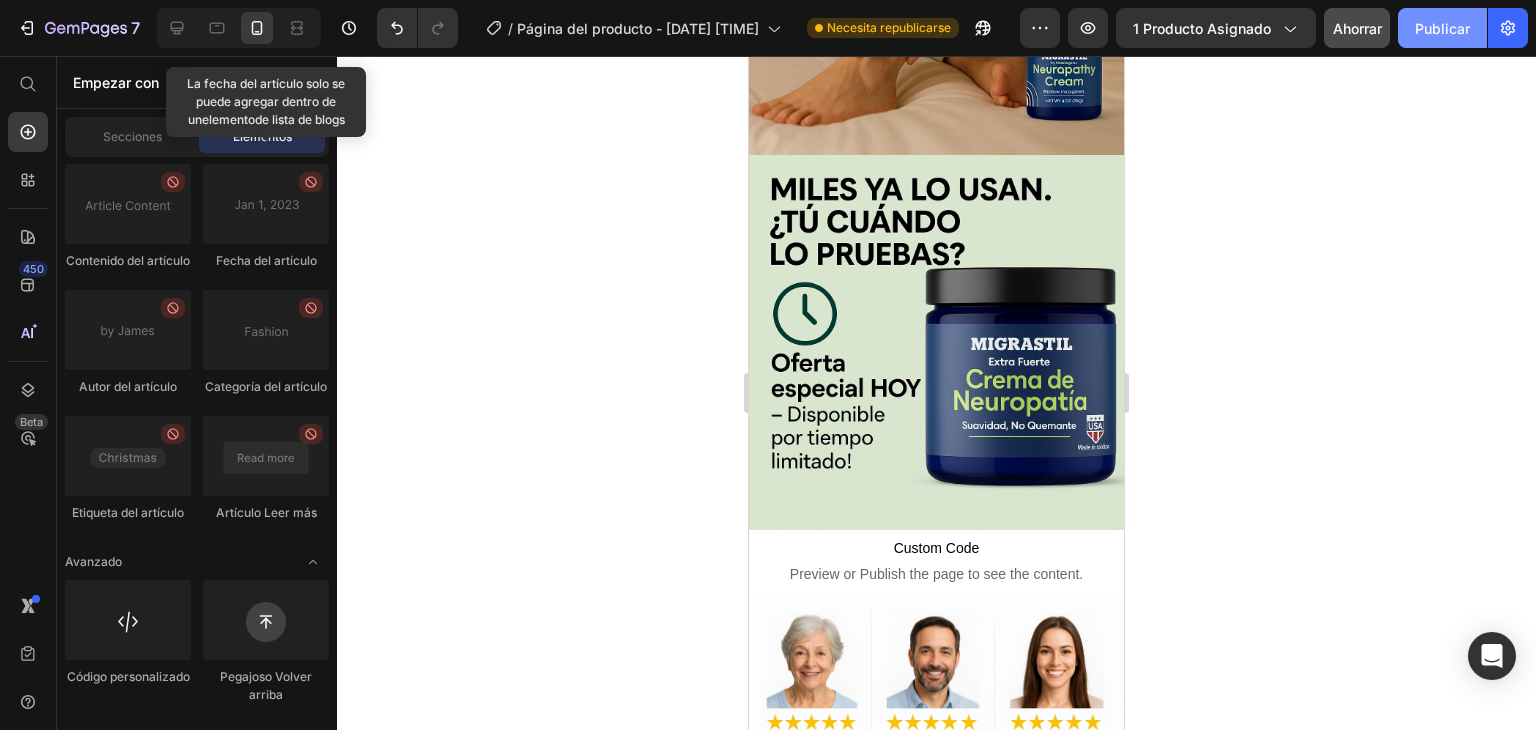 click on "Publicar" 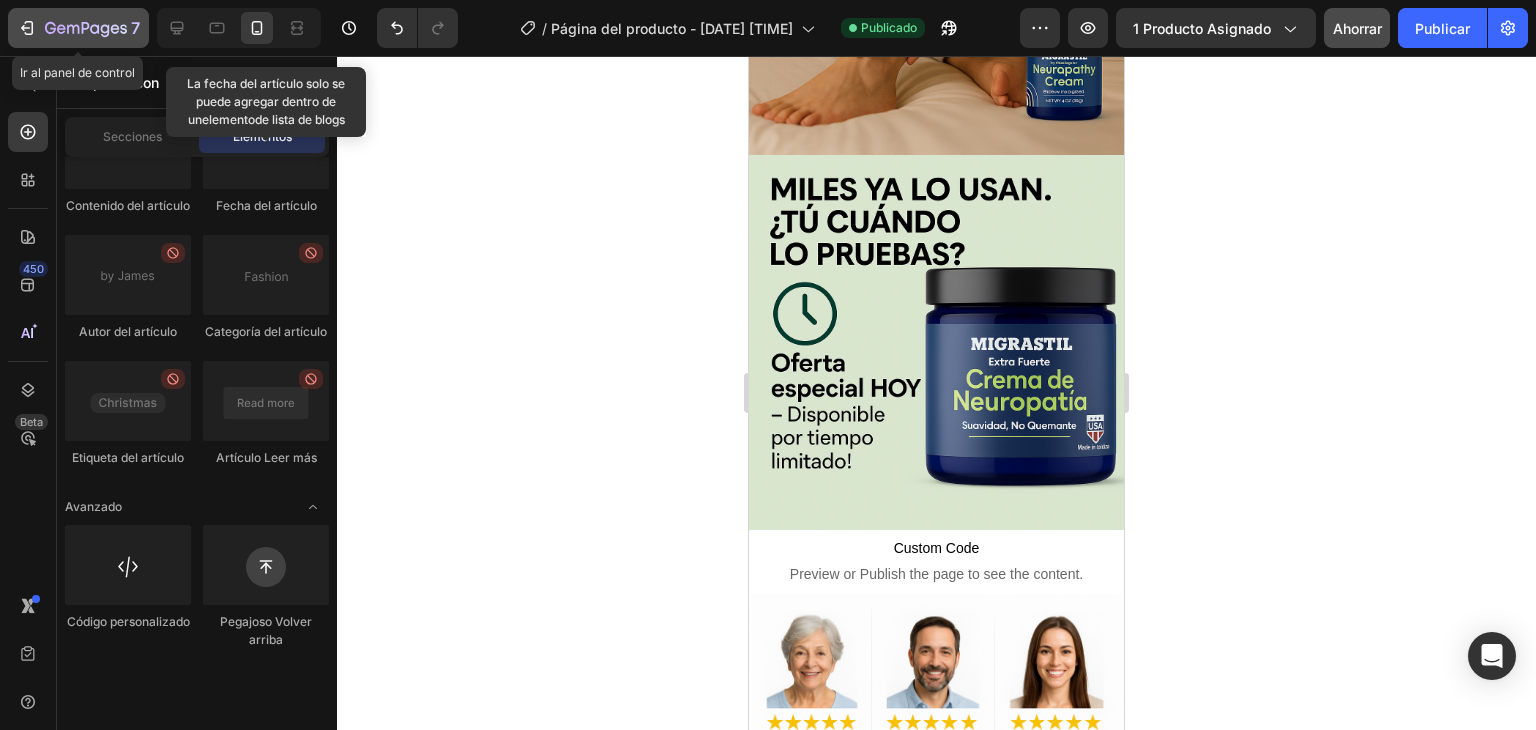 click 